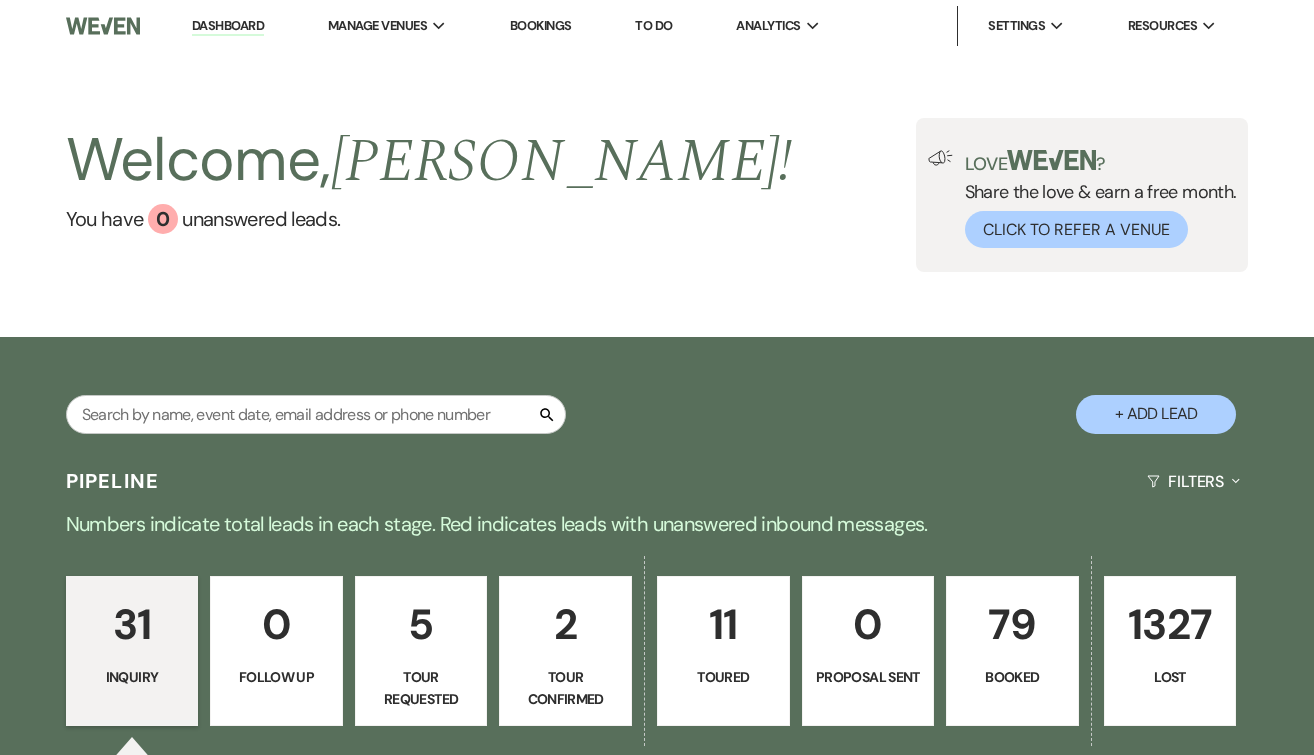 scroll, scrollTop: 0, scrollLeft: 0, axis: both 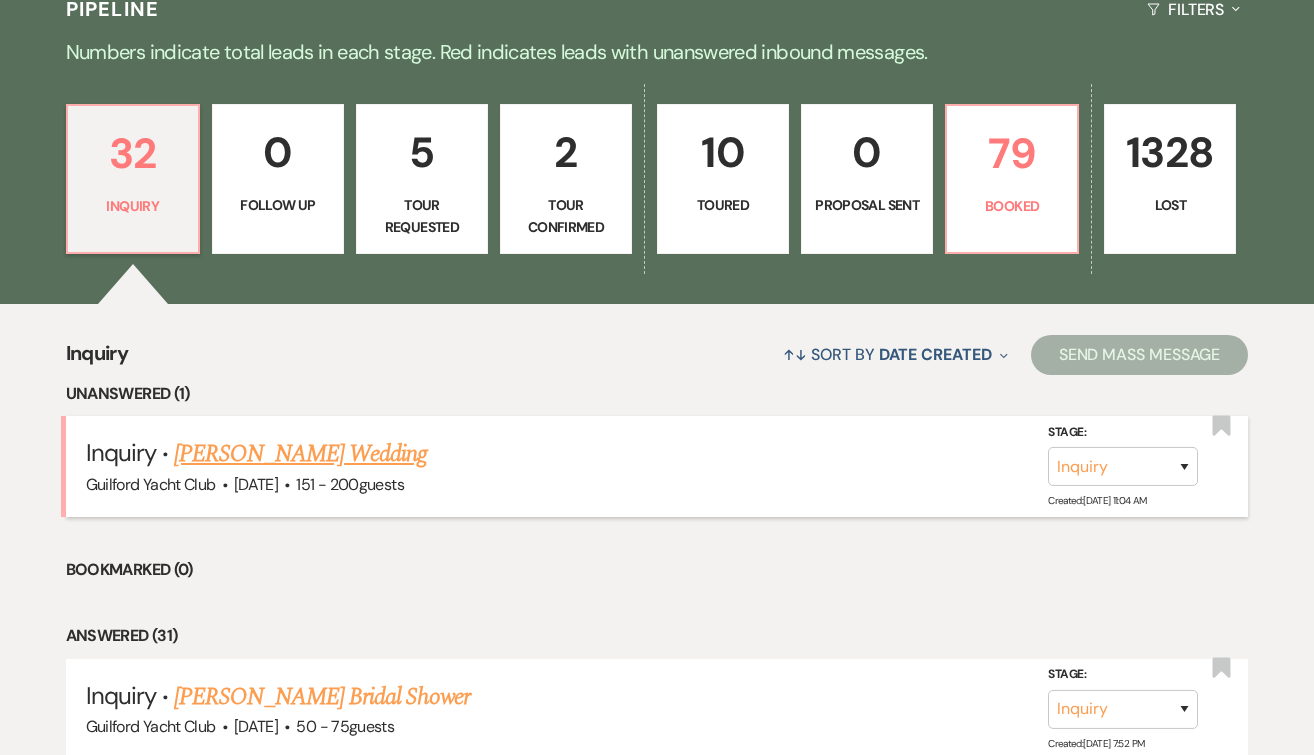 click on "Julie Trifone's Wedding" at bounding box center (300, 454) 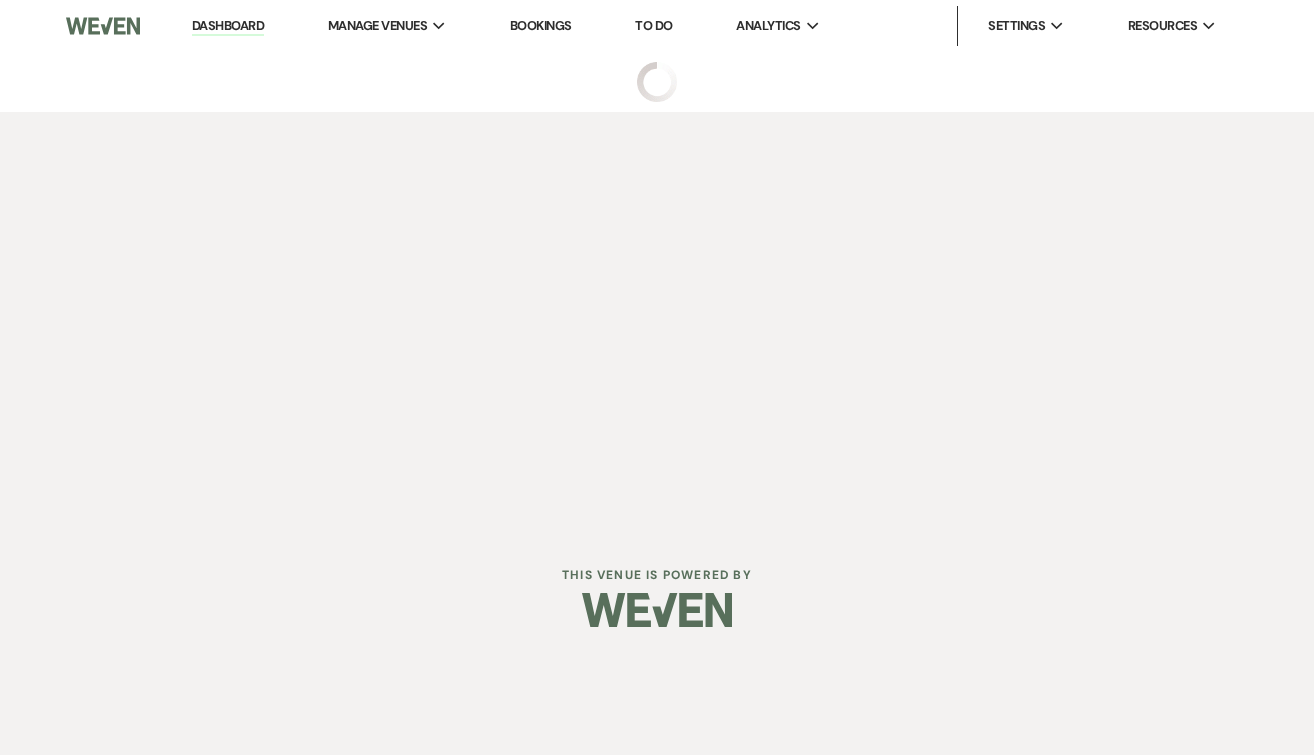 scroll, scrollTop: 0, scrollLeft: 0, axis: both 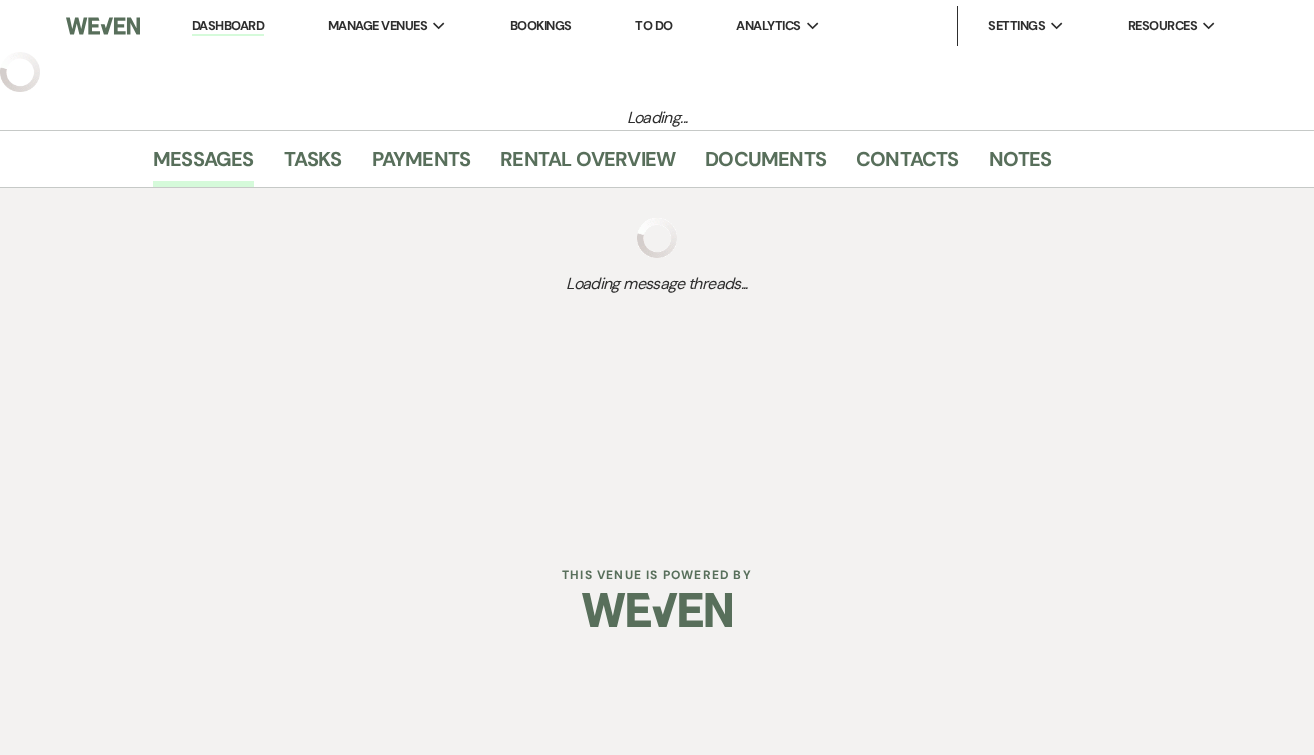 select on "2" 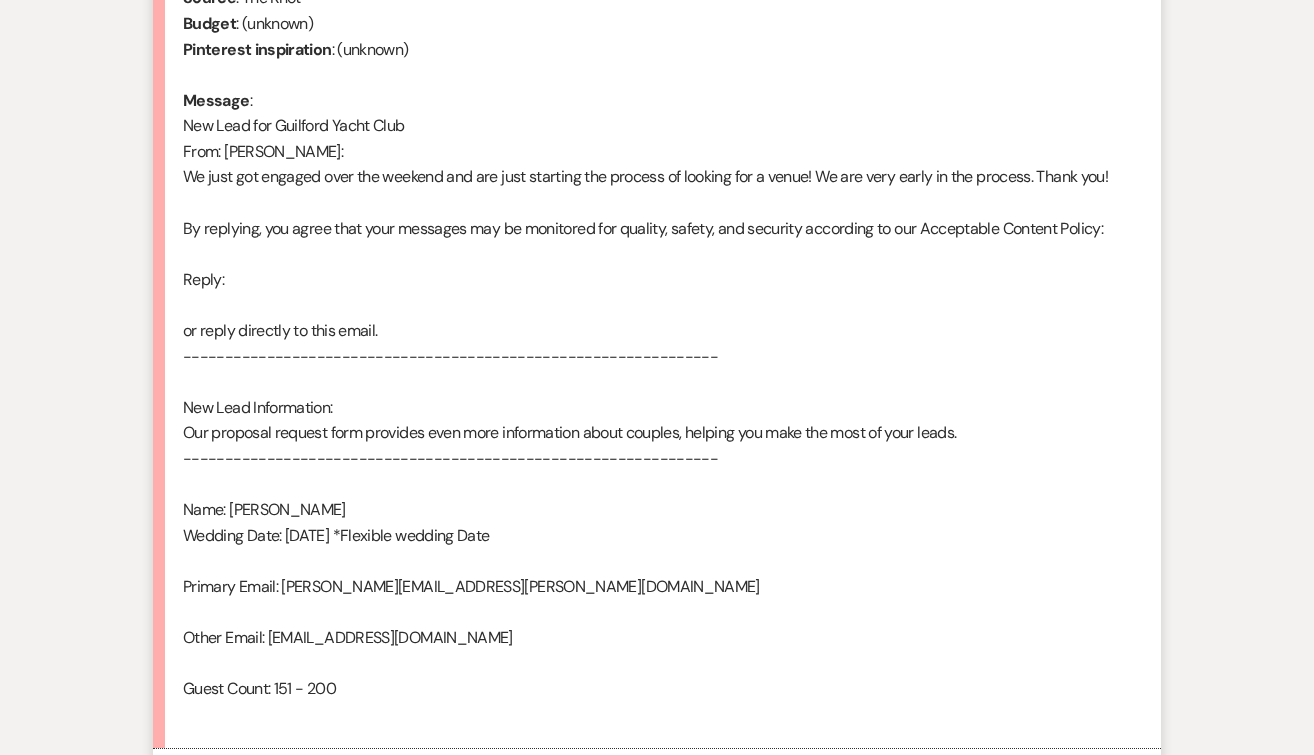 scroll, scrollTop: 1185, scrollLeft: 0, axis: vertical 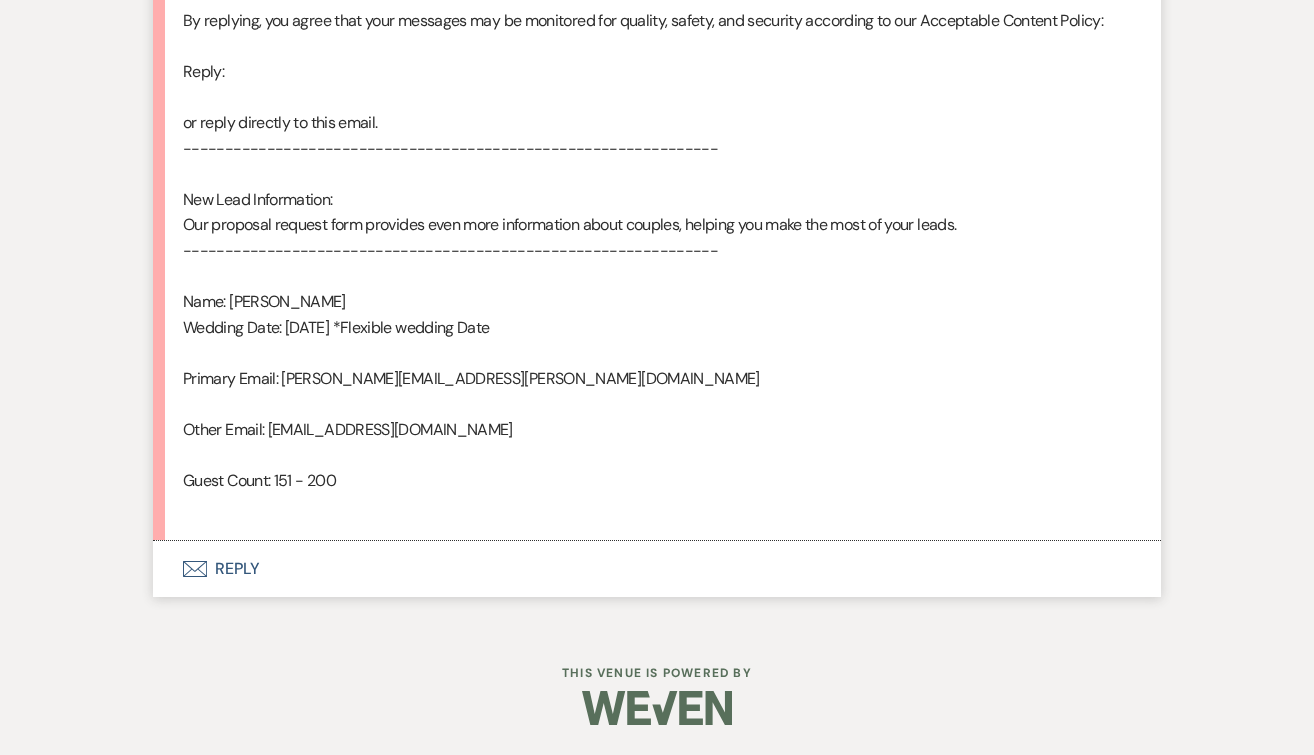 click on "Envelope Reply" at bounding box center [657, 569] 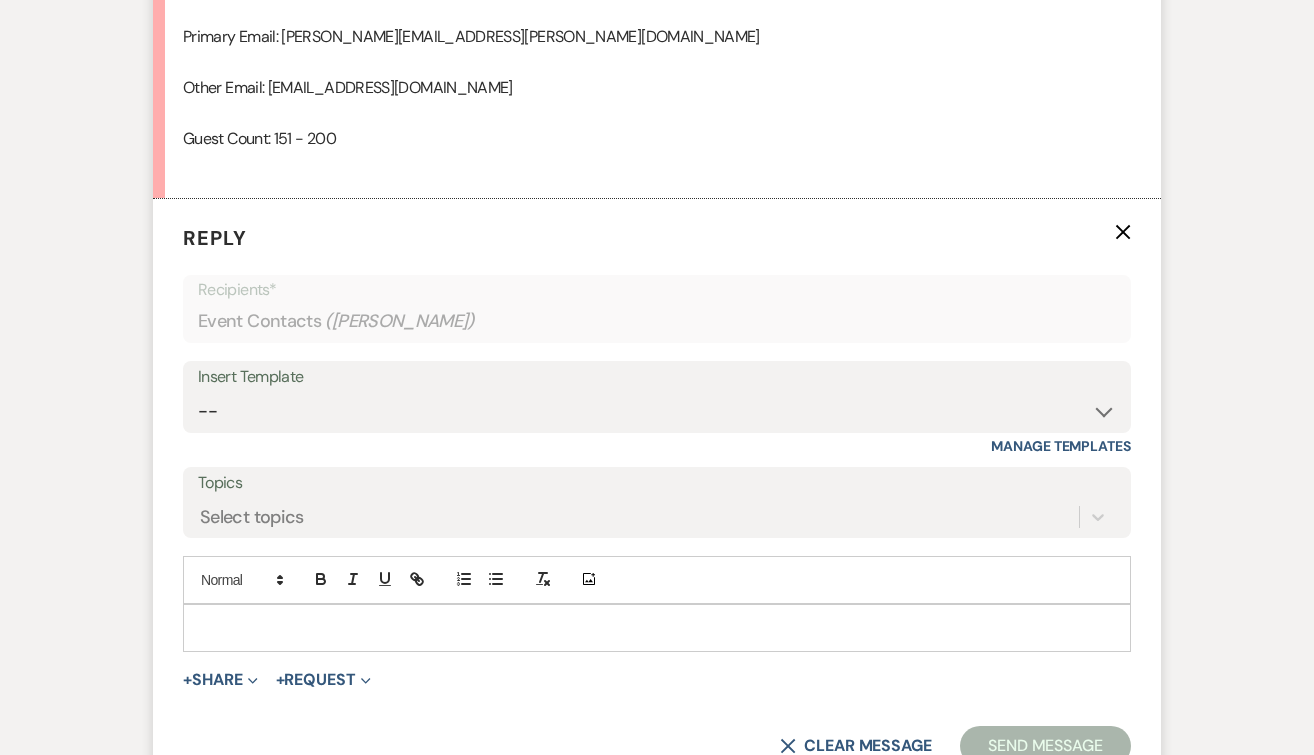 scroll, scrollTop: 1555, scrollLeft: 0, axis: vertical 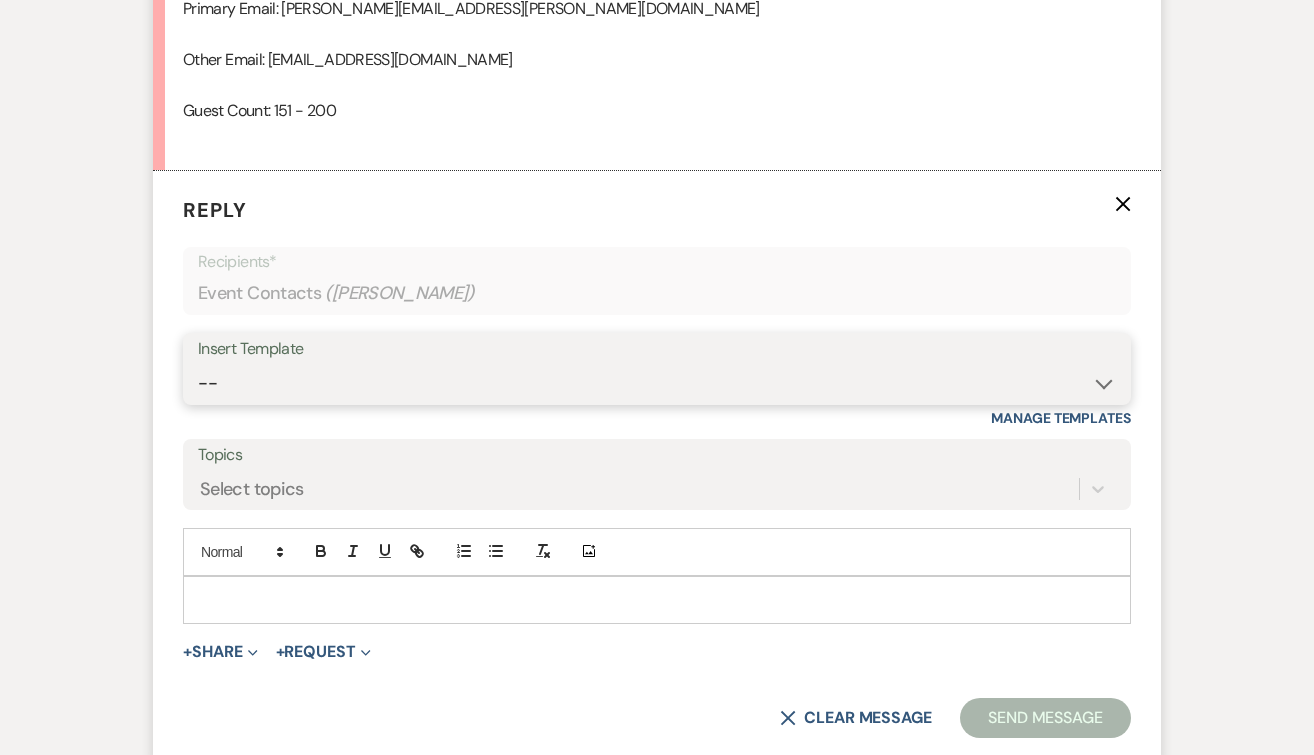 click on "-- Weven Planning Portal Introduction (Booked Events) Initial Inquiry Response Tour Request Response Follow Up Contract (Pre-Booked Leads) Initial Inquiry Response- unknown date  Initial Inquiry Response- High Season Initial Inquiry Response- Shoulder Season Initial Inquiry Response- Low Season Initial Inquiry Response- Member Unknown Date Initial Inquiry Response- Member High Season Copy of Initial Inquiry Response- Member Shoulder Season Initial Inquiry Response- Member Low Season Thank you for touring the Guilford Yacht Club Schedule Tour for GYC Bridal Shower End of Life Celebration  Copy of Weven Planning Portal Introduction (Booked Events) Copy of Weven Planning Portal Introduction (Booked Events) Copy of Weven Planning Portal Introduction (Booked Events) Lost- Why? Knot review 5 Stars Copy of Follow Up Out of Office Vendor COI forms" at bounding box center (657, 383) 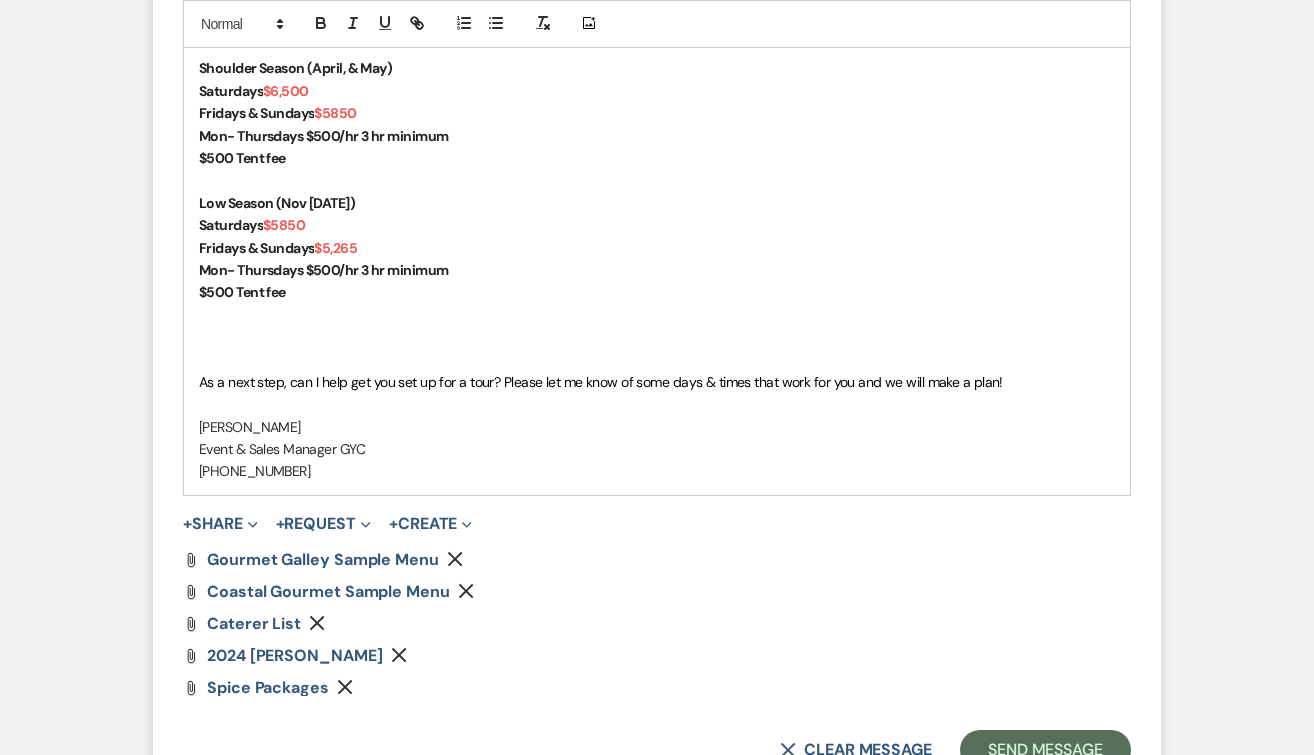 scroll, scrollTop: 2614, scrollLeft: 0, axis: vertical 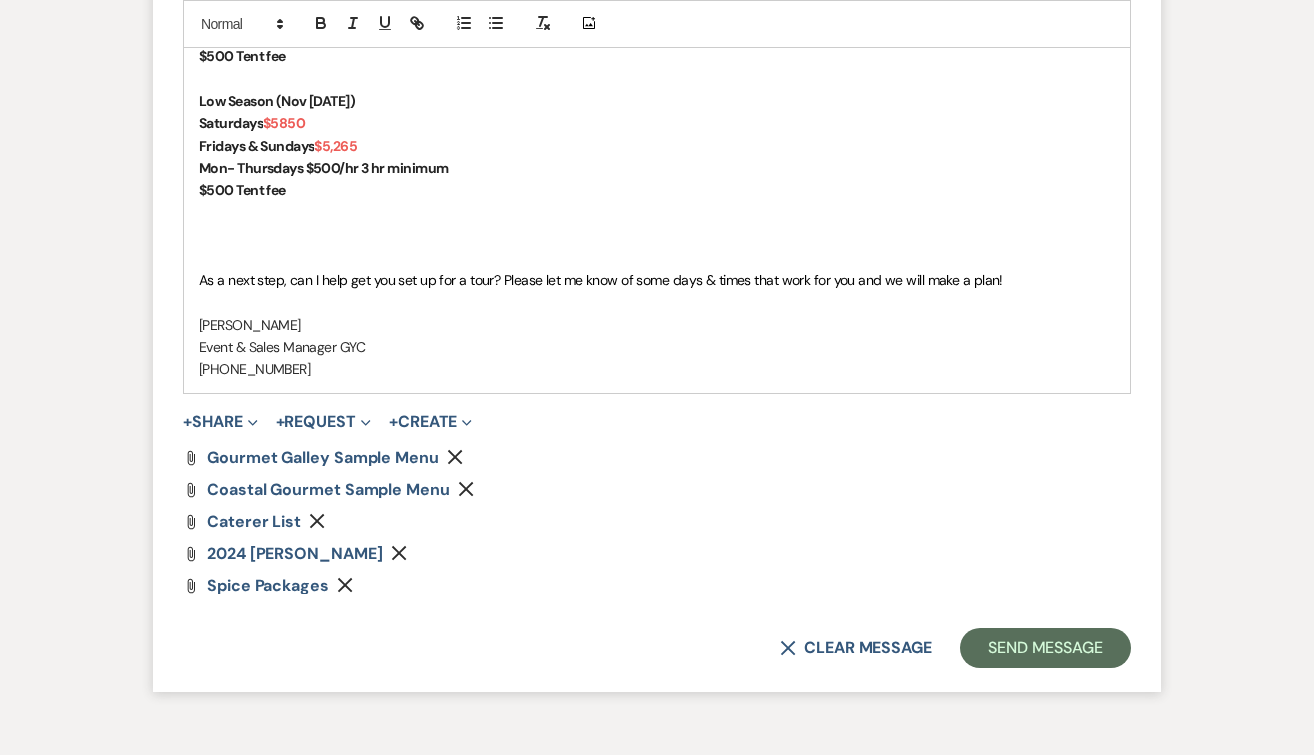 click 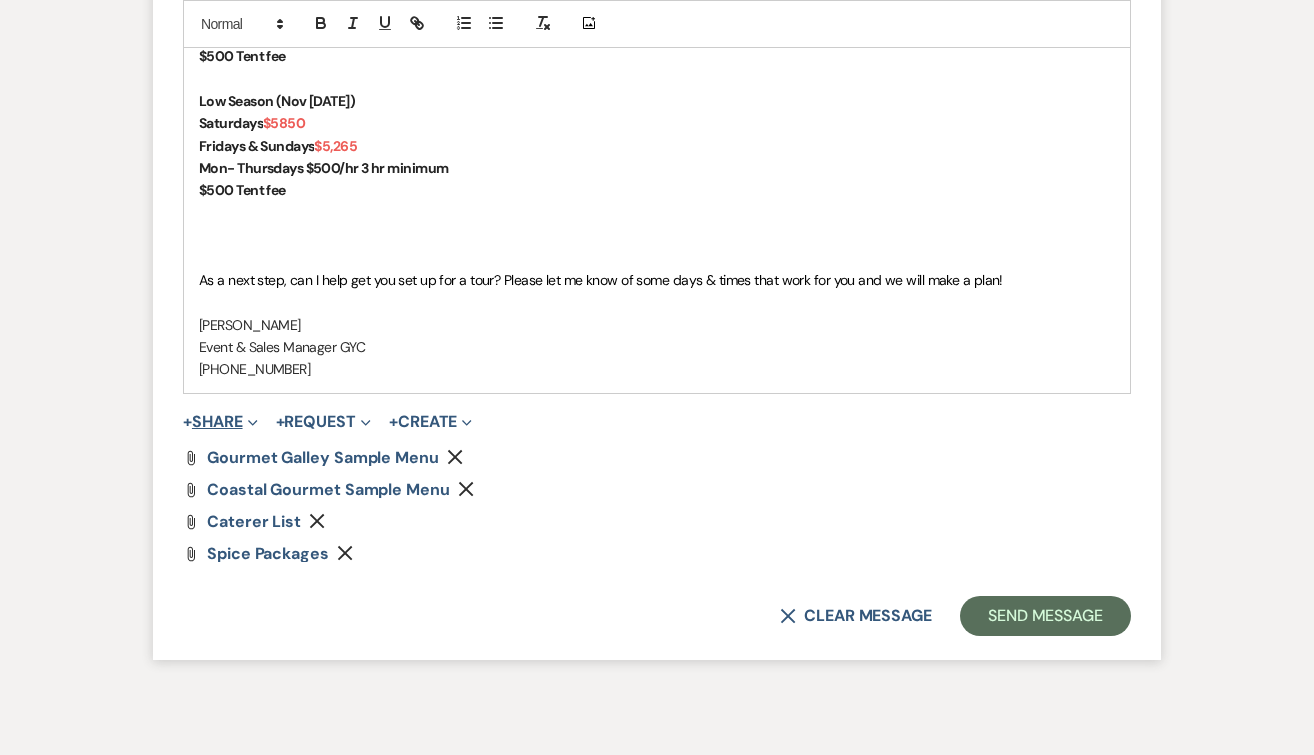 click on "+  Share Expand" at bounding box center (220, 422) 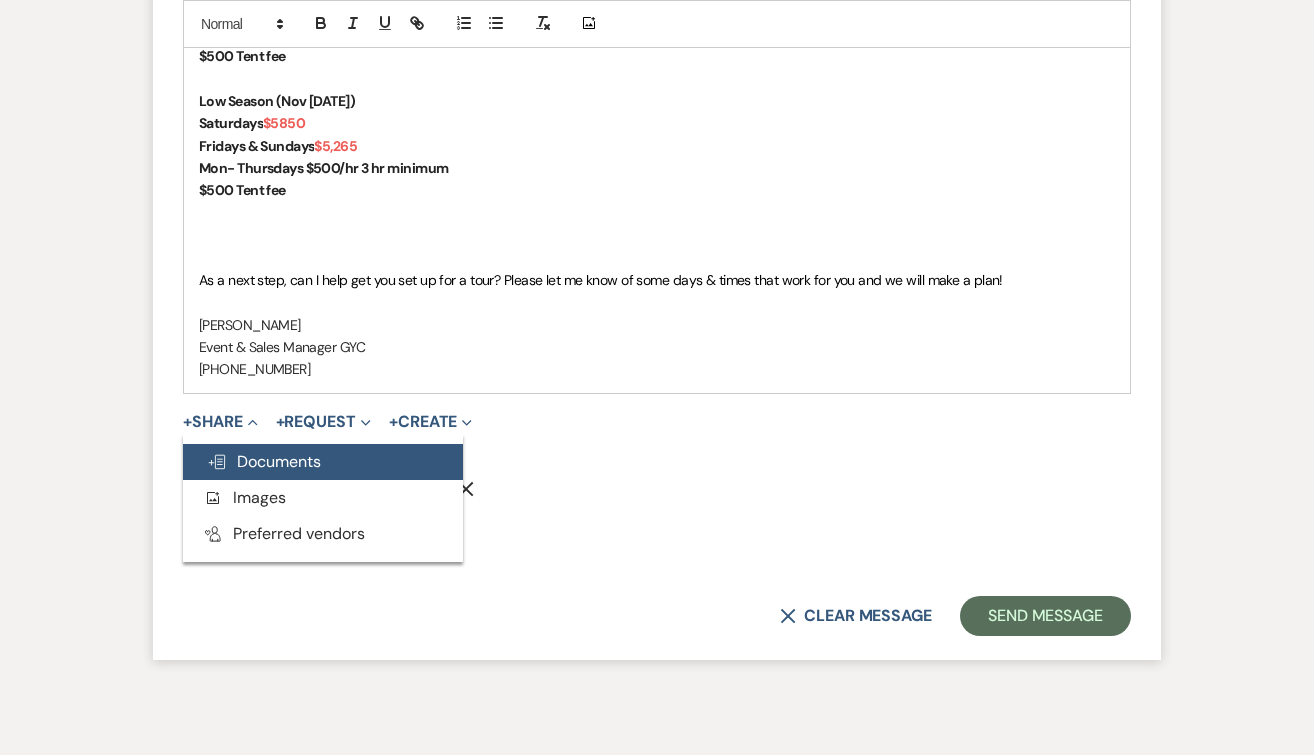 click on "Doc Upload Documents" at bounding box center (264, 461) 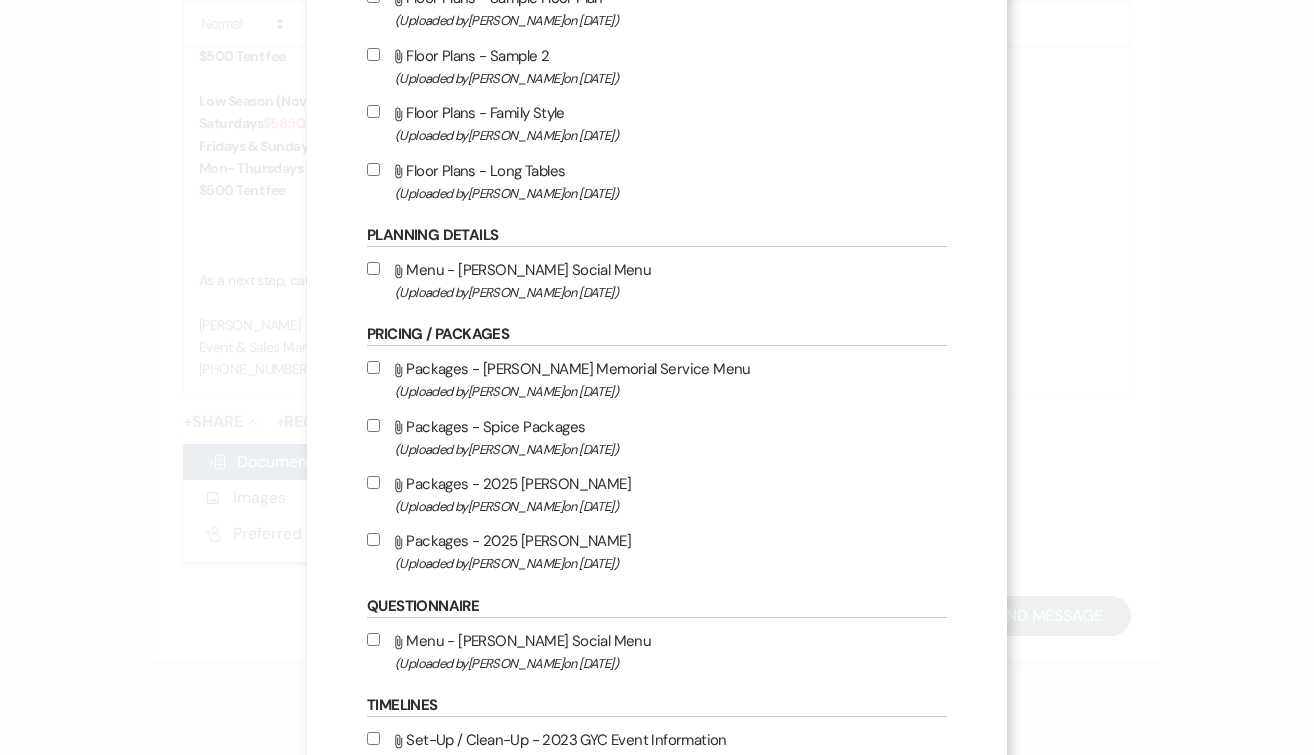 scroll, scrollTop: 562, scrollLeft: 0, axis: vertical 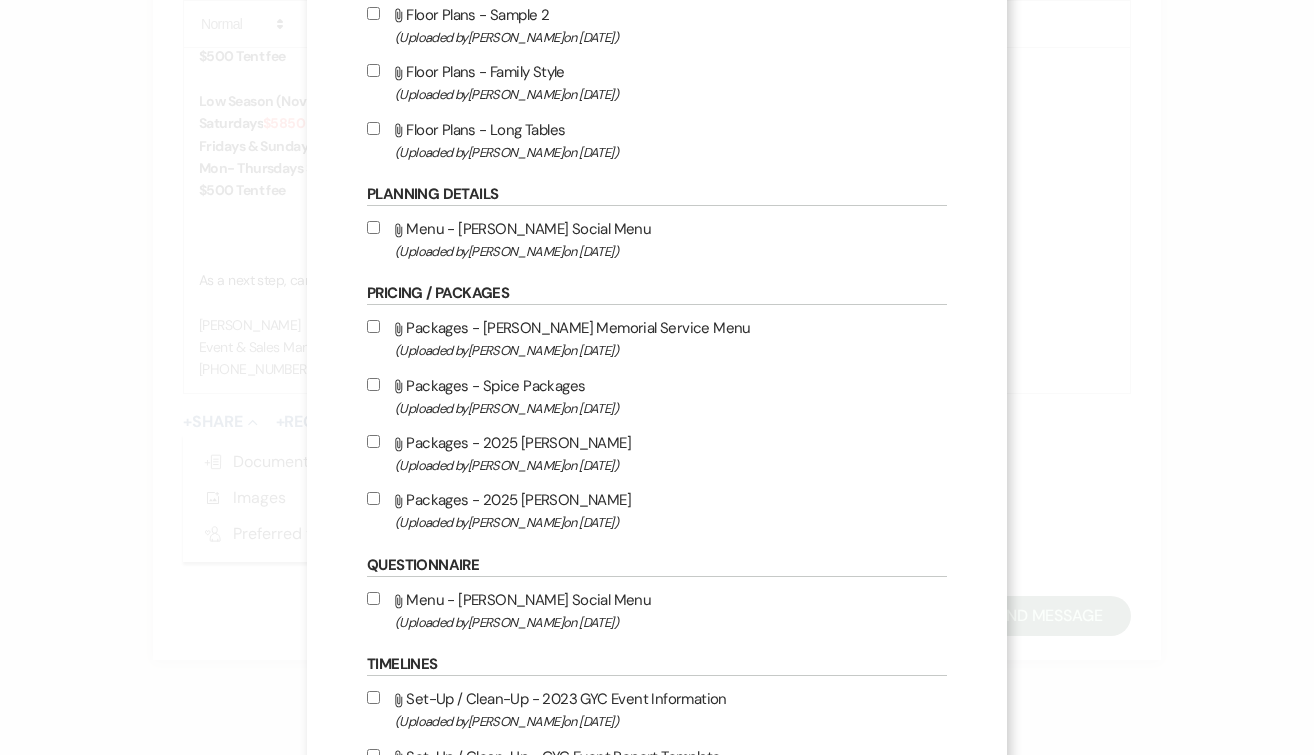 click on "Attach File Packages - 2025 David Alan  (Uploaded by  Alison Wehrle  on   Mar 2nd, 2025 )" at bounding box center (373, 441) 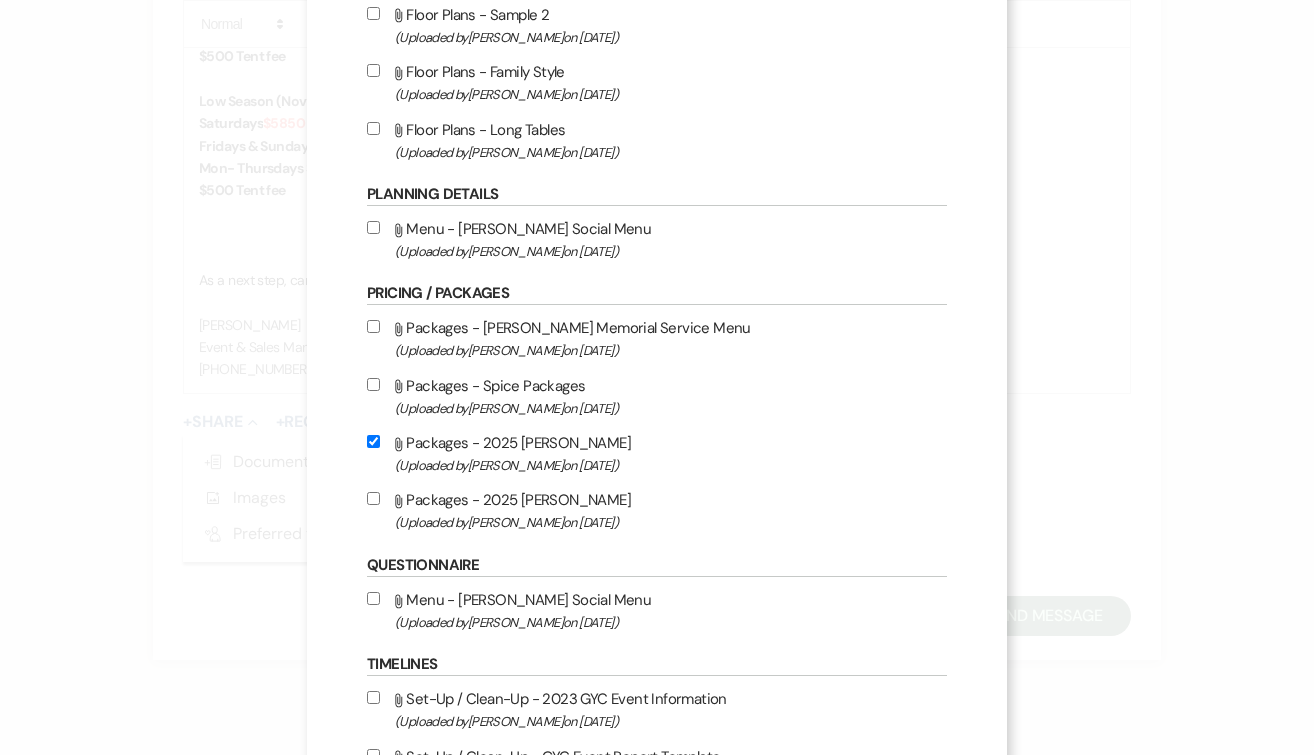 checkbox on "true" 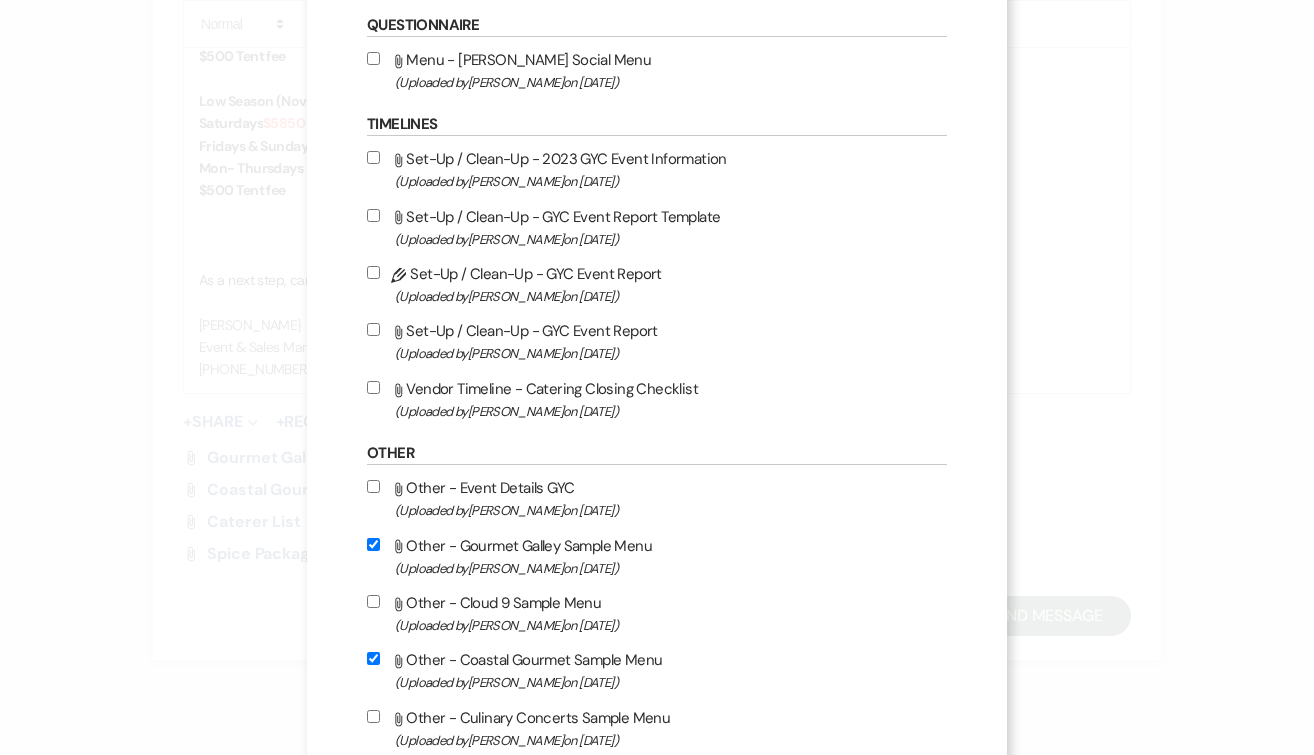 scroll, scrollTop: 1636, scrollLeft: 0, axis: vertical 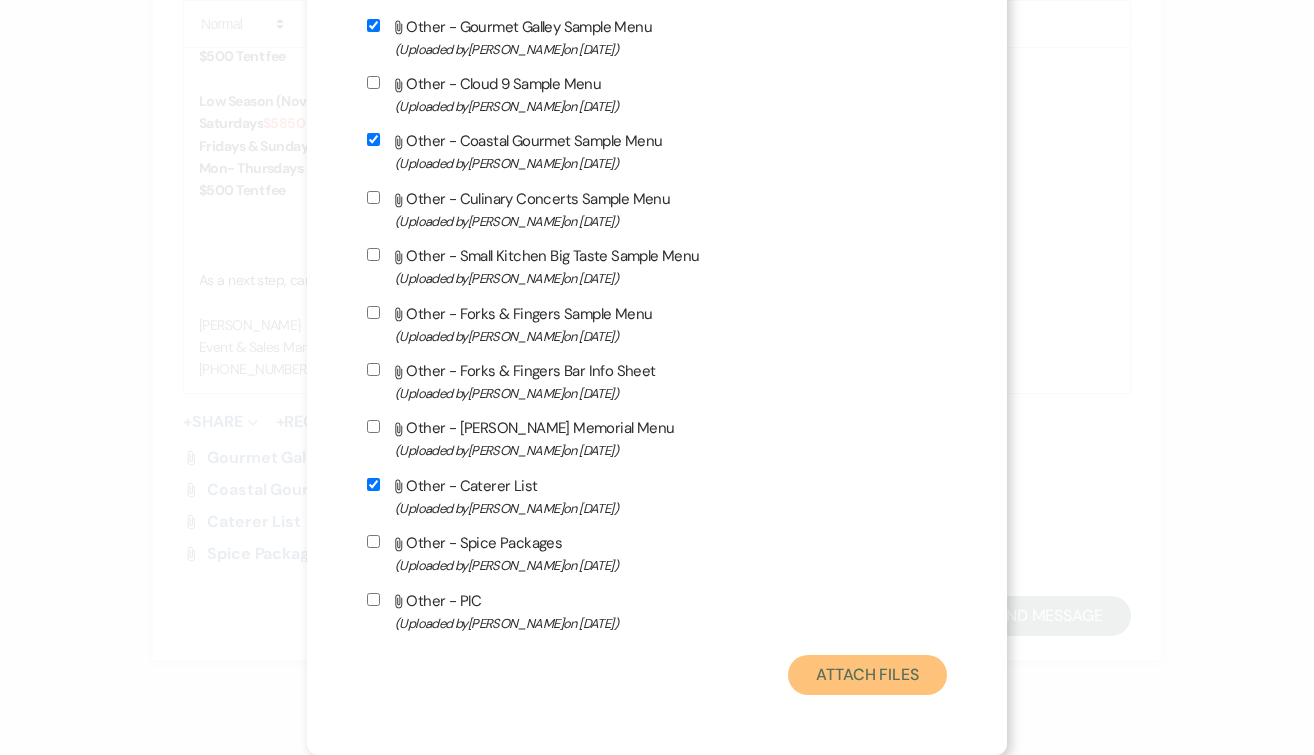 click on "Attach Files" at bounding box center [867, 675] 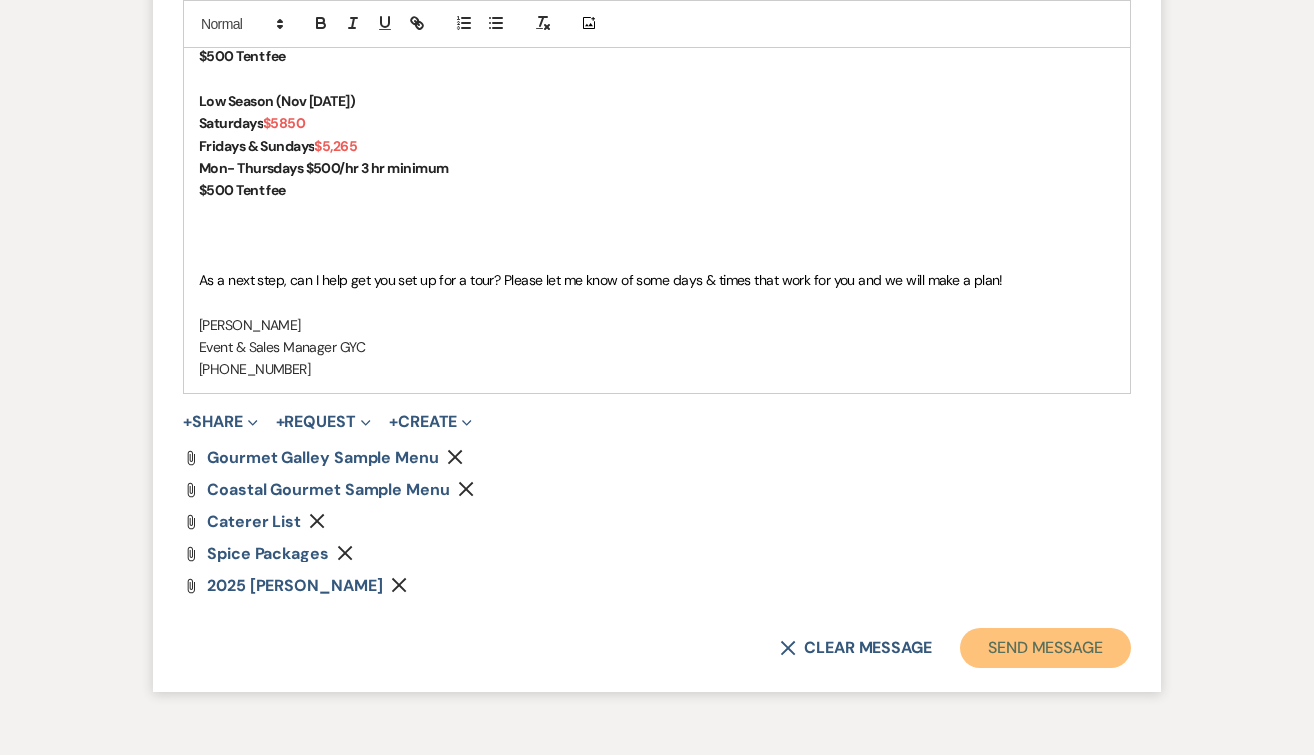 click on "Send Message" at bounding box center [1045, 648] 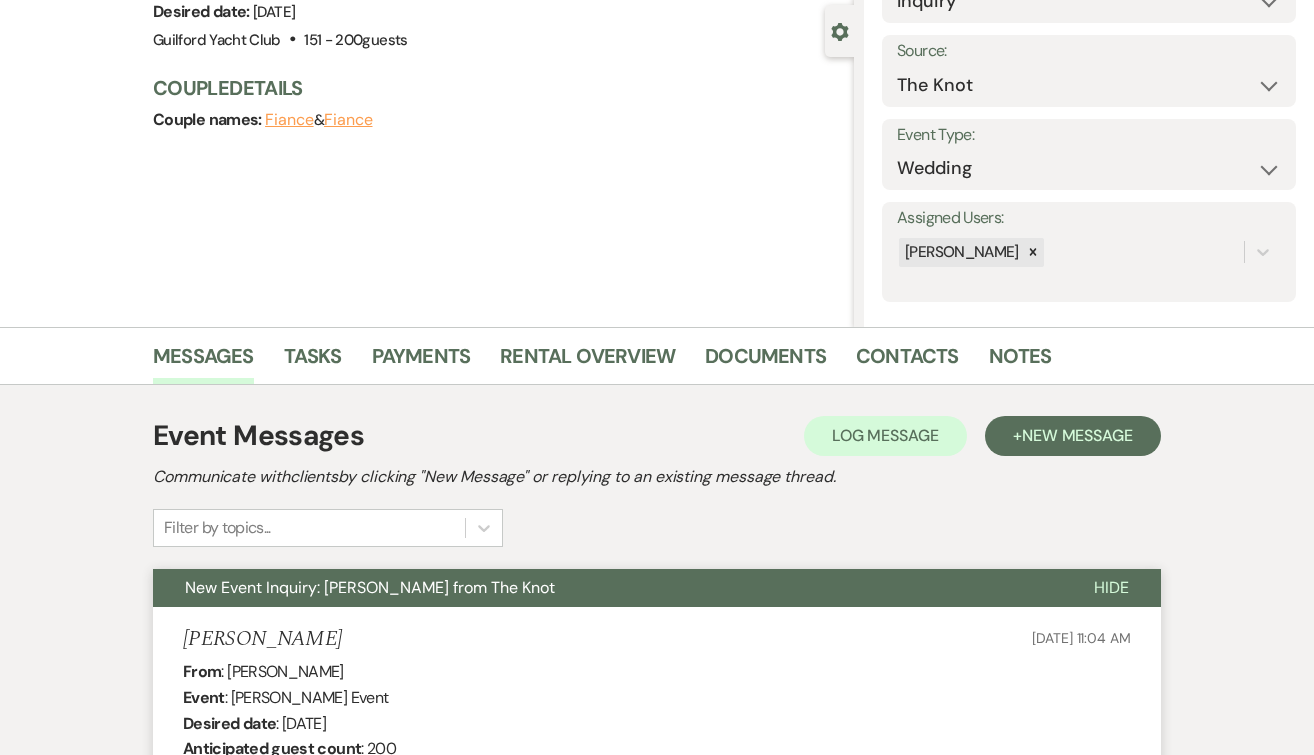 scroll, scrollTop: 0, scrollLeft: 0, axis: both 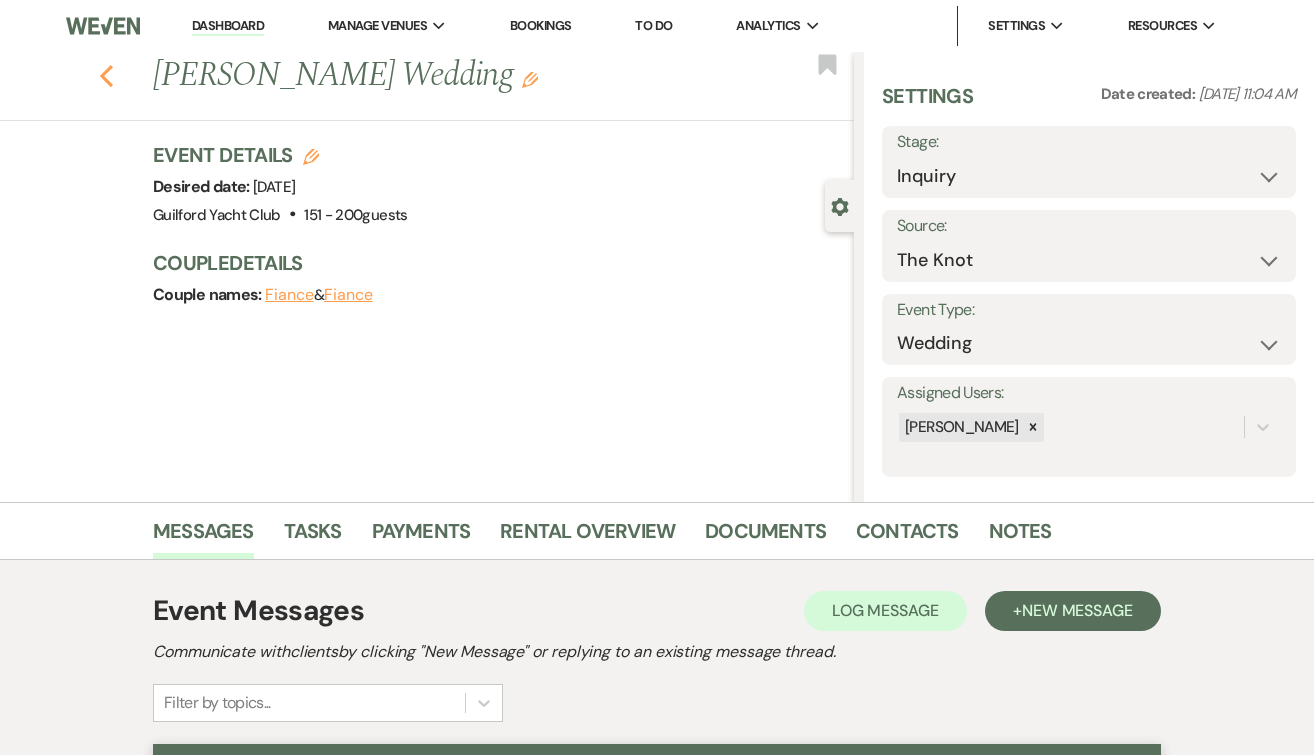 click on "Previous" 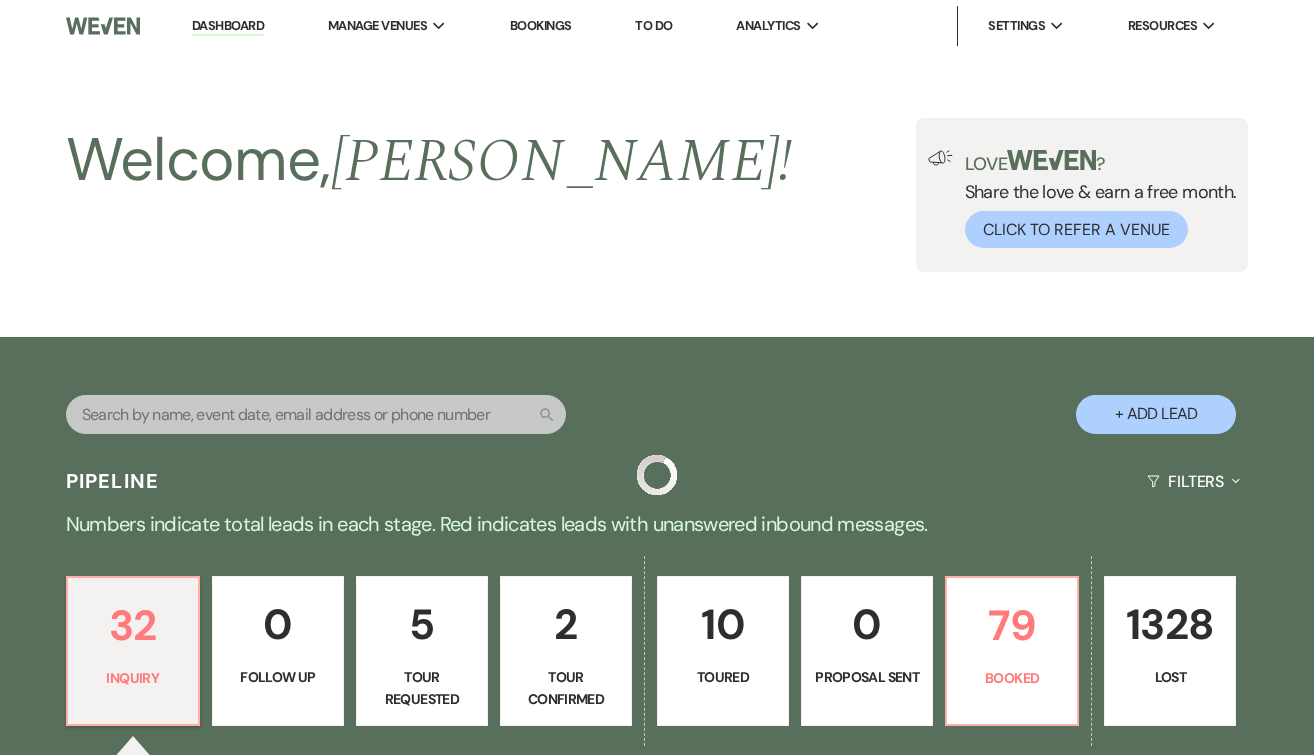 scroll, scrollTop: 472, scrollLeft: 0, axis: vertical 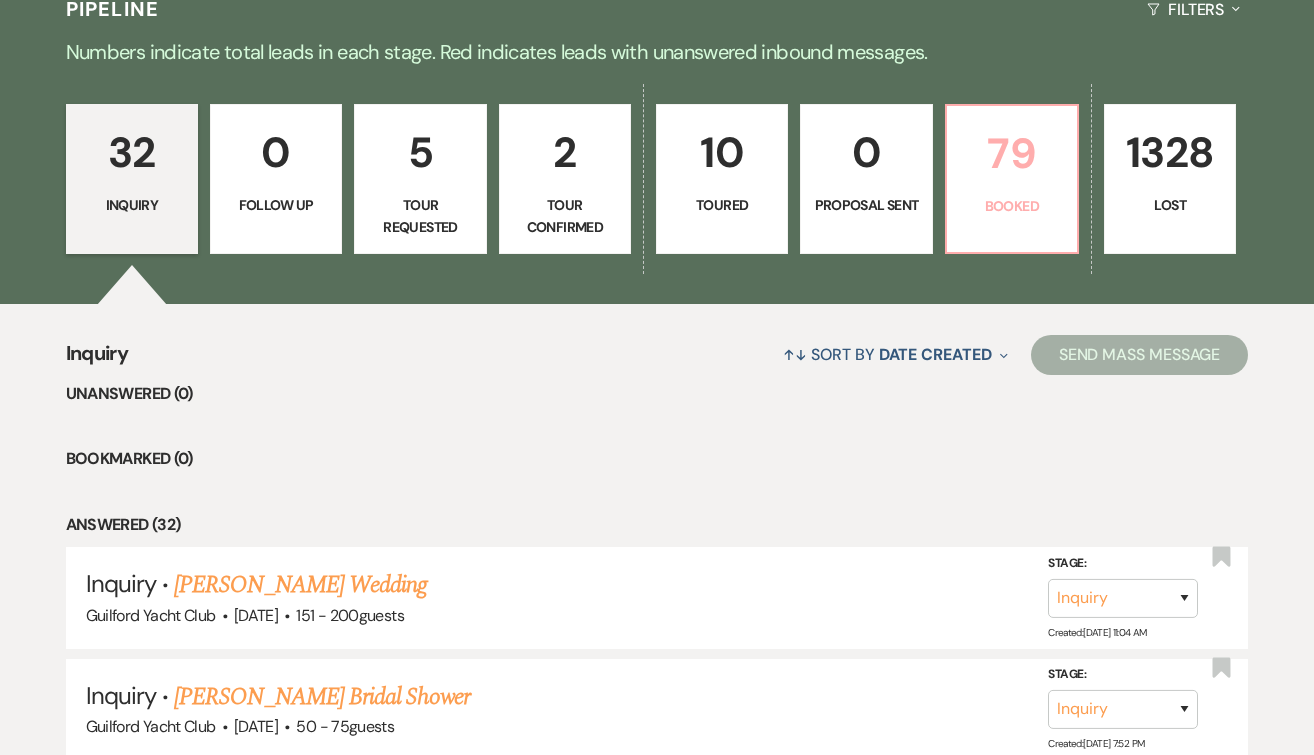 click on "79" at bounding box center [1012, 153] 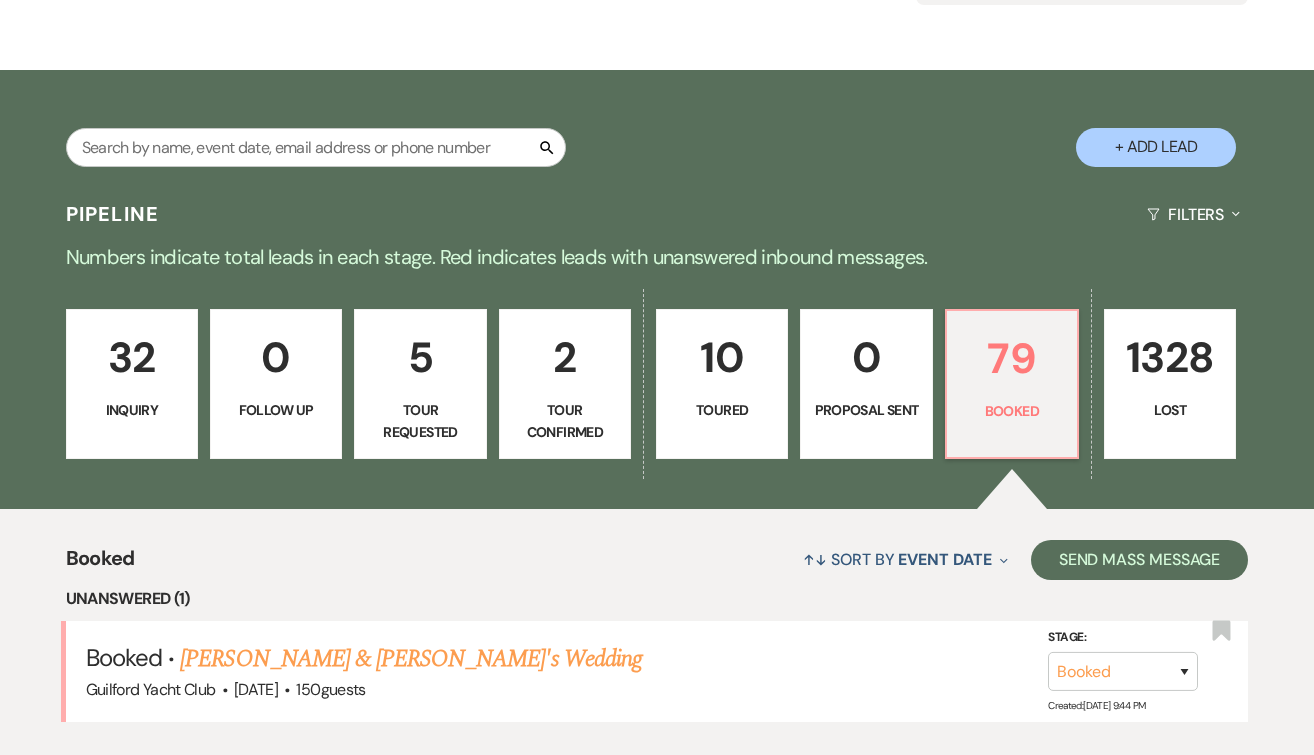 scroll, scrollTop: 472, scrollLeft: 0, axis: vertical 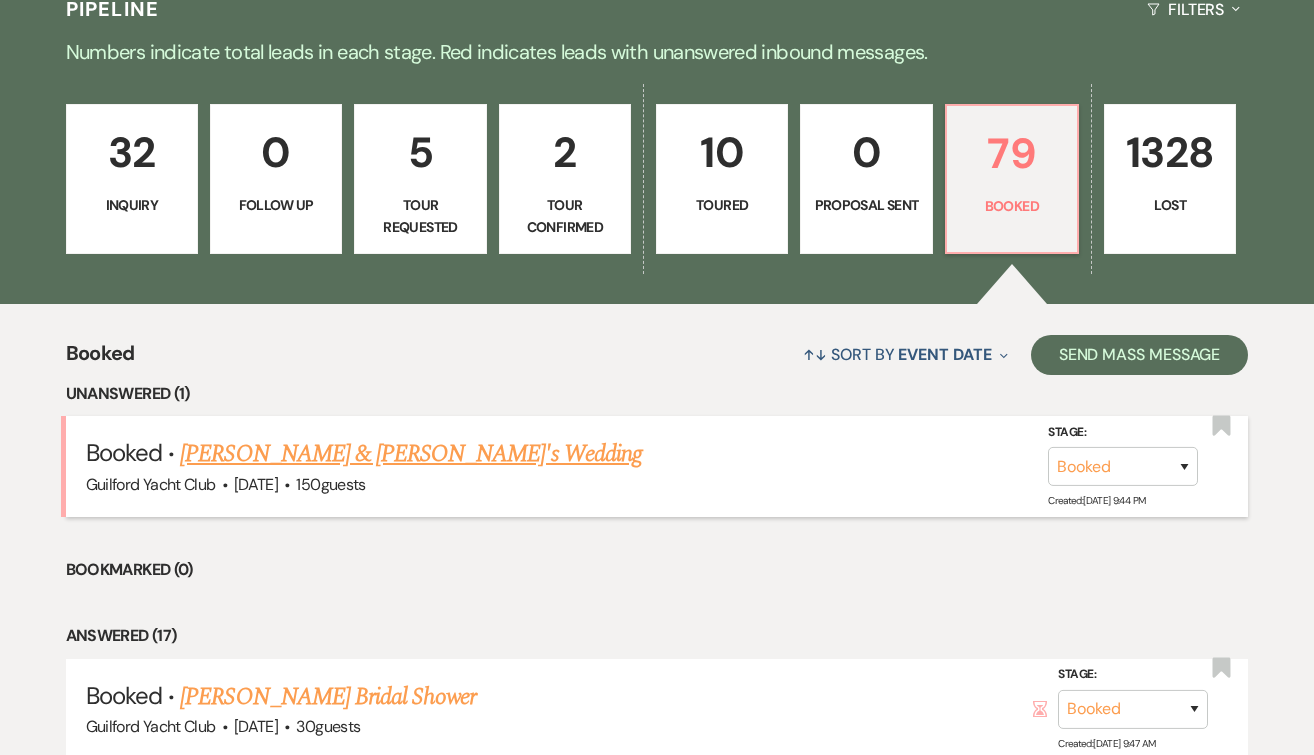 click on "Courtney LeBlanc & Fiance's Wedding" at bounding box center [411, 454] 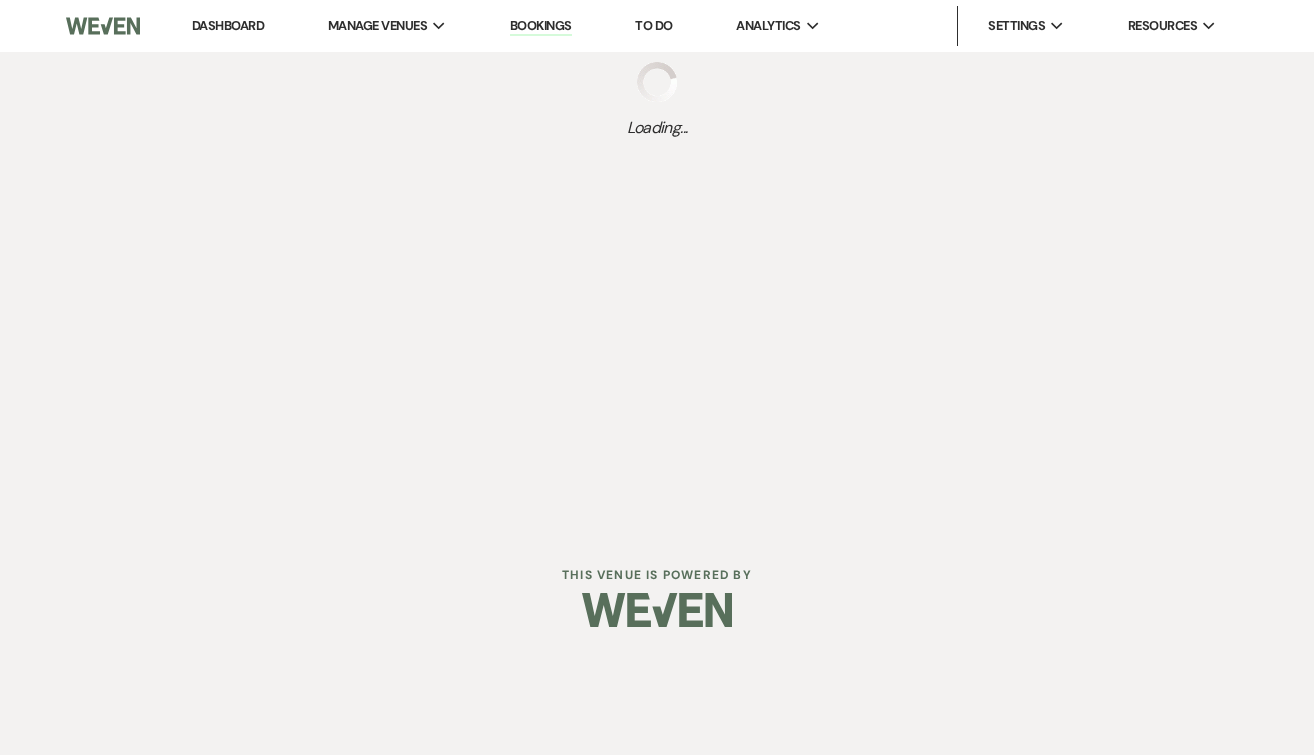 scroll, scrollTop: 0, scrollLeft: 0, axis: both 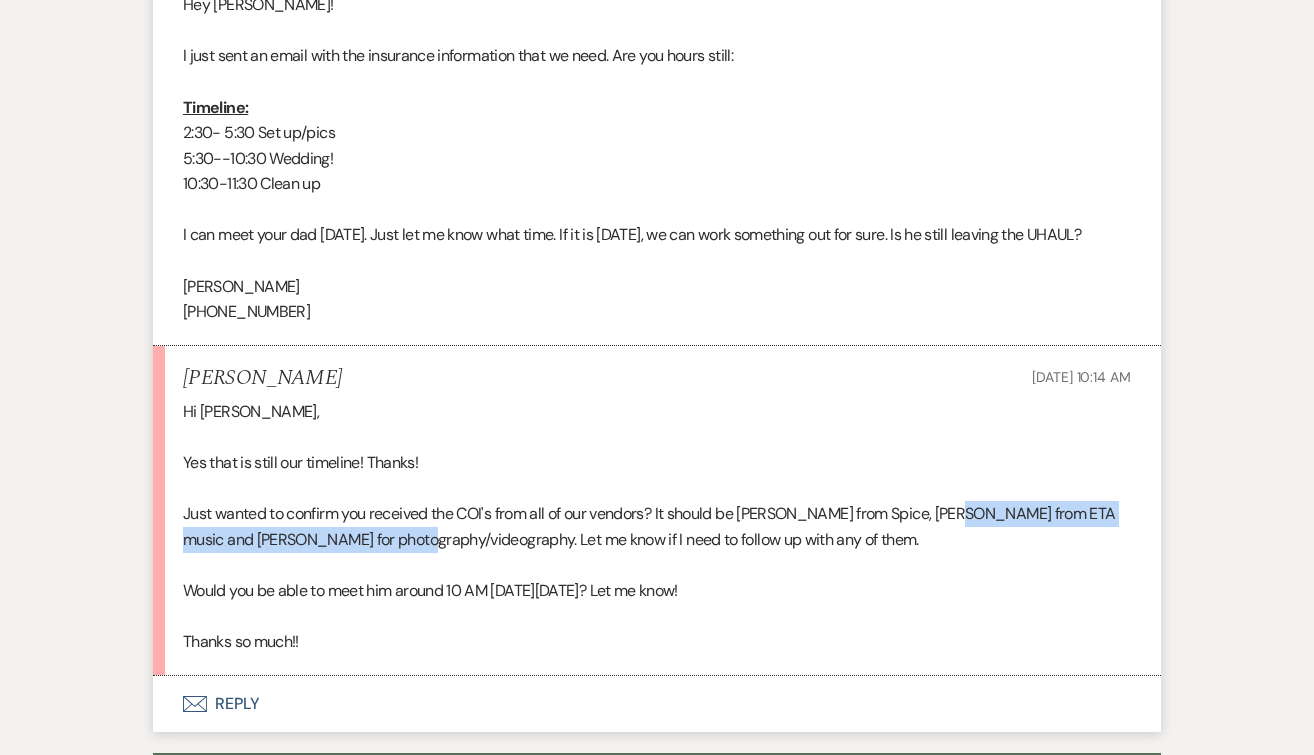 drag, startPoint x: 417, startPoint y: 492, endPoint x: 960, endPoint y: 450, distance: 544.6219 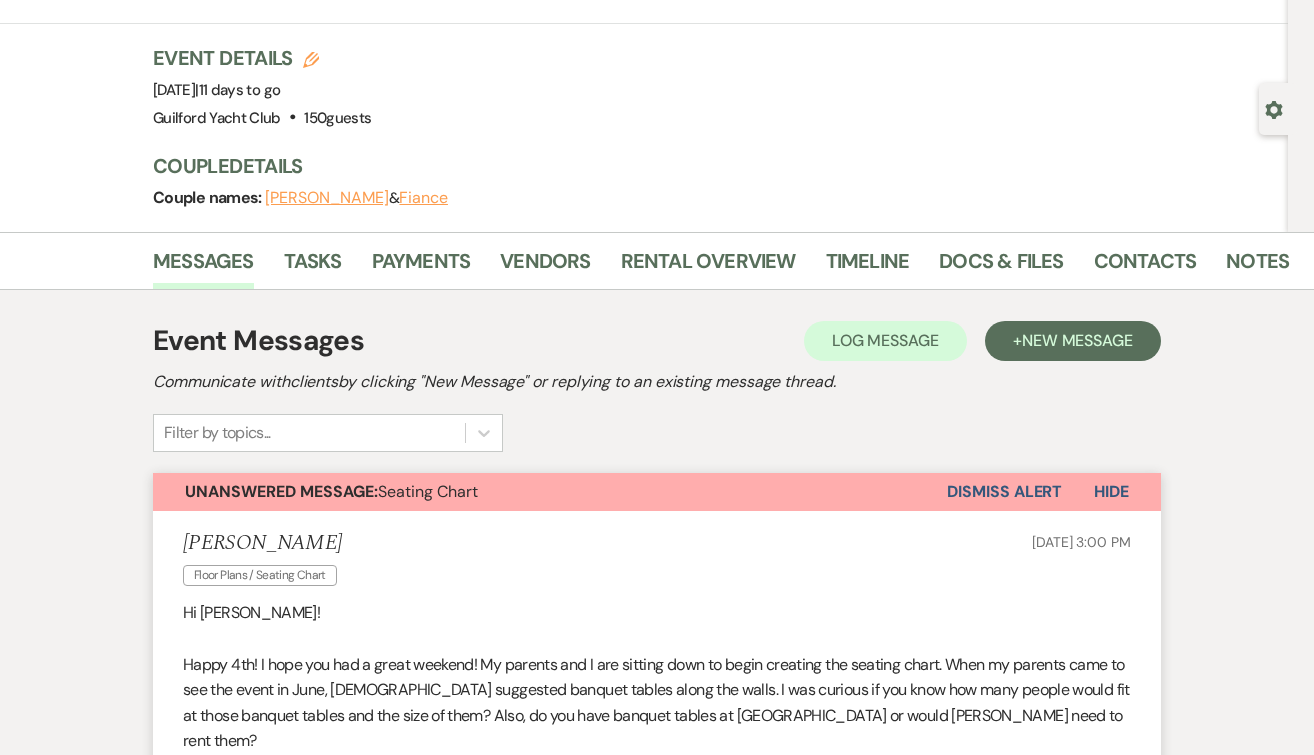 scroll, scrollTop: 0, scrollLeft: 0, axis: both 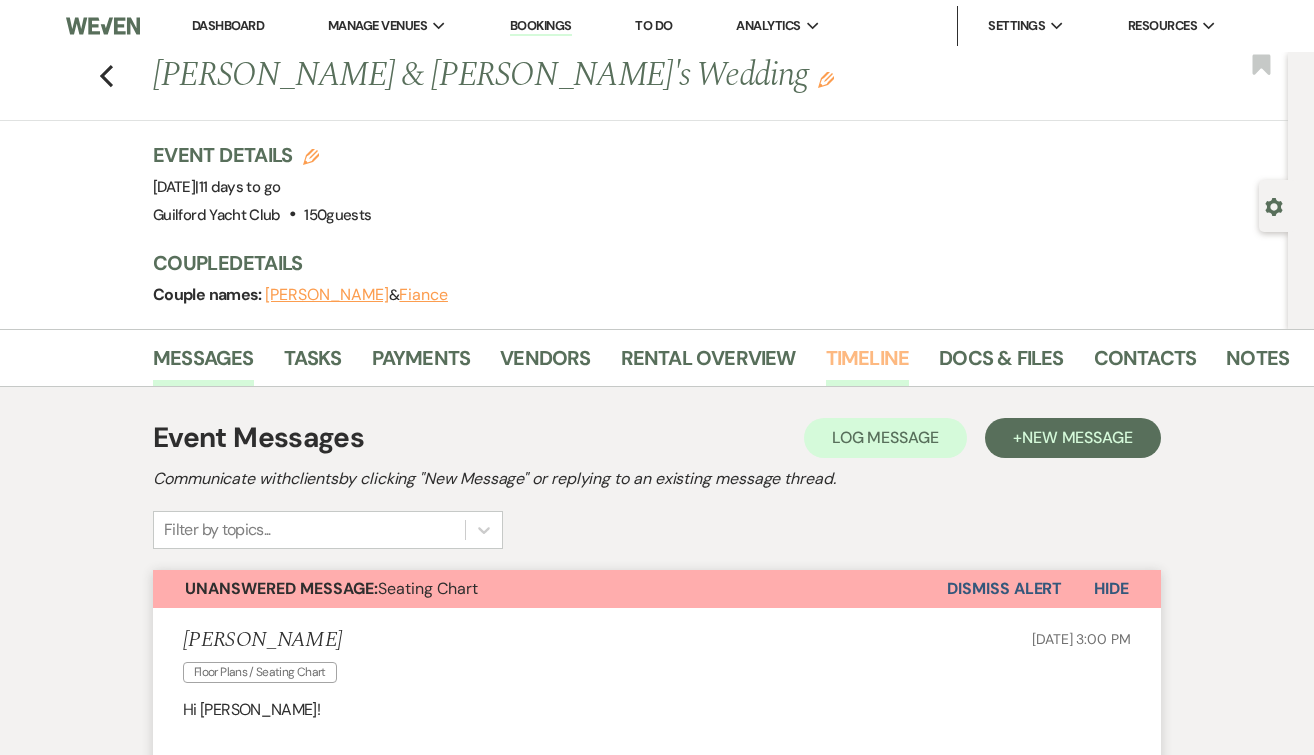 click on "Timeline" at bounding box center (868, 364) 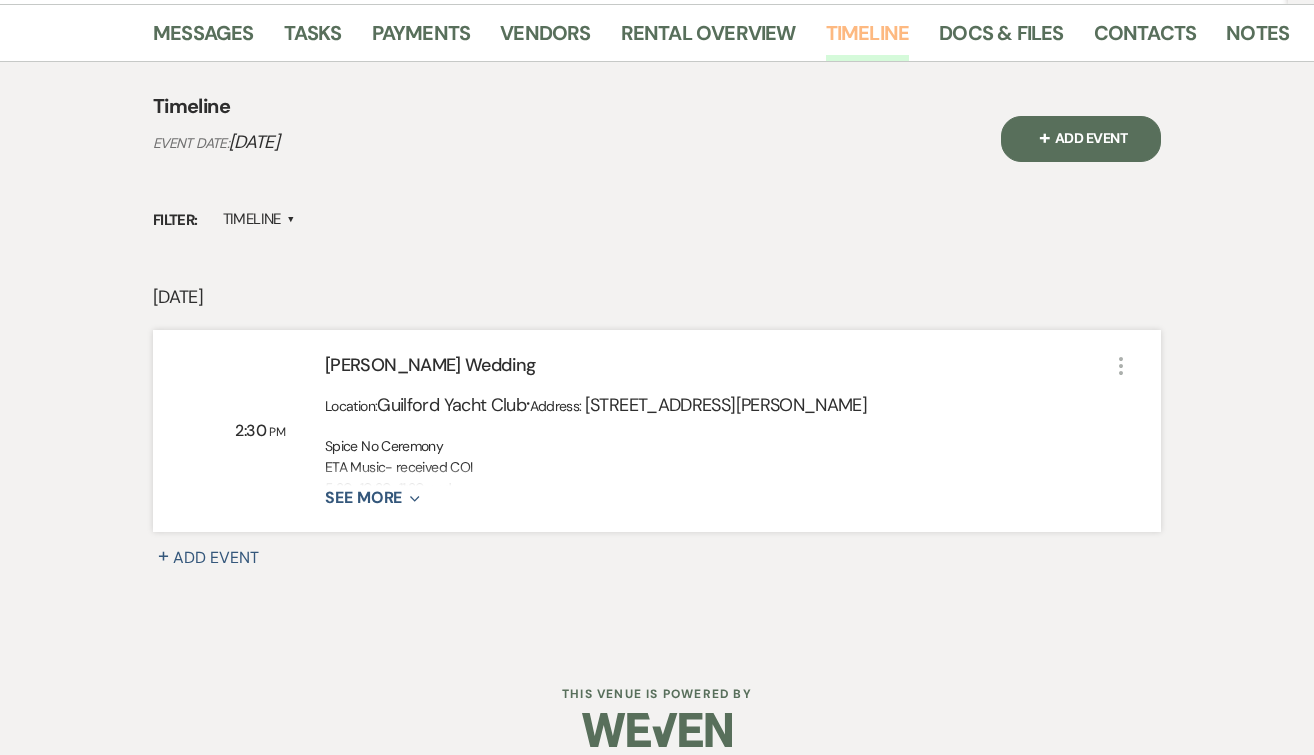 scroll, scrollTop: 347, scrollLeft: 0, axis: vertical 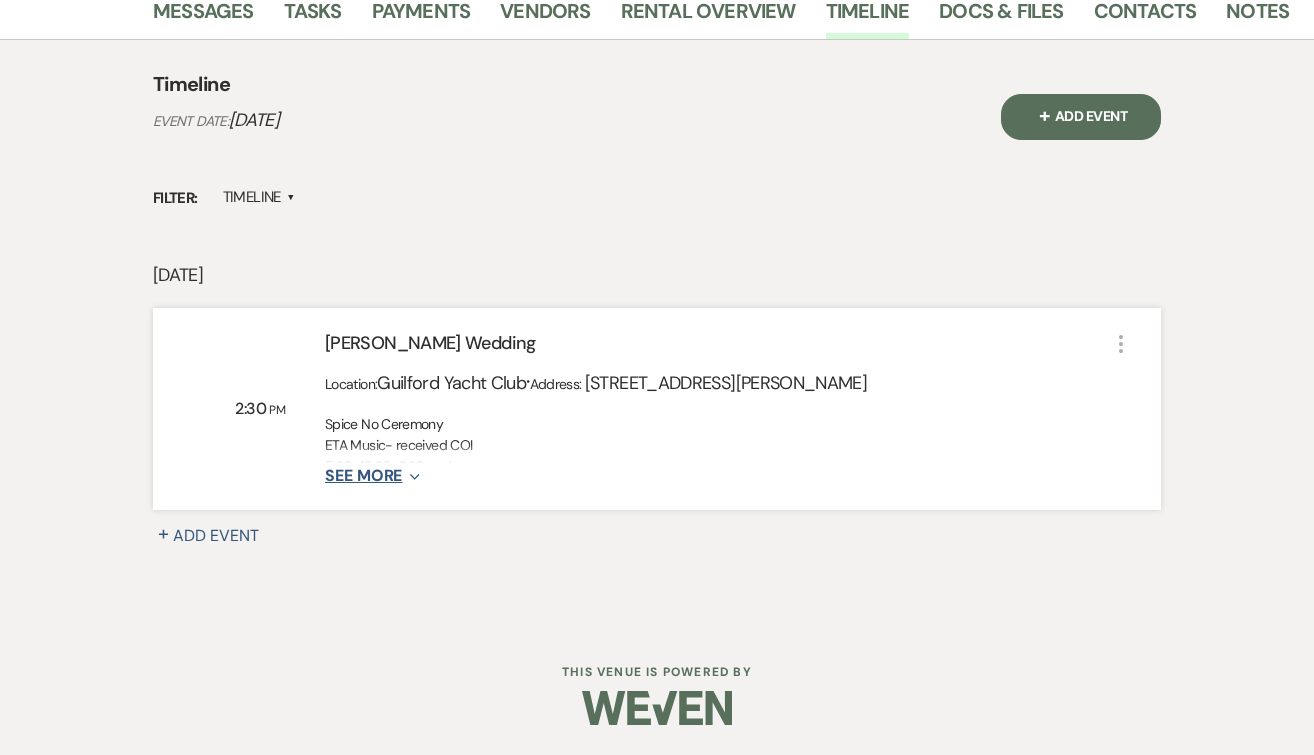 click on "Expand" 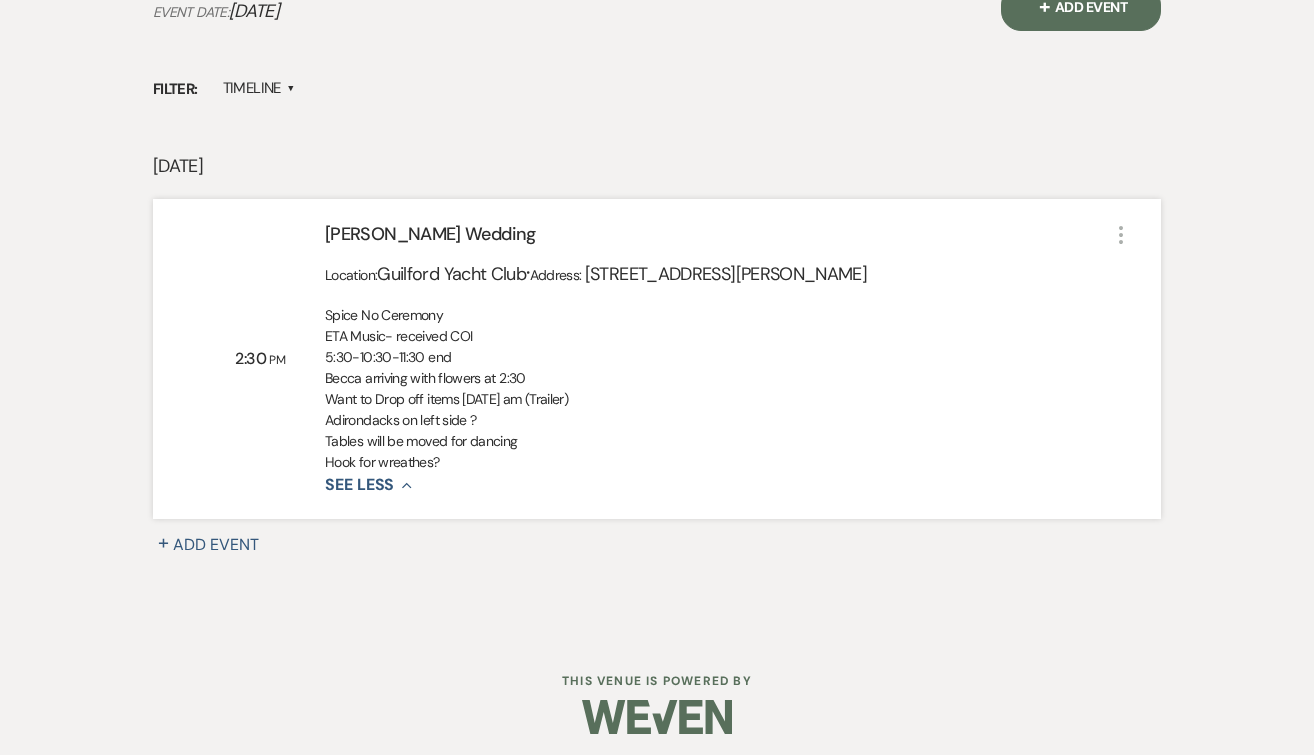 scroll, scrollTop: 455, scrollLeft: 0, axis: vertical 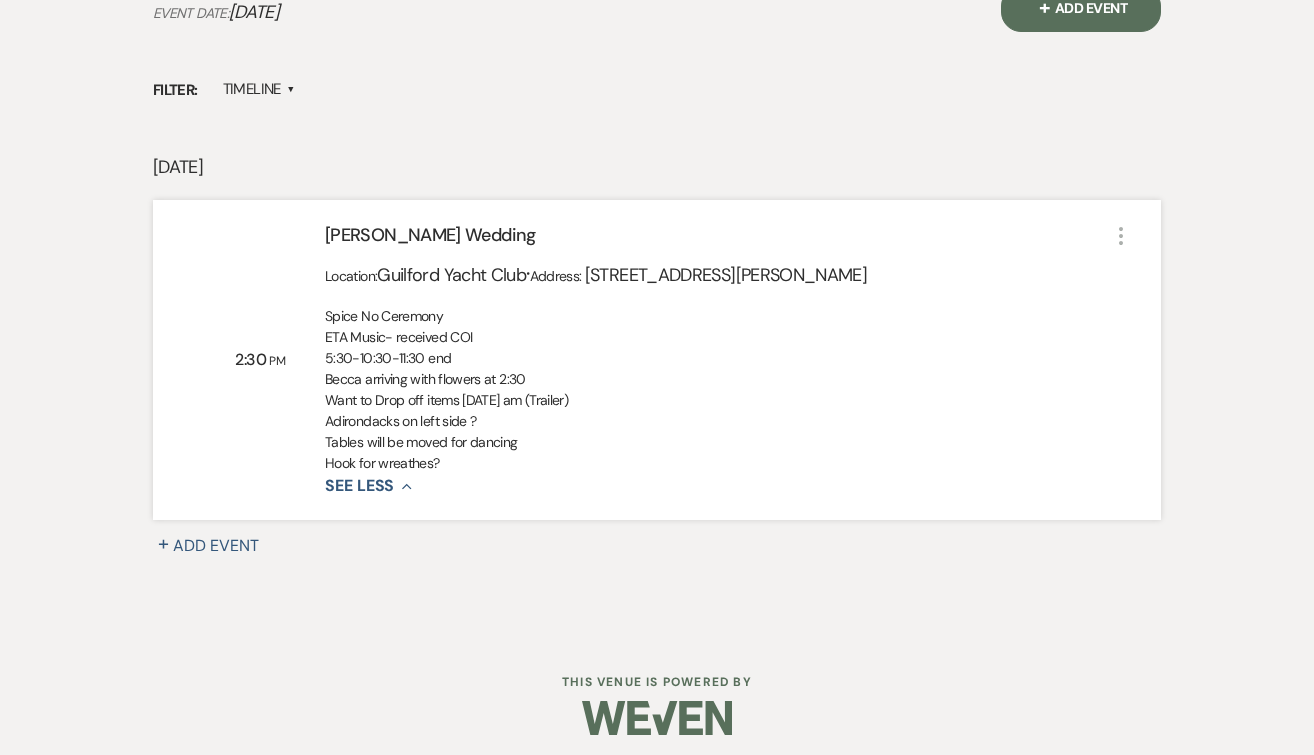 click on "More" 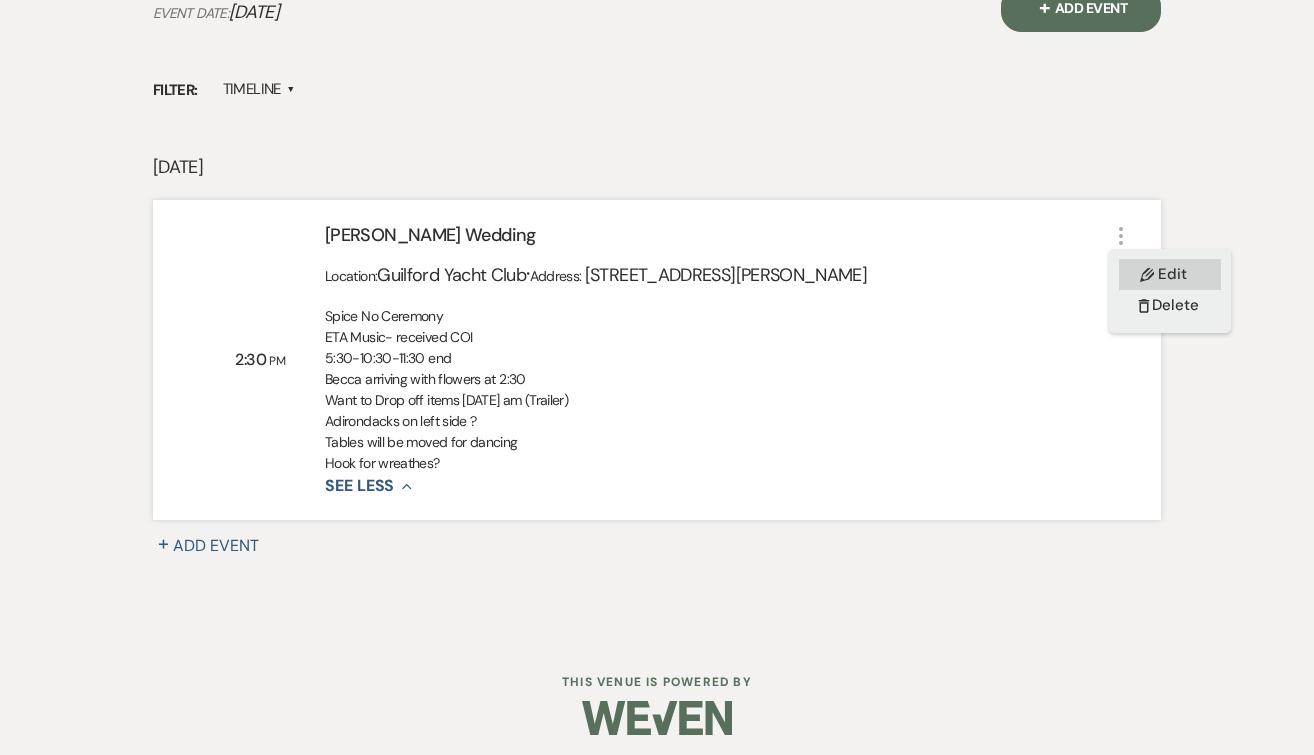 click on "Pencil" 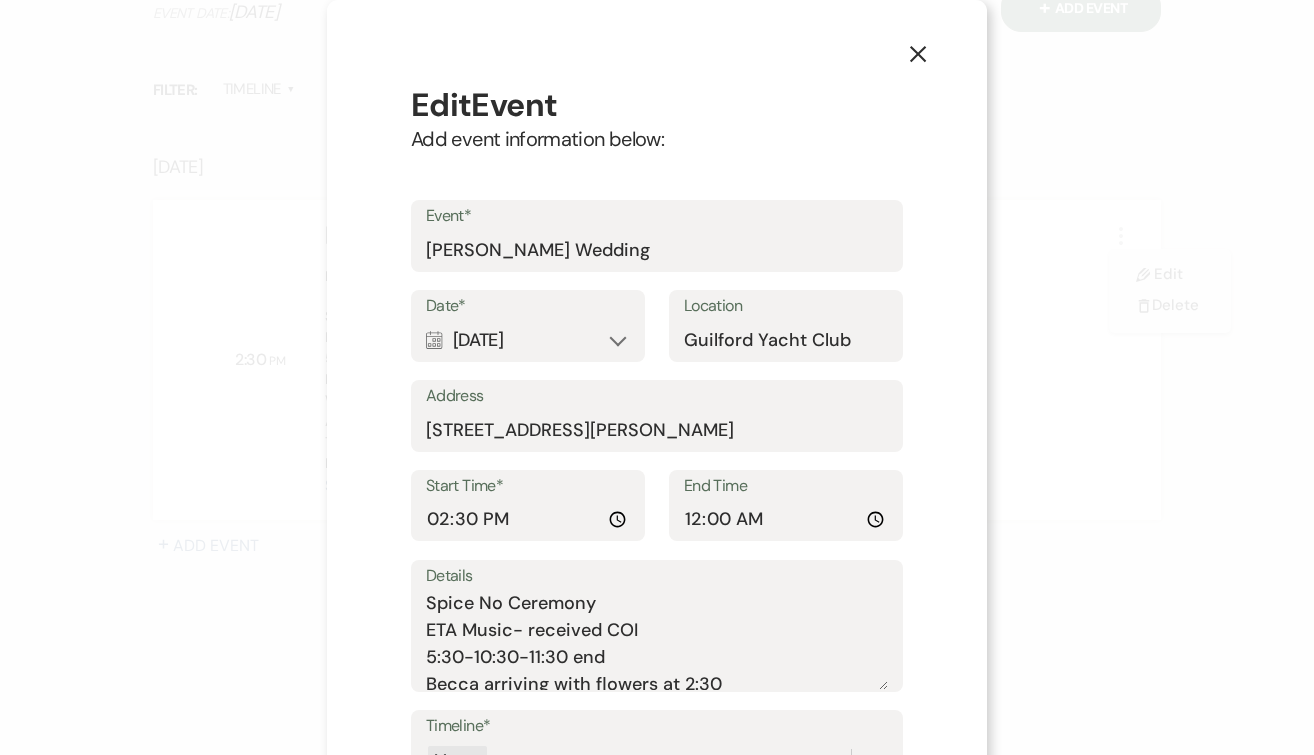scroll, scrollTop: 172, scrollLeft: 0, axis: vertical 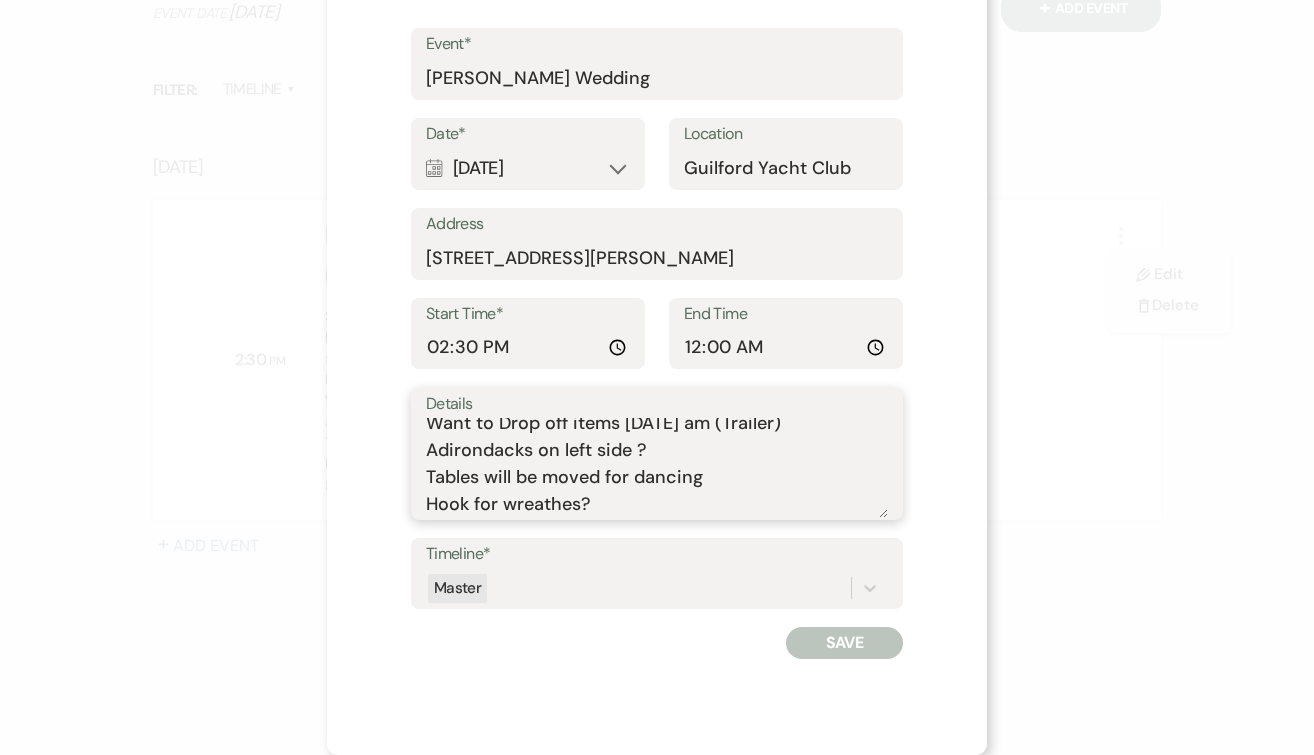 click on "Spice No Ceremony
ETA Music- received COI
5:30-10:30-11:30 end
Becca arriving with flowers at 2:30
Want to Drop off items on Sat am (Trailer)
Adirondacks on left side ?
Tables will be moved for dancing
Hook for wreathes?" at bounding box center [657, 468] 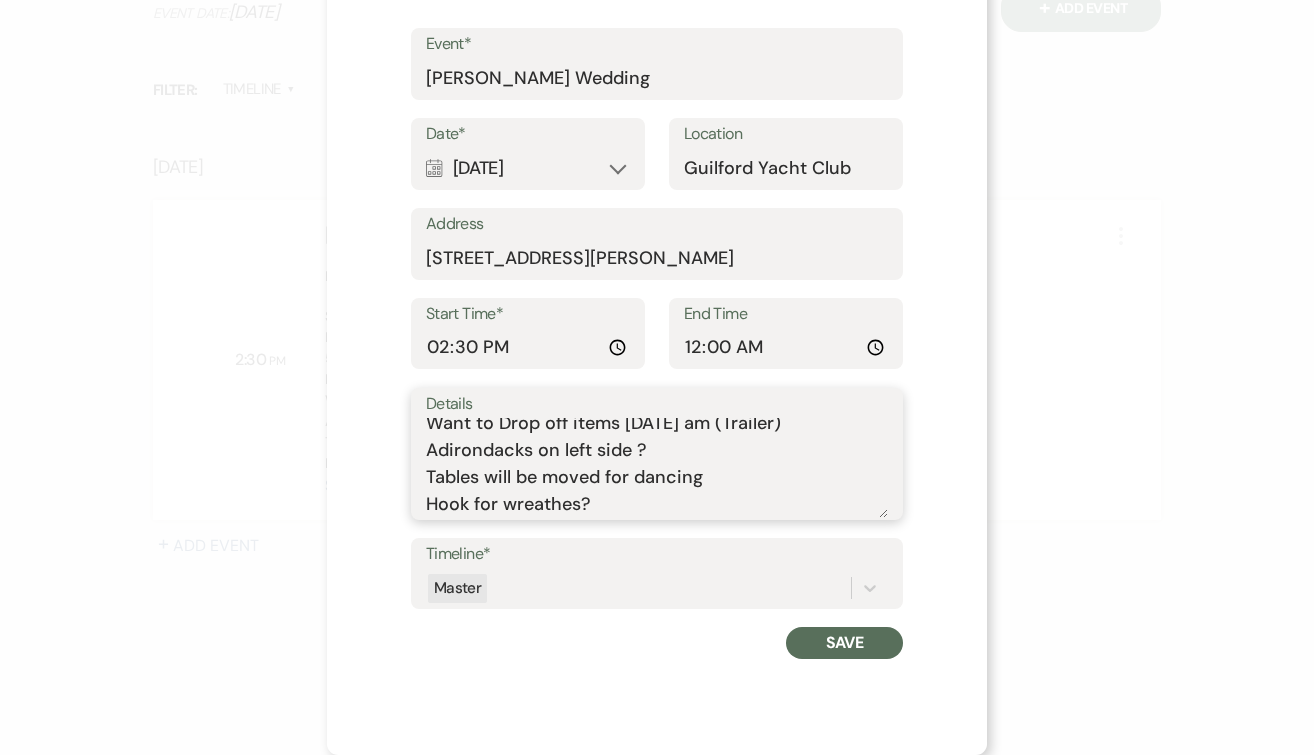 paste on "ETA music and Danny Kash for photography/videography" 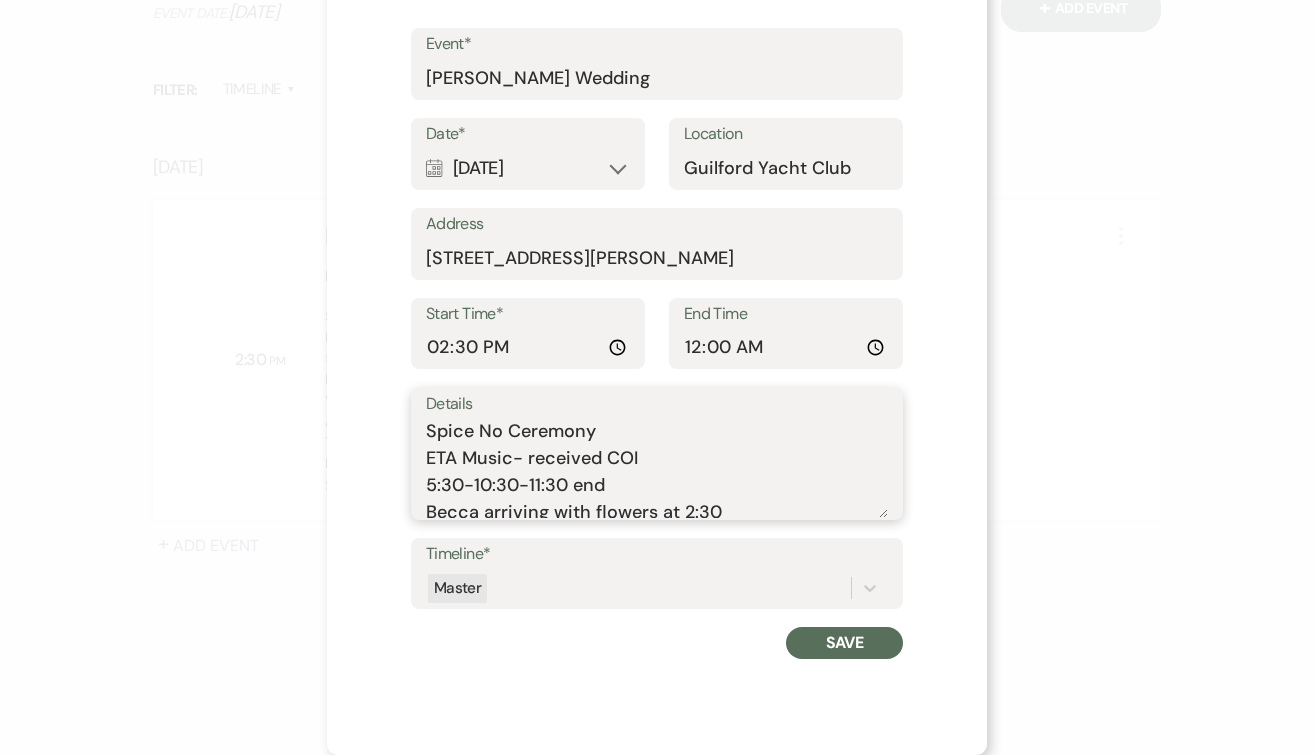 scroll, scrollTop: 170, scrollLeft: 0, axis: vertical 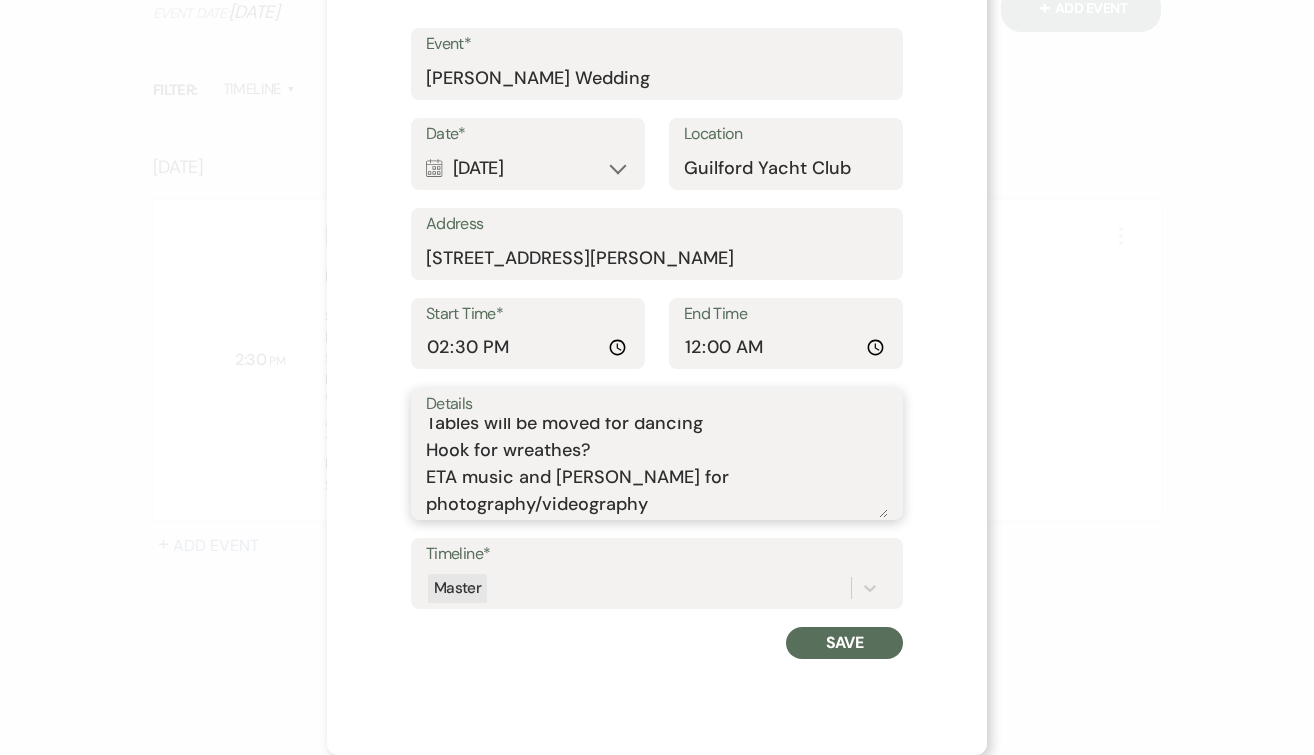 type on "Spice No Ceremony
ETA Music- received COI
5:30-10:30-11:30 end
Becca arriving with flowers at 2:30
Want to Drop off items on Sat am (Trailer)
Adirondacks on left side ?
Tables will be moved for dancing
Hook for wreathes?
ETA music and Danny Kash for photography/videography" 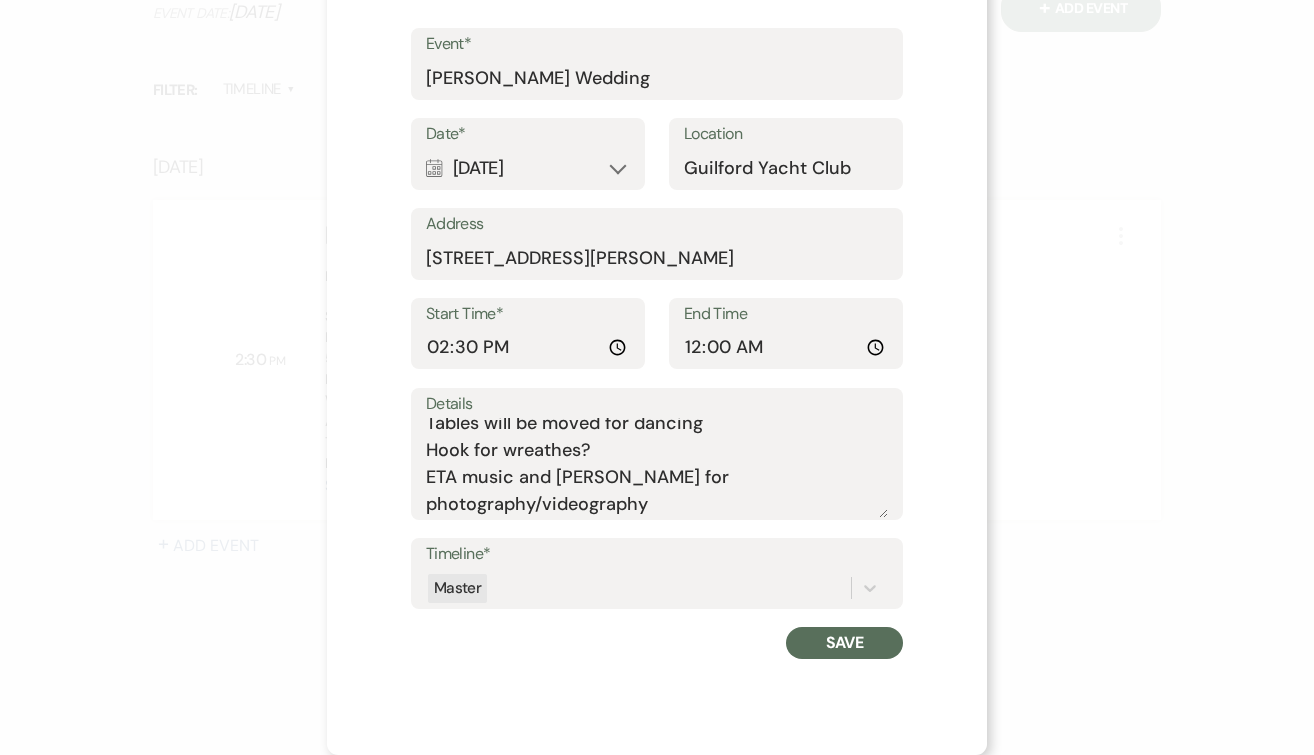 click on "Save" at bounding box center [844, 643] 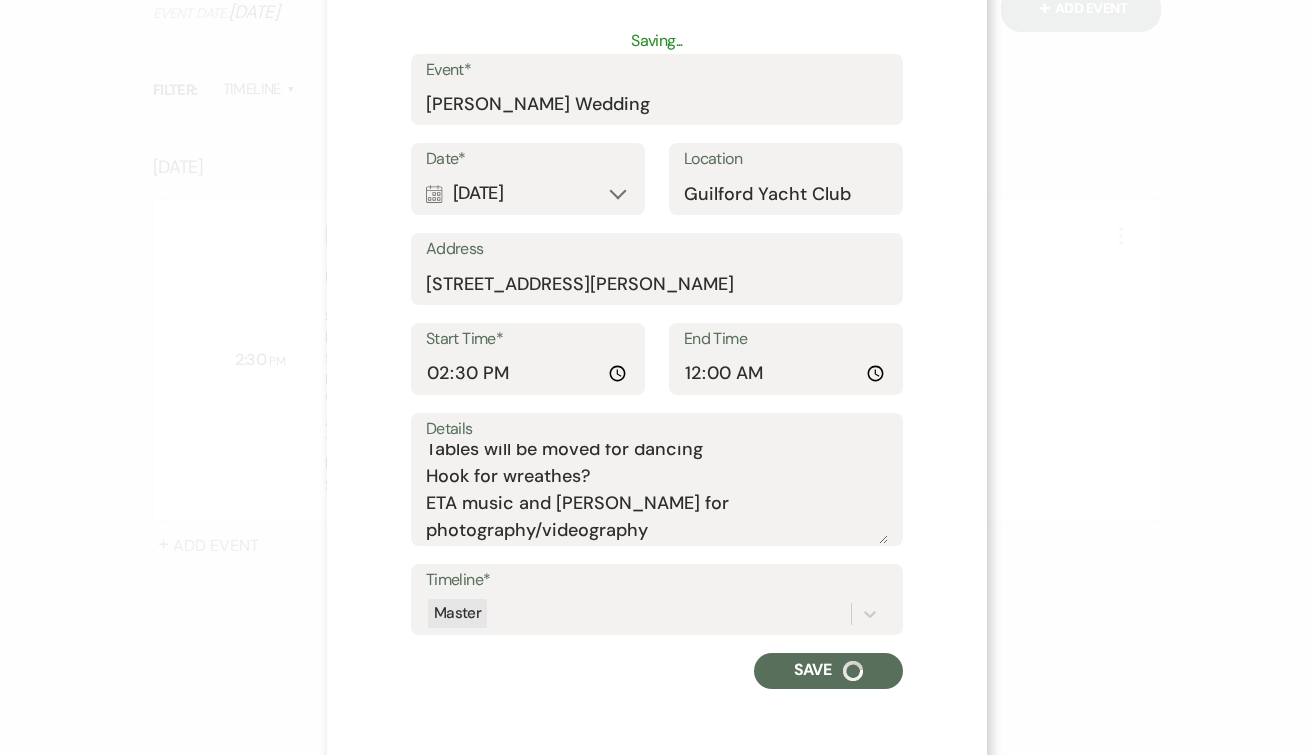 scroll, scrollTop: 198, scrollLeft: 0, axis: vertical 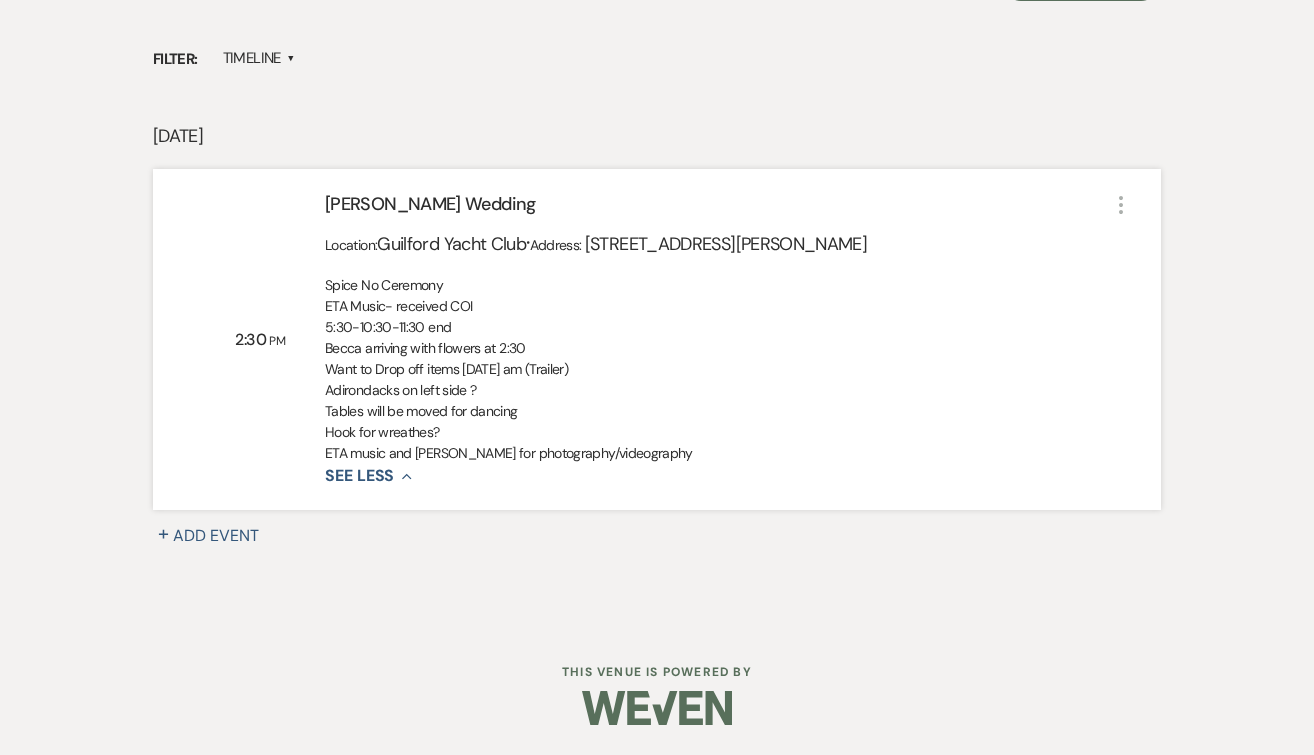 click on "More" 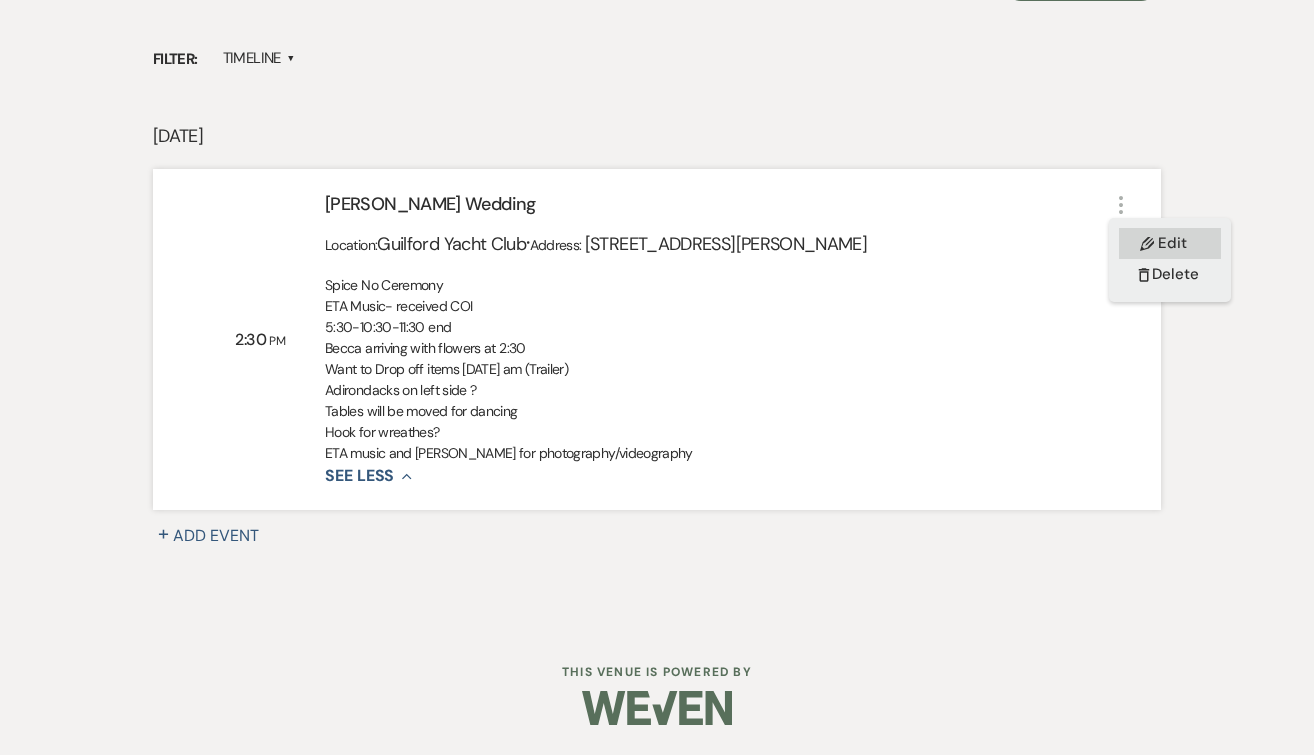 click on "Pencil  Edit" at bounding box center [1170, 243] 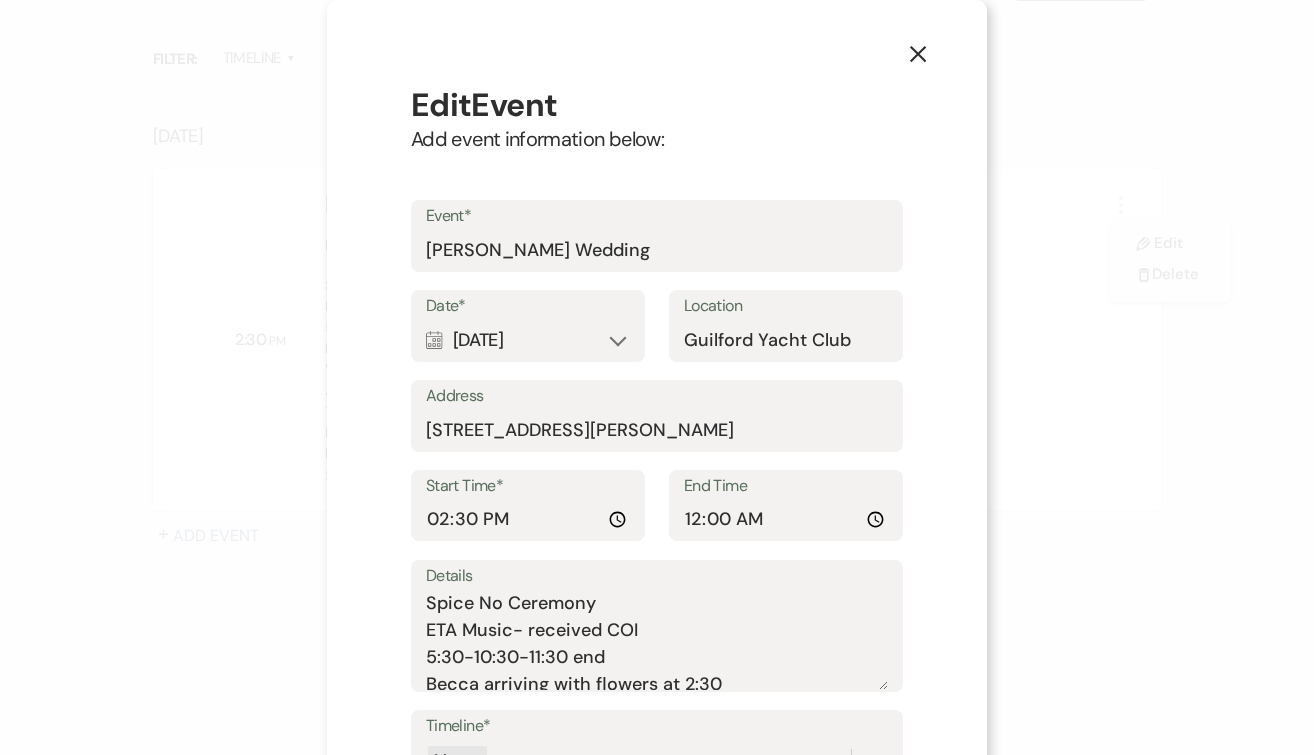 scroll, scrollTop: 170, scrollLeft: 0, axis: vertical 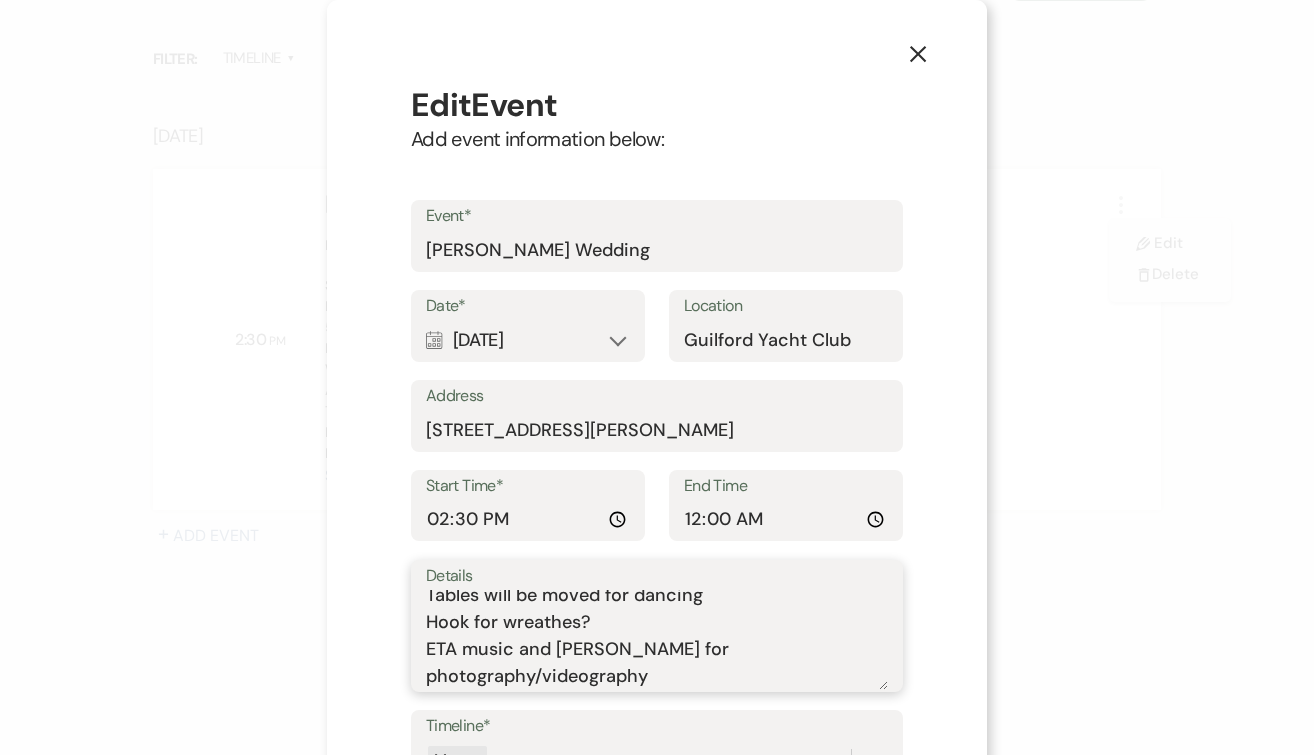 click on "Spice No Ceremony
ETA Music- received COI
5:30-10:30-11:30 end
Becca arriving with flowers at 2:30
Want to Drop off items on Sat am (Trailer)
Adirondacks on left side ?
Tables will be moved for dancing
Hook for wreathes?
ETA music and Danny Kash for photography/videography" at bounding box center (657, 640) 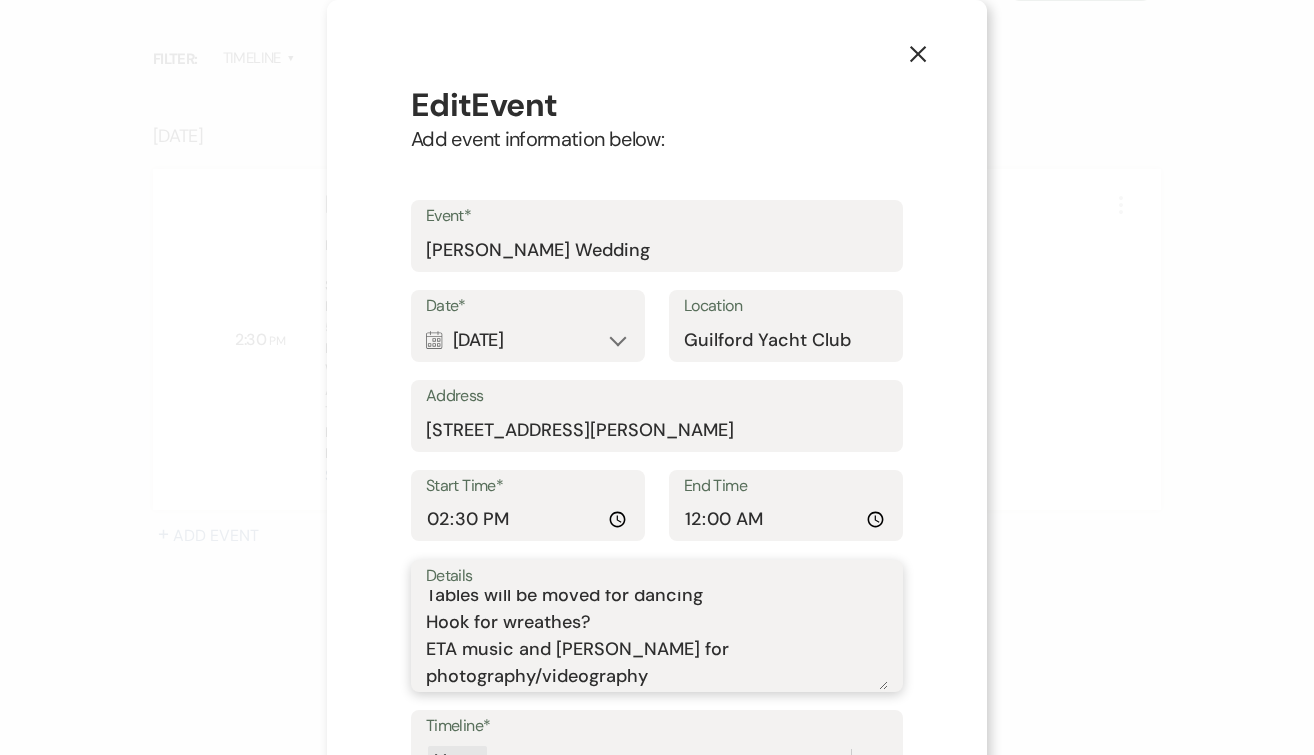 paste on "The band all arrives separately.  They will be set up by 5:30, ready to start at 6:30.  The guitar player for the cocktail hour will be there around 4:45 at the latest, and will be ready to start at 5:30." 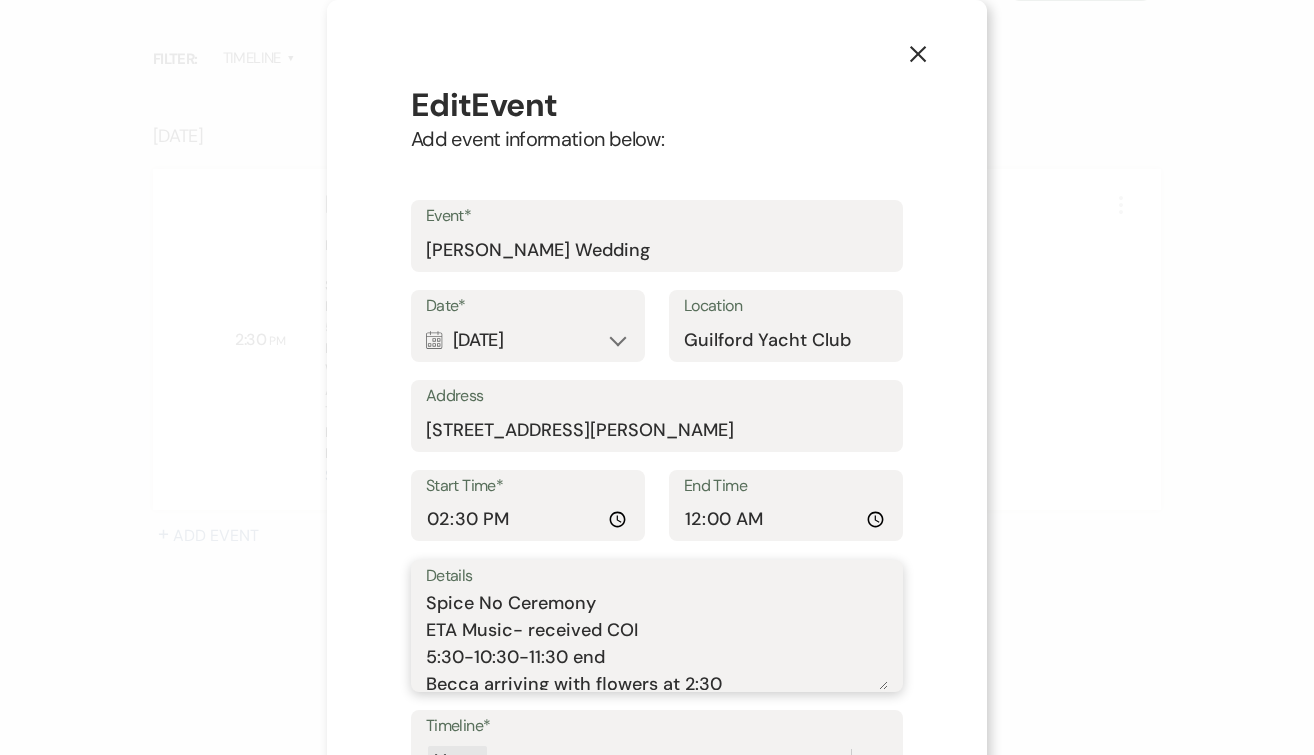 scroll, scrollTop: 278, scrollLeft: 0, axis: vertical 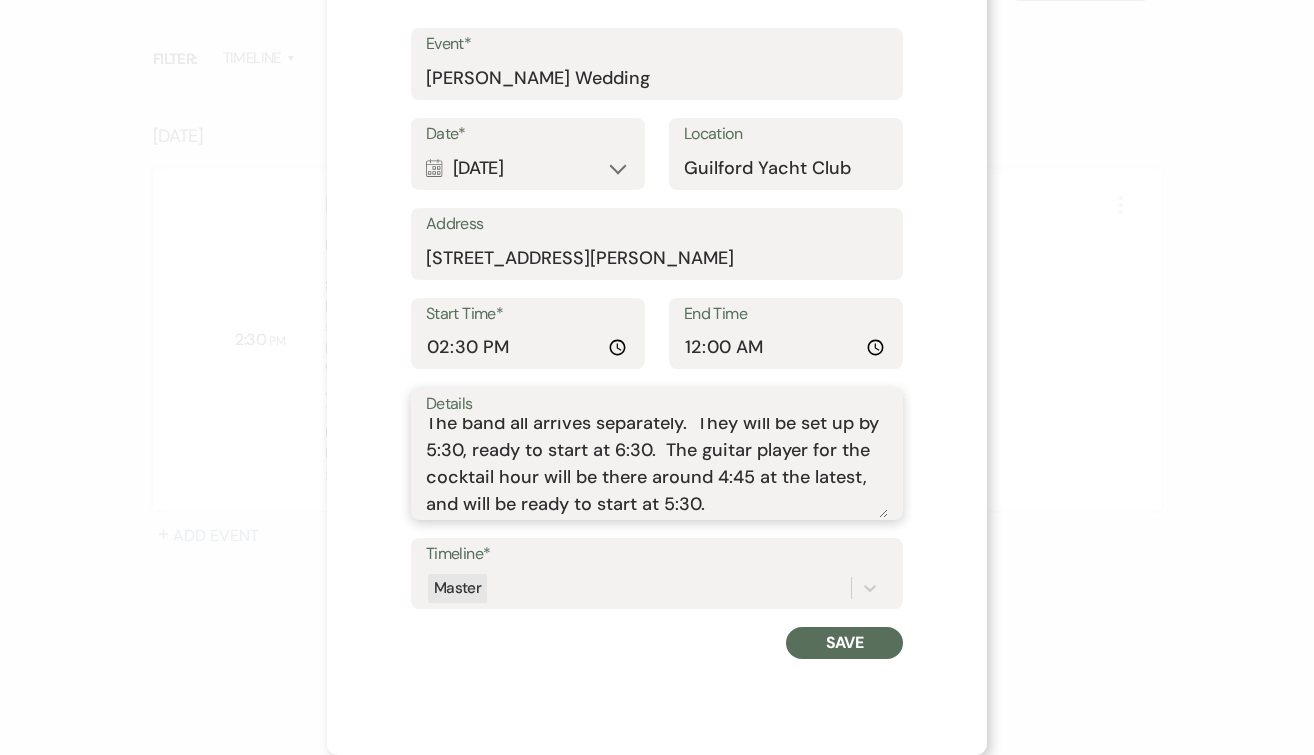 type on "Spice No Ceremony
ETA Music- received COI
5:30-10:30-11:30 end
Becca arriving with flowers at 2:30
Want to Drop off items on Sat am (Trailer)
Adirondacks on left side ?
Tables will be moved for dancing
Hook for wreathes?
ETA music and Danny Kash for photography/videography
The band all arrives separately.  They will be set up by 5:30, ready to start at 6:30.  The guitar player for the cocktail hour will be there around 4:45 at the latest, and will be ready to start at 5:30." 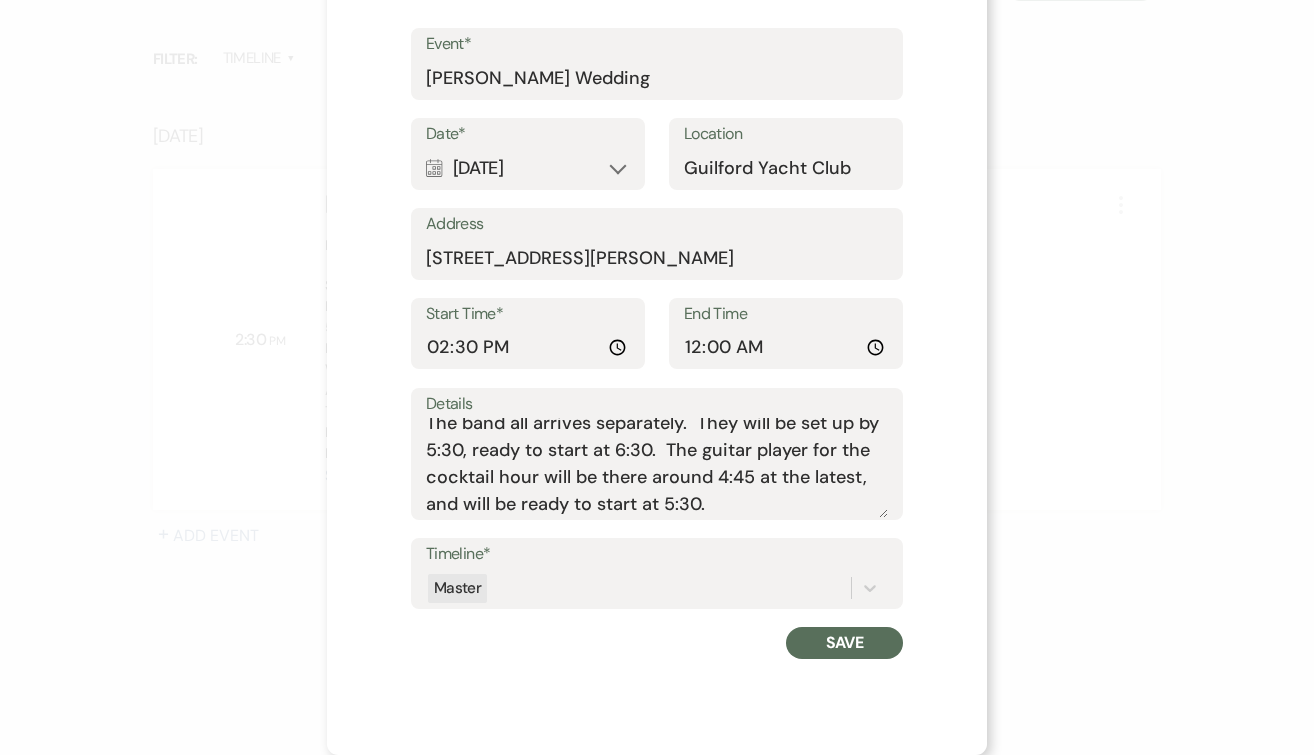 click on "Save" at bounding box center [844, 643] 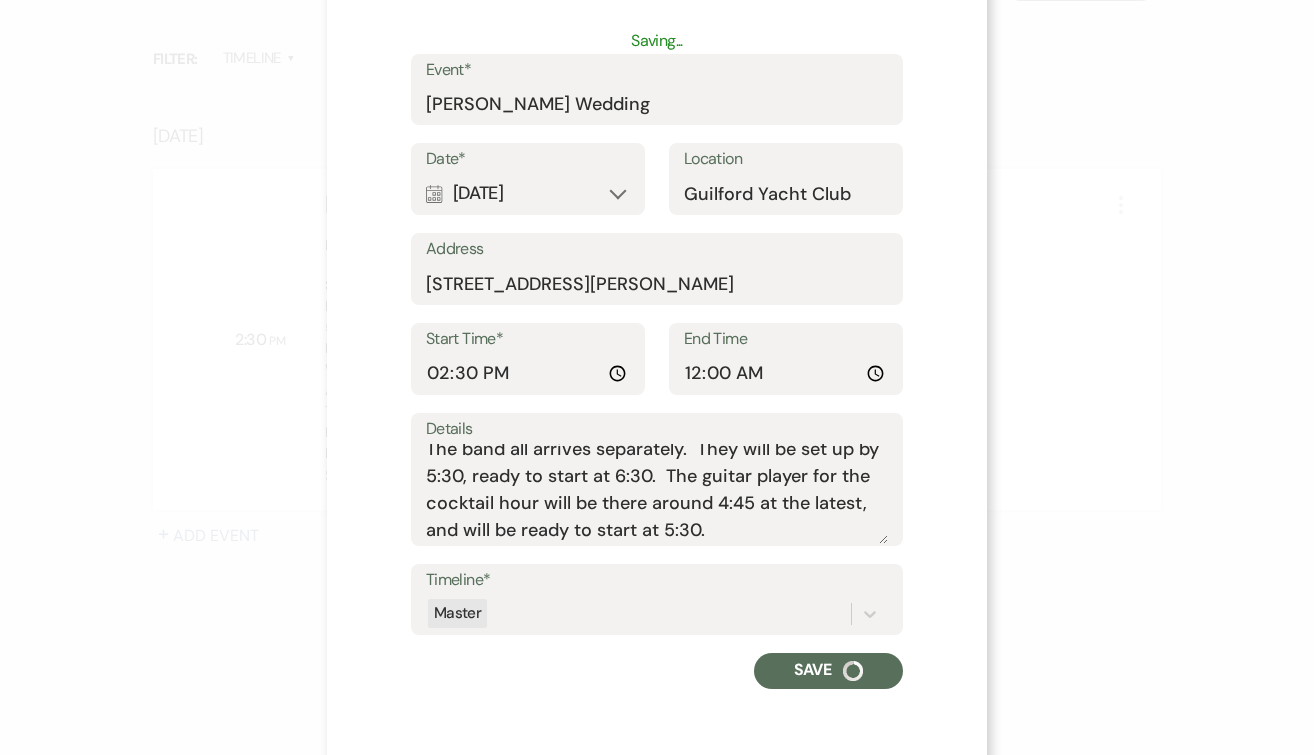 scroll, scrollTop: 198, scrollLeft: 0, axis: vertical 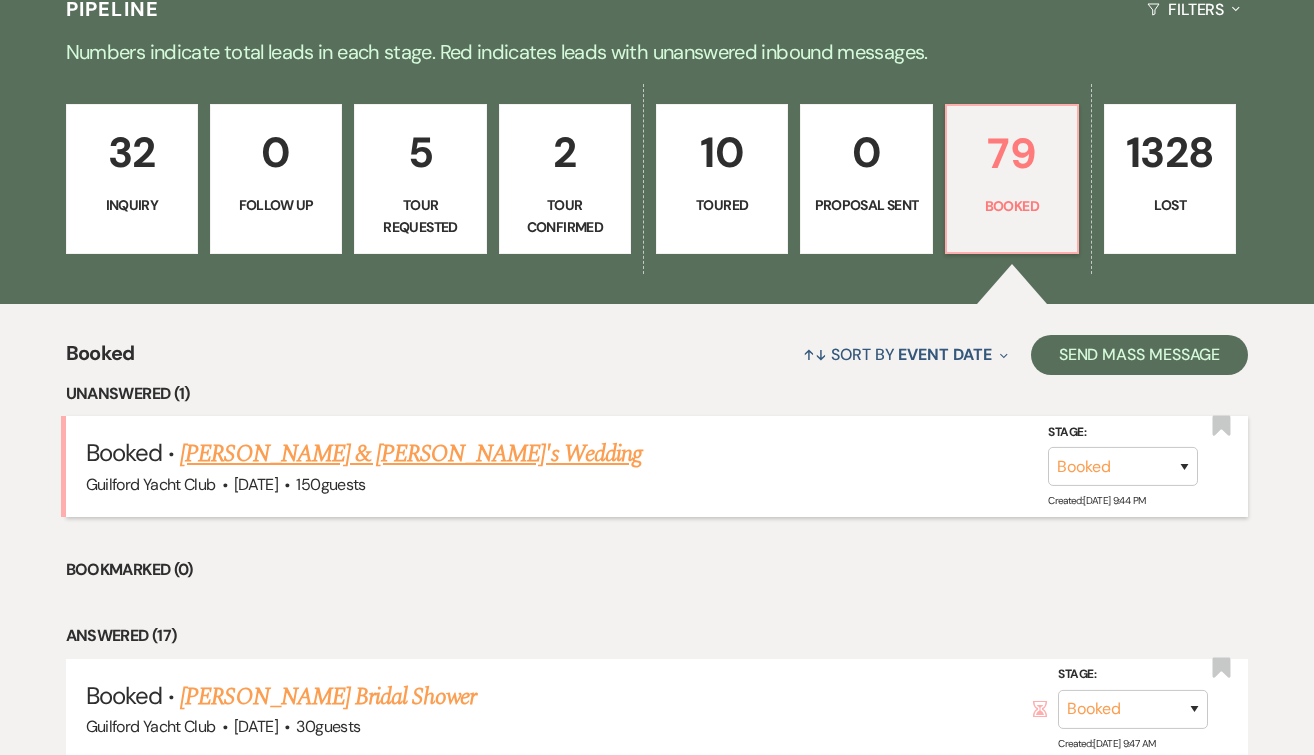 click on "Courtney LeBlanc & Fiance's Wedding" at bounding box center (411, 454) 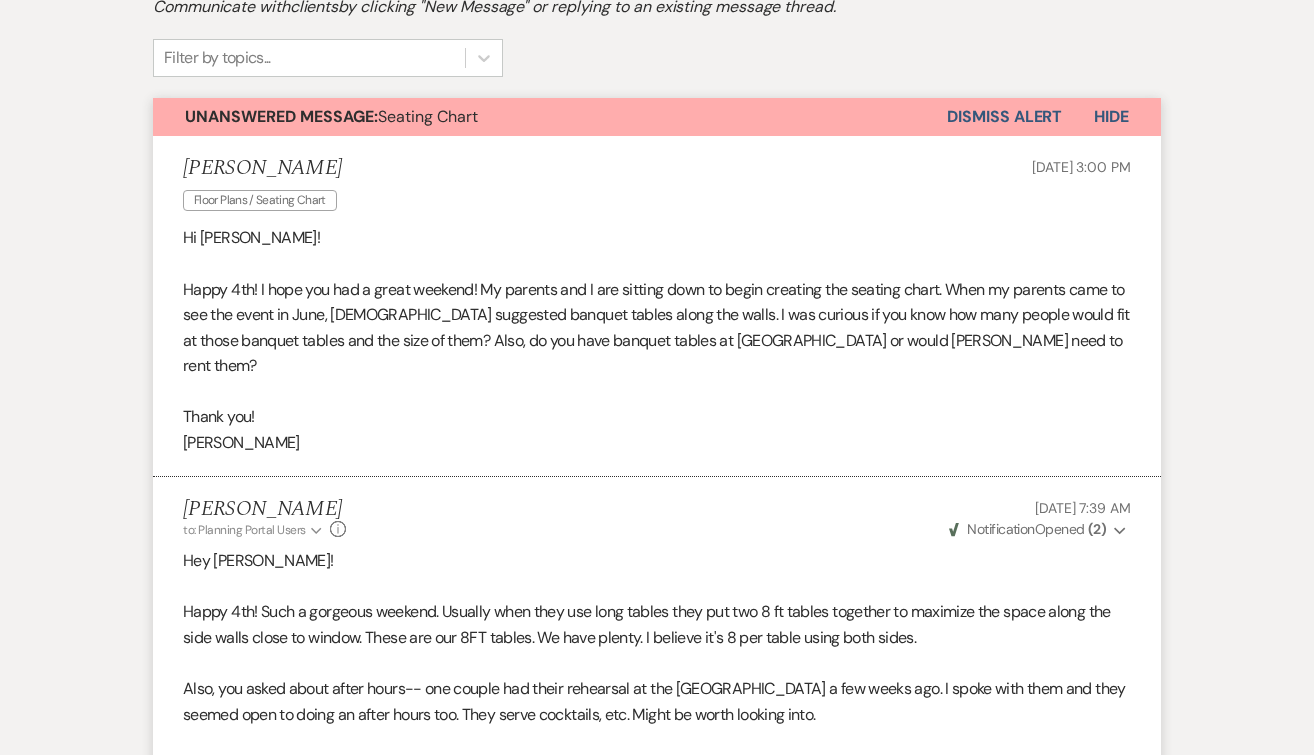 scroll, scrollTop: 0, scrollLeft: 0, axis: both 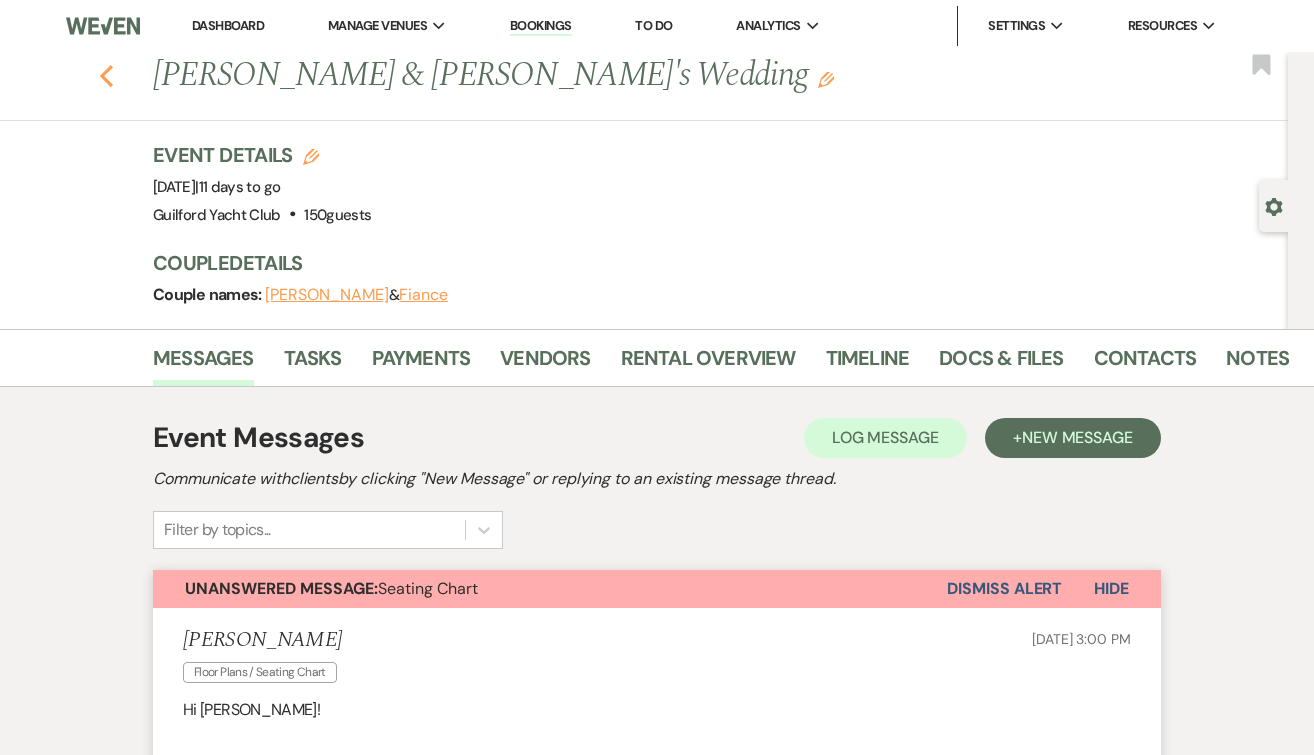 click on "Previous" 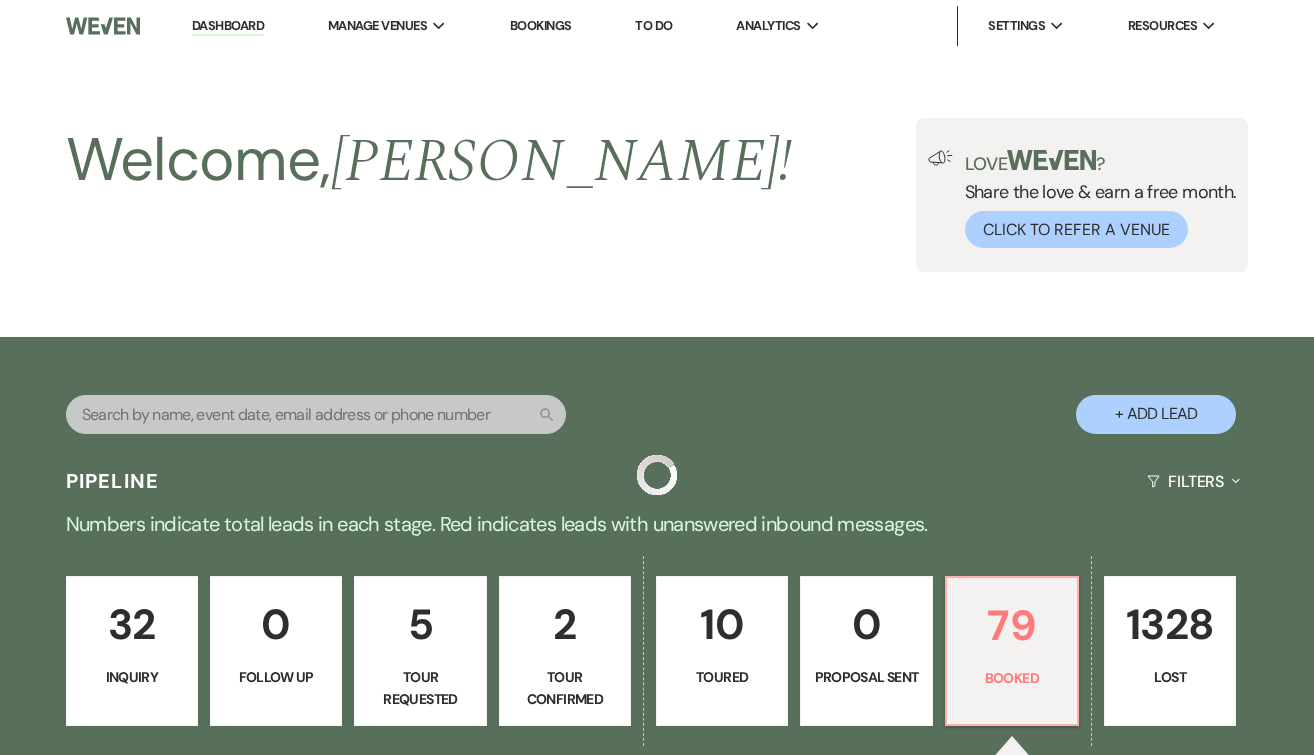 scroll, scrollTop: 472, scrollLeft: 0, axis: vertical 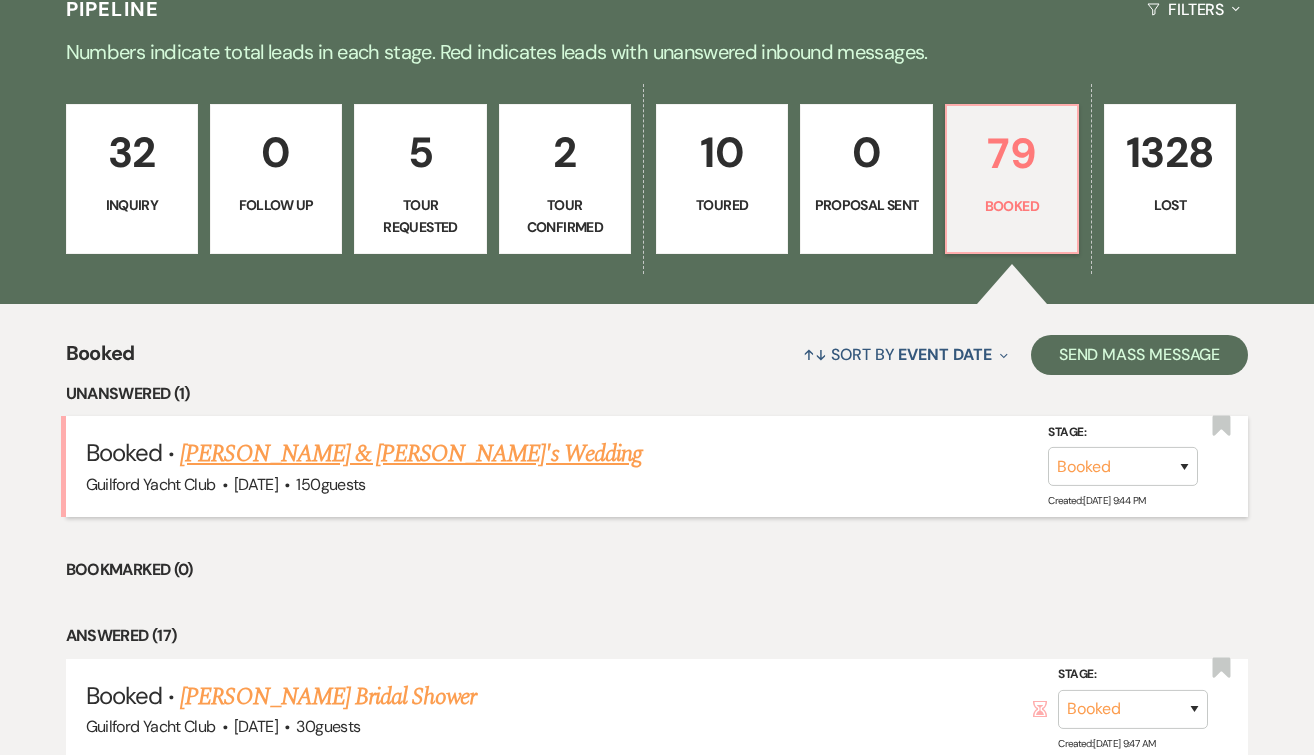 click on "Courtney LeBlanc & Fiance's Wedding" at bounding box center (411, 454) 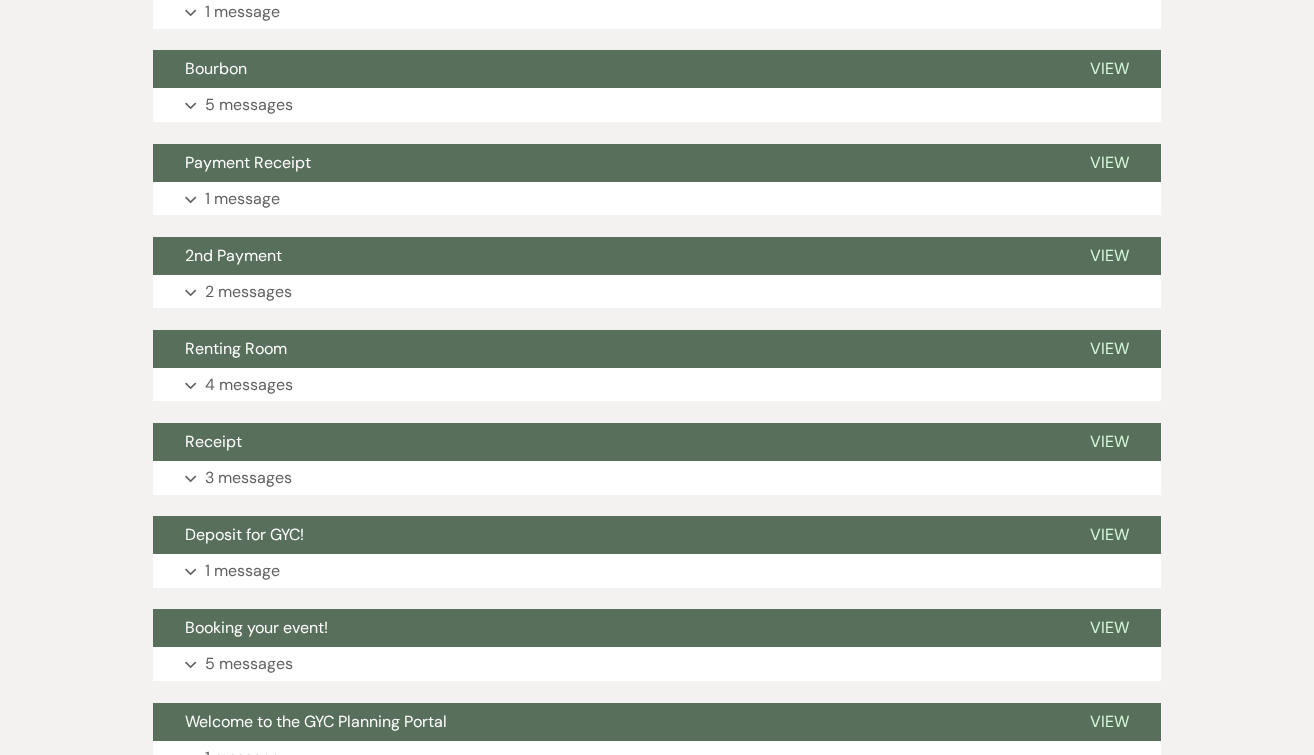 scroll, scrollTop: 2702, scrollLeft: 0, axis: vertical 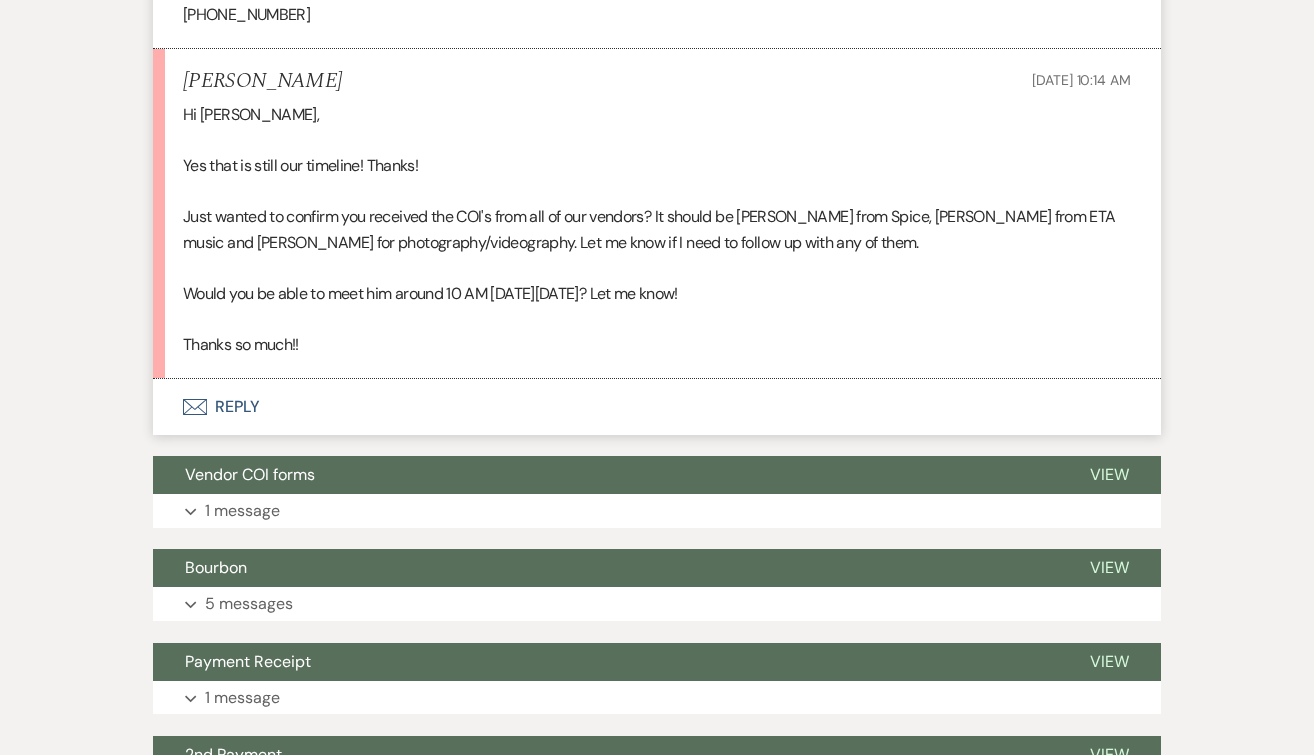 click on "Envelope Reply" at bounding box center [657, 407] 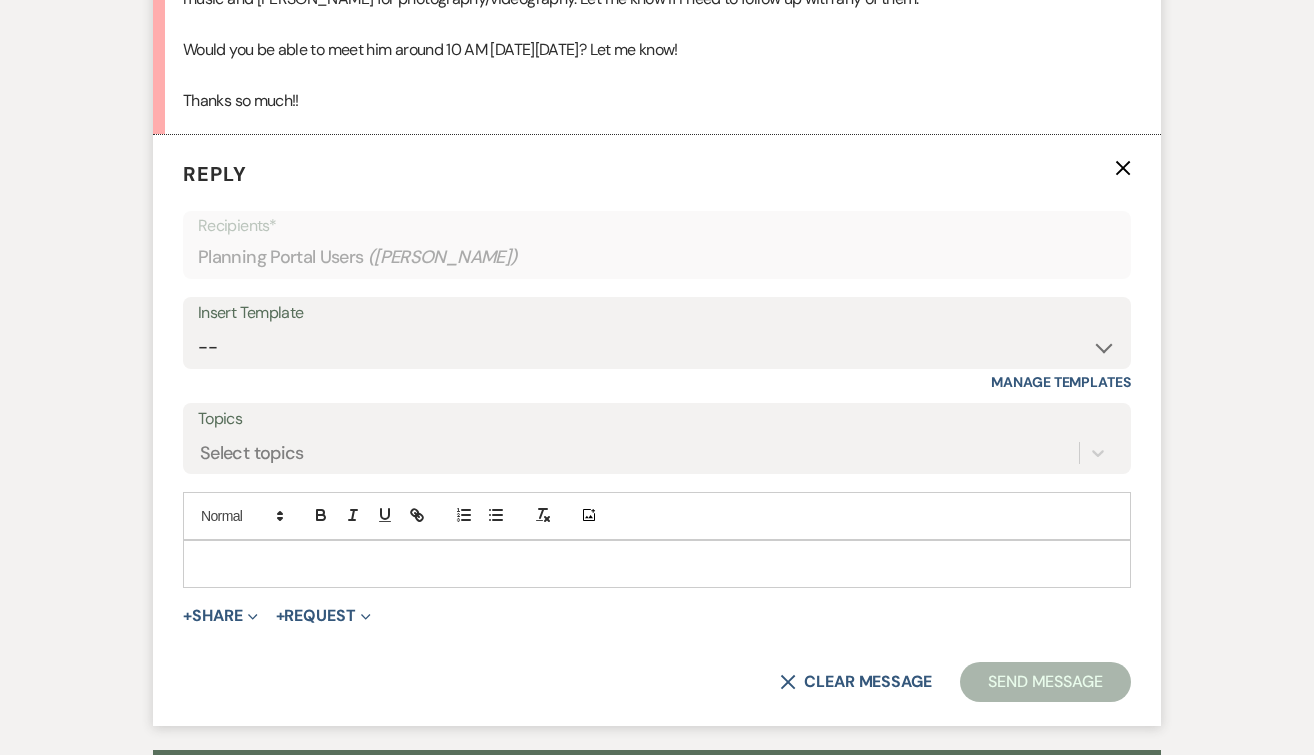 scroll, scrollTop: 2948, scrollLeft: 0, axis: vertical 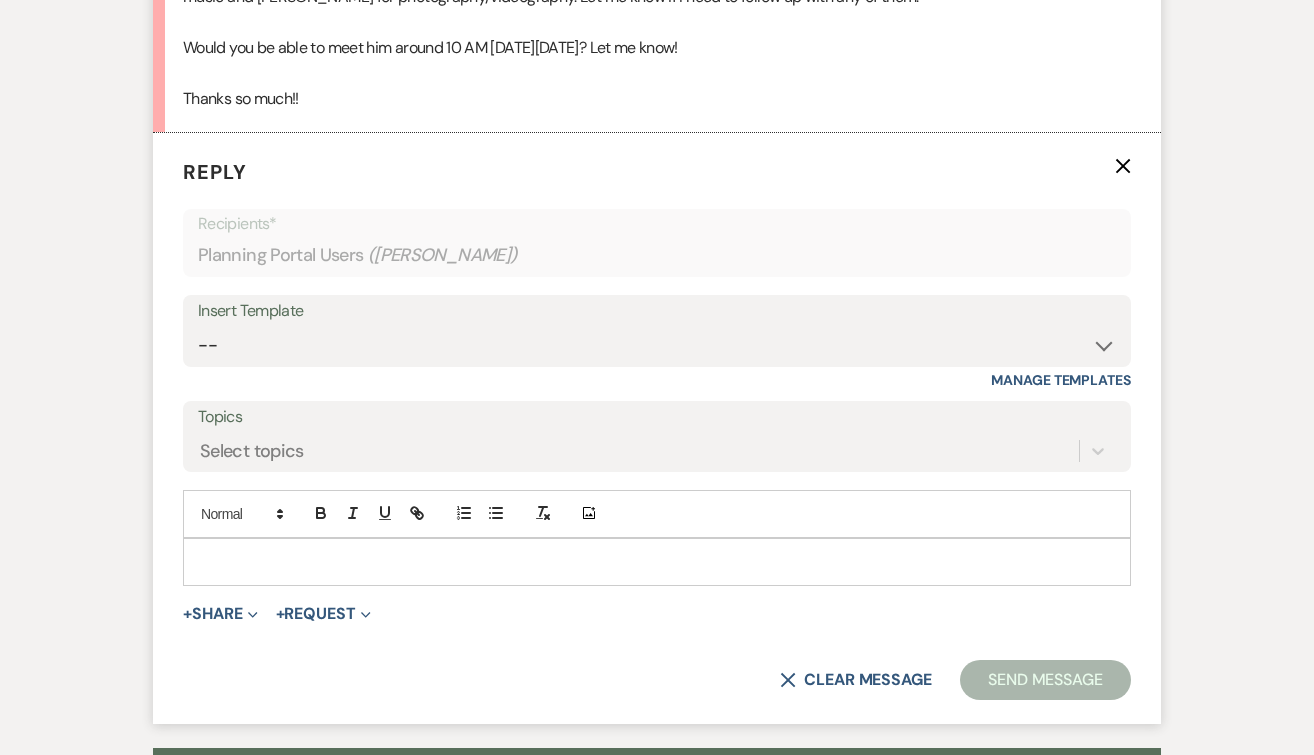 click at bounding box center (657, 562) 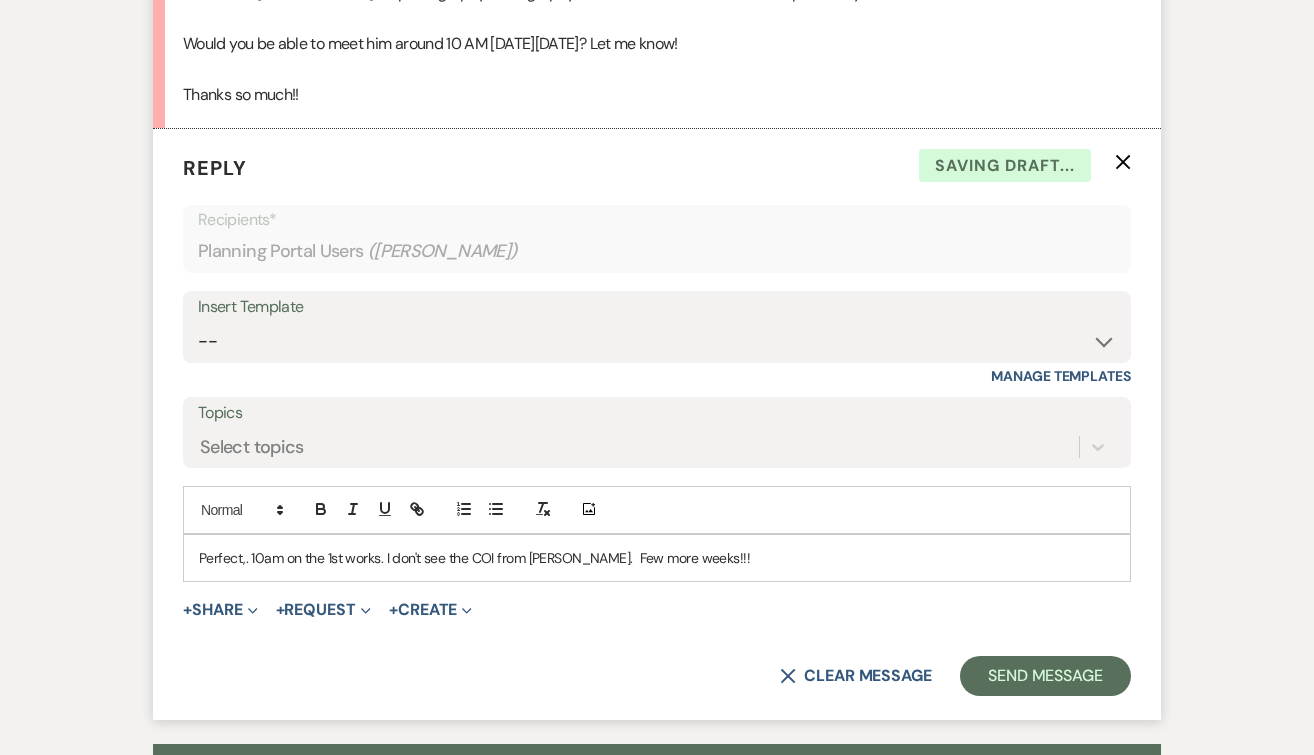 scroll, scrollTop: 2959, scrollLeft: 0, axis: vertical 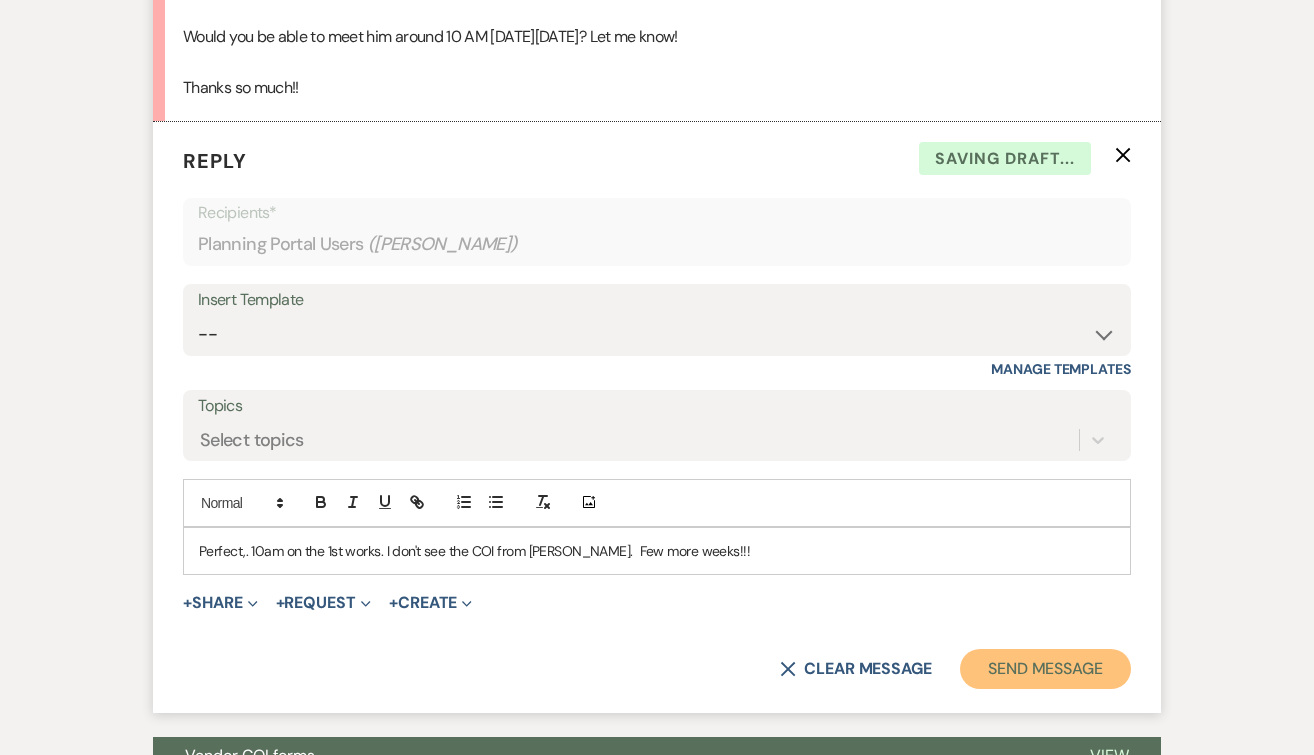 click on "Send Message" at bounding box center (1045, 669) 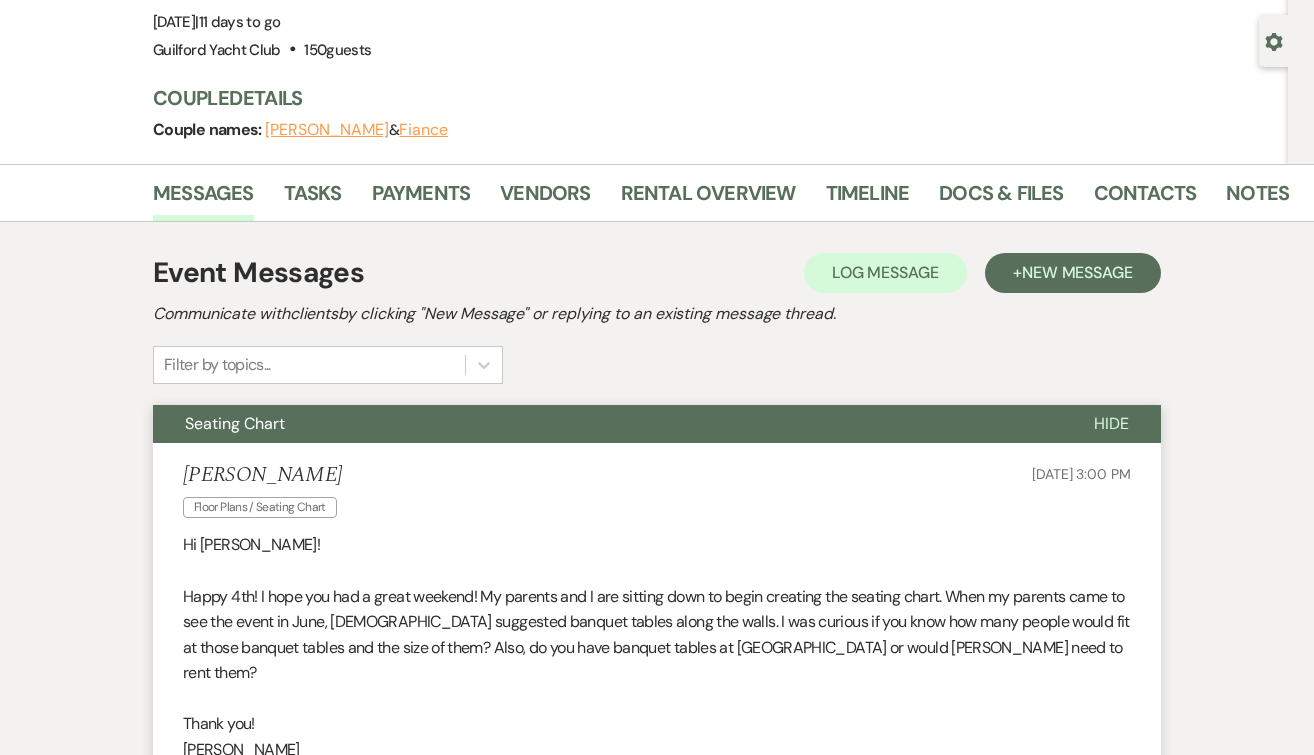 scroll, scrollTop: 0, scrollLeft: 0, axis: both 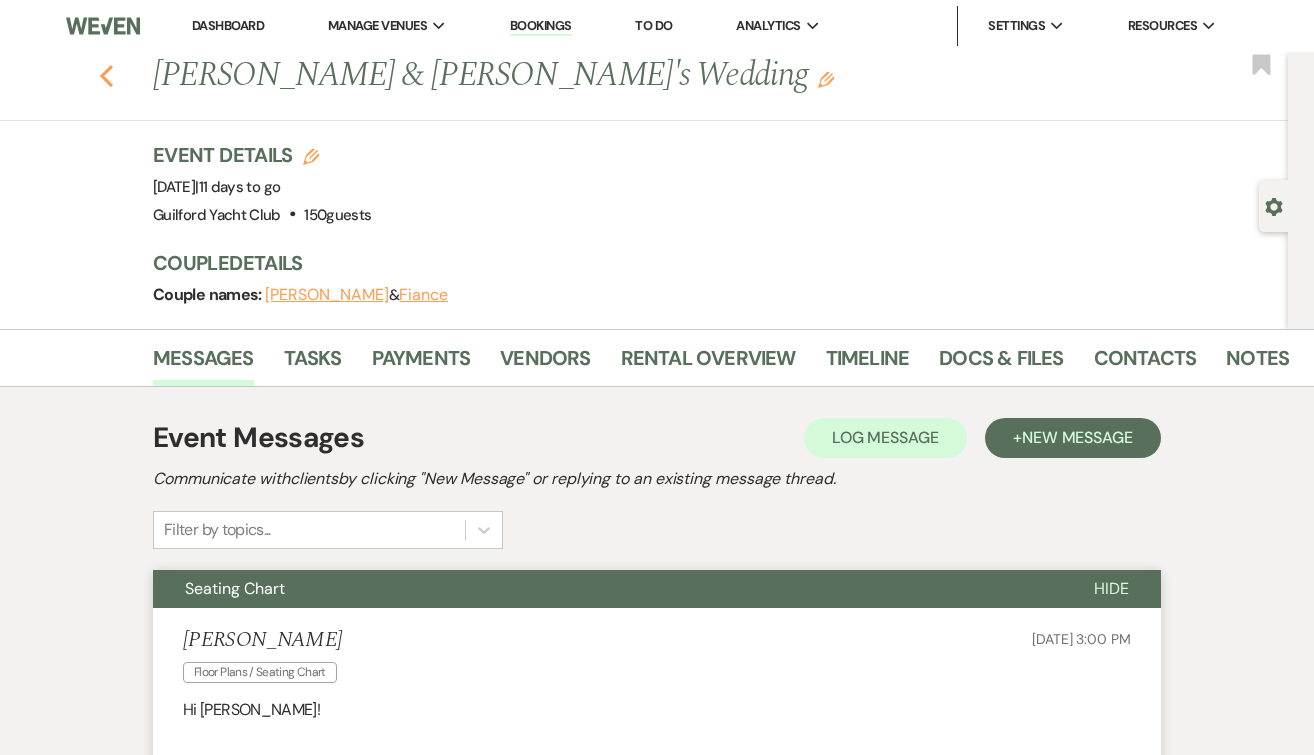 click on "Previous" 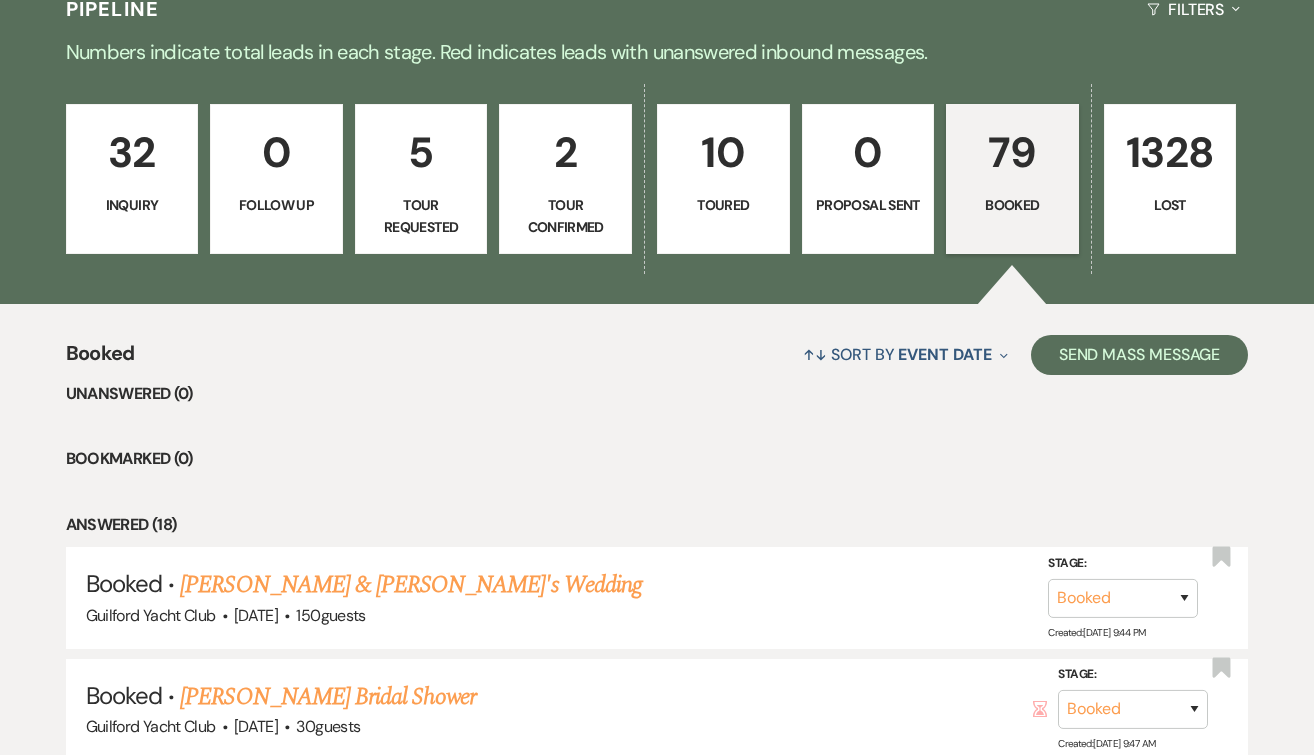 click on "10 Toured" at bounding box center (723, 179) 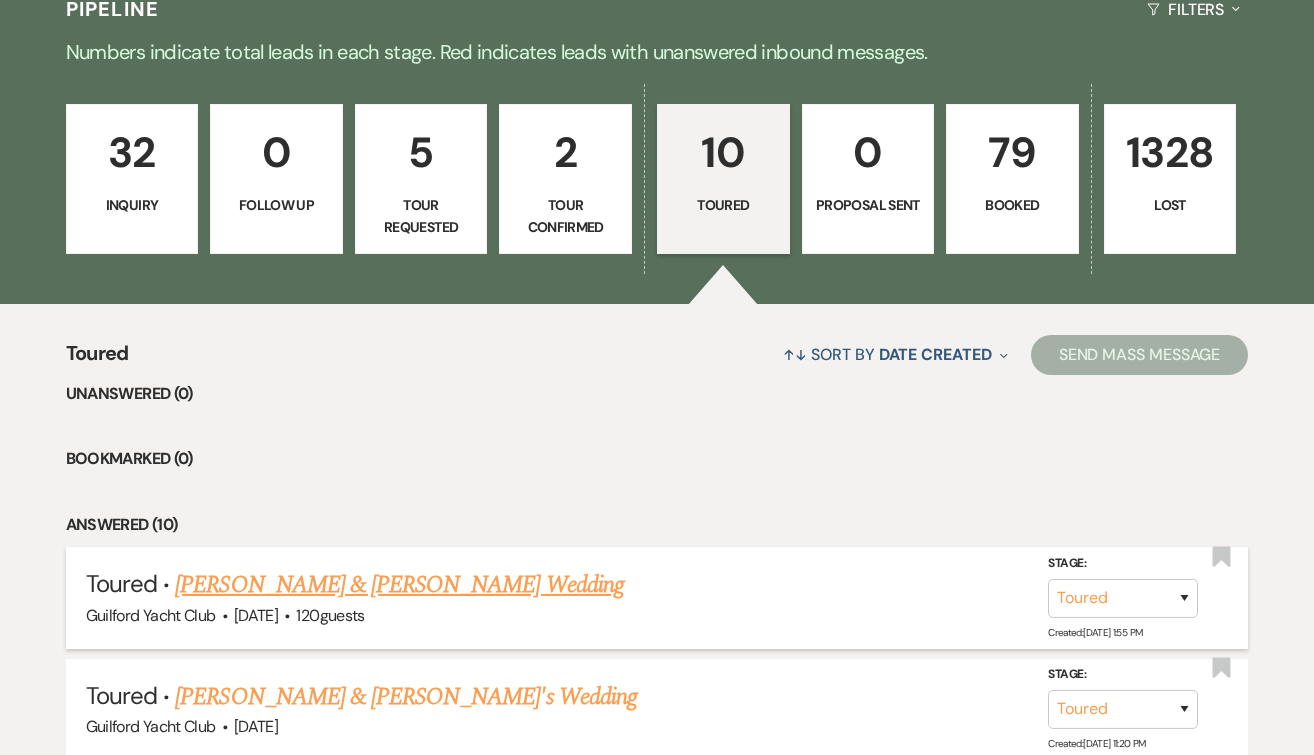 click on "Ryan Callahan & Melysha Rivera's Wedding" at bounding box center [399, 585] 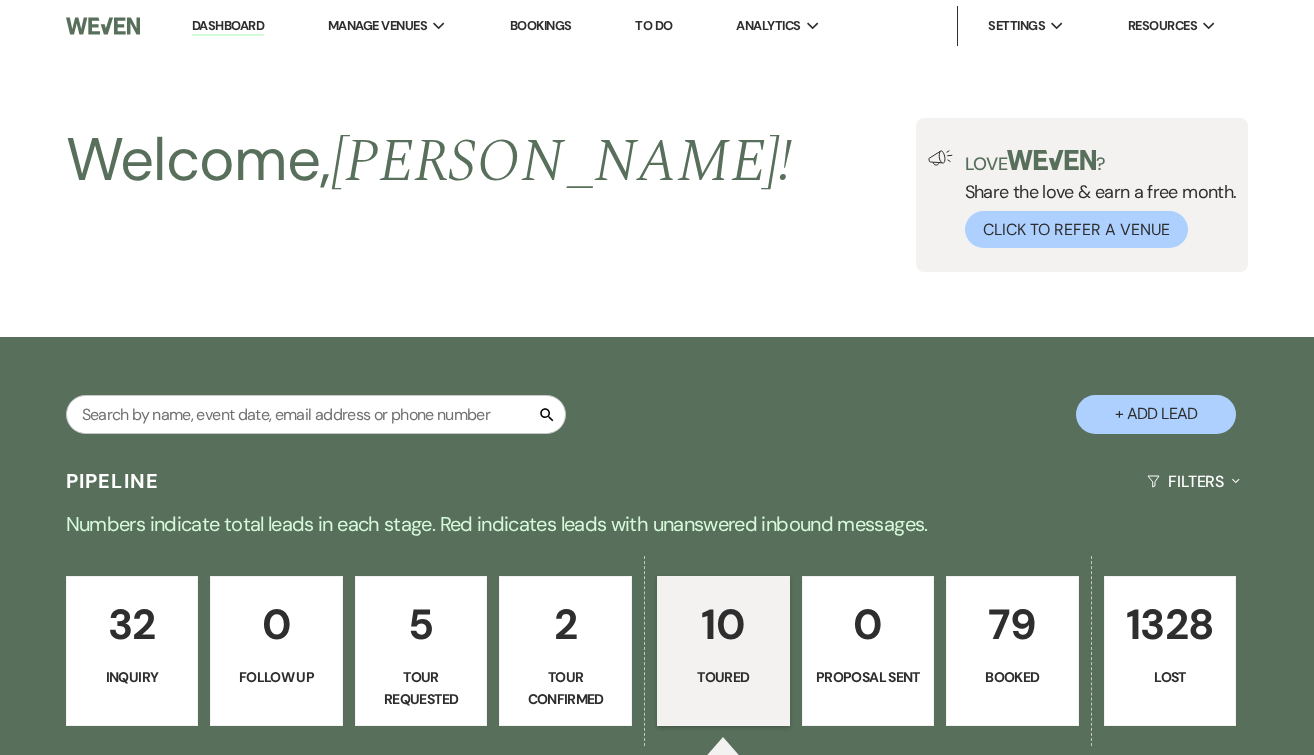 select on "5" 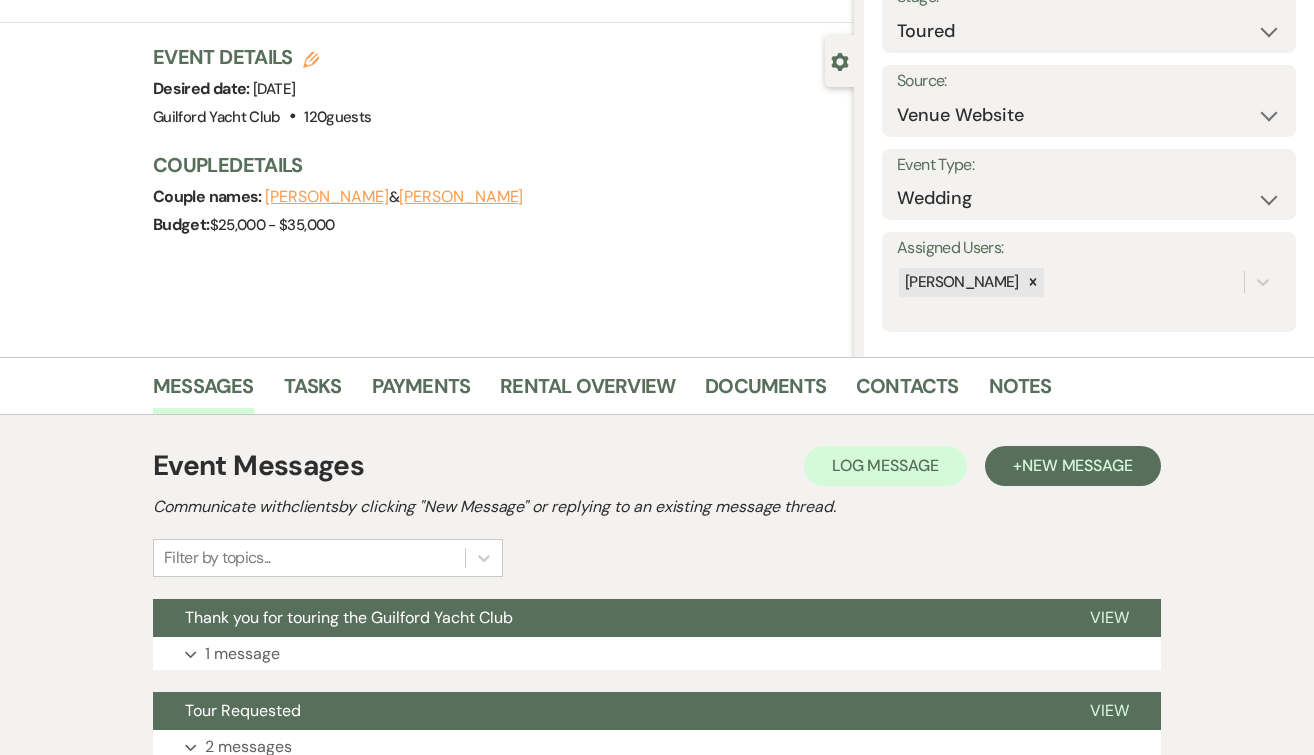scroll, scrollTop: 312, scrollLeft: 0, axis: vertical 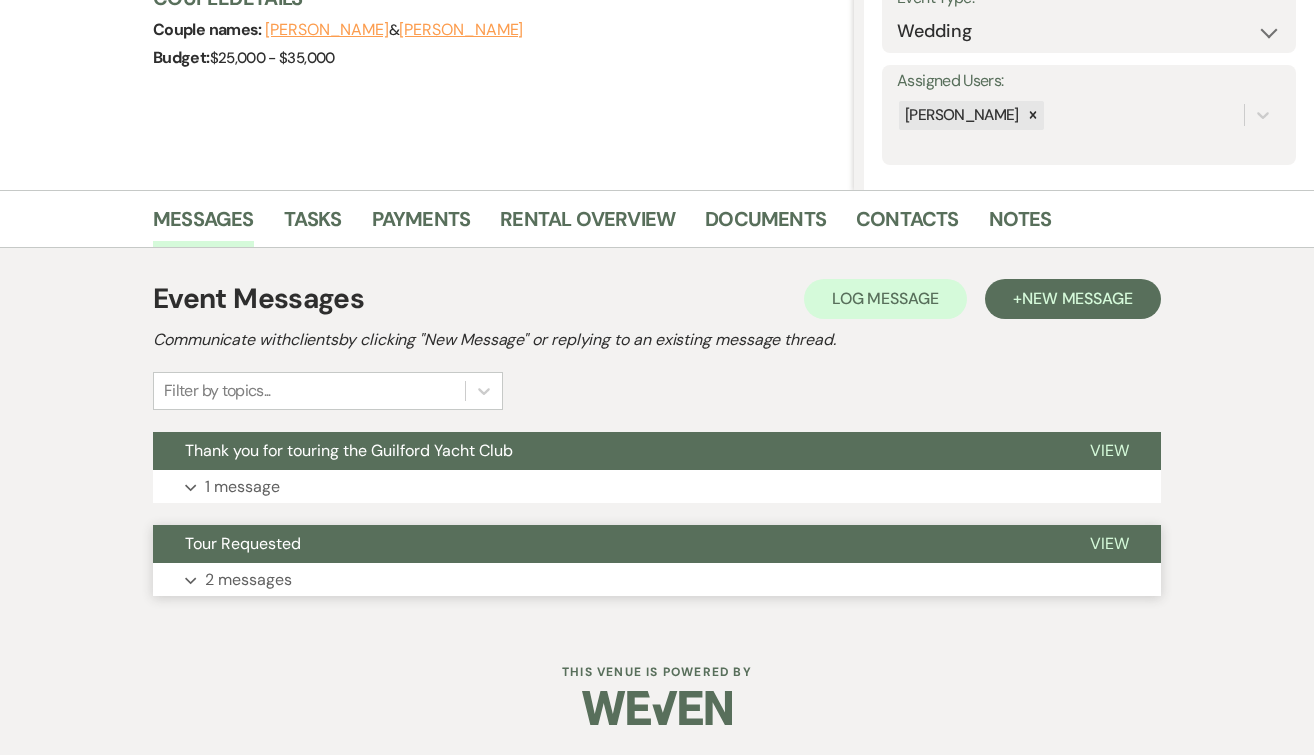 click on "View" at bounding box center (1109, 543) 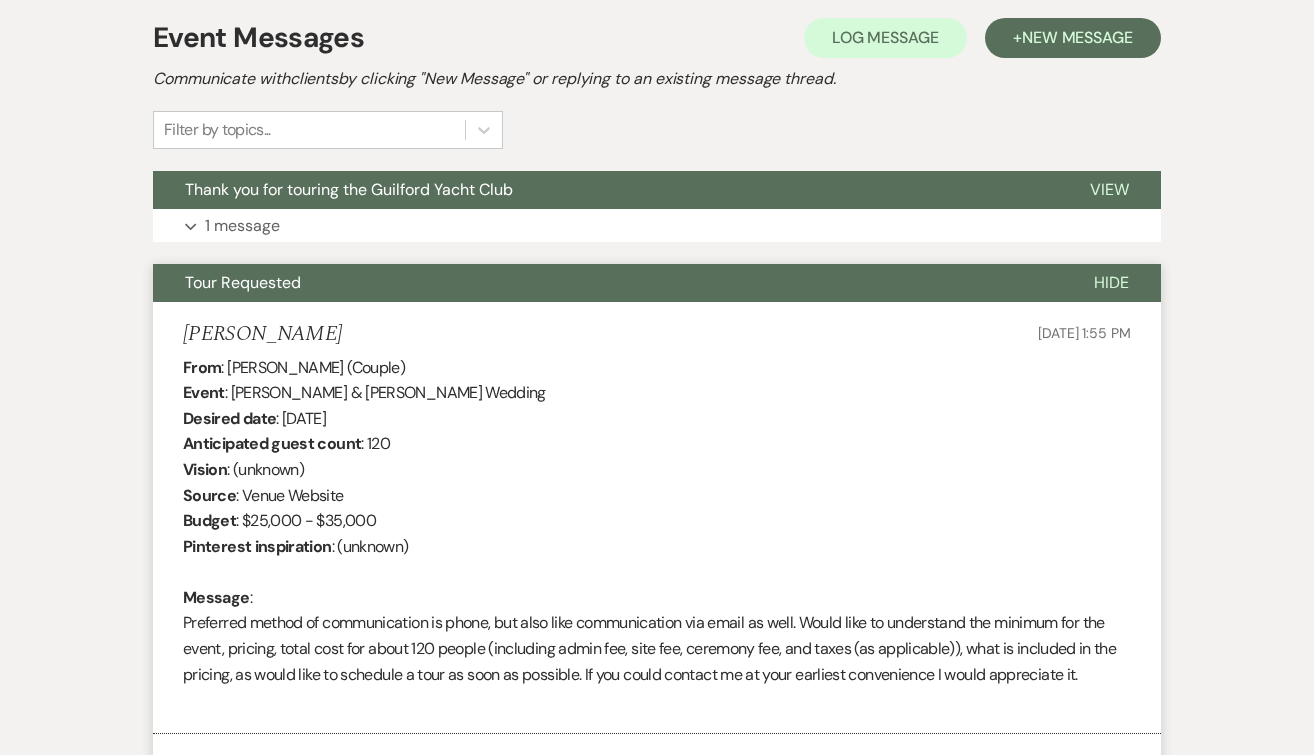 scroll, scrollTop: 341, scrollLeft: 0, axis: vertical 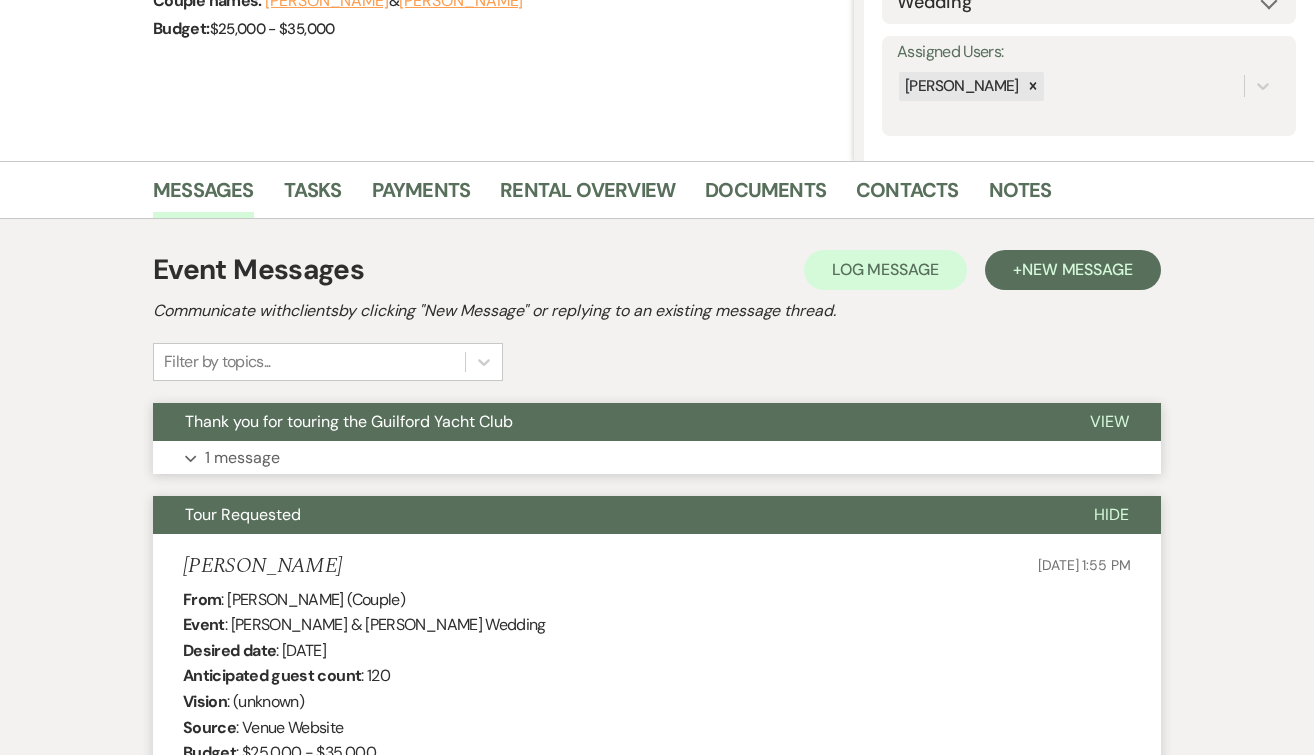 click on "View" at bounding box center (1109, 421) 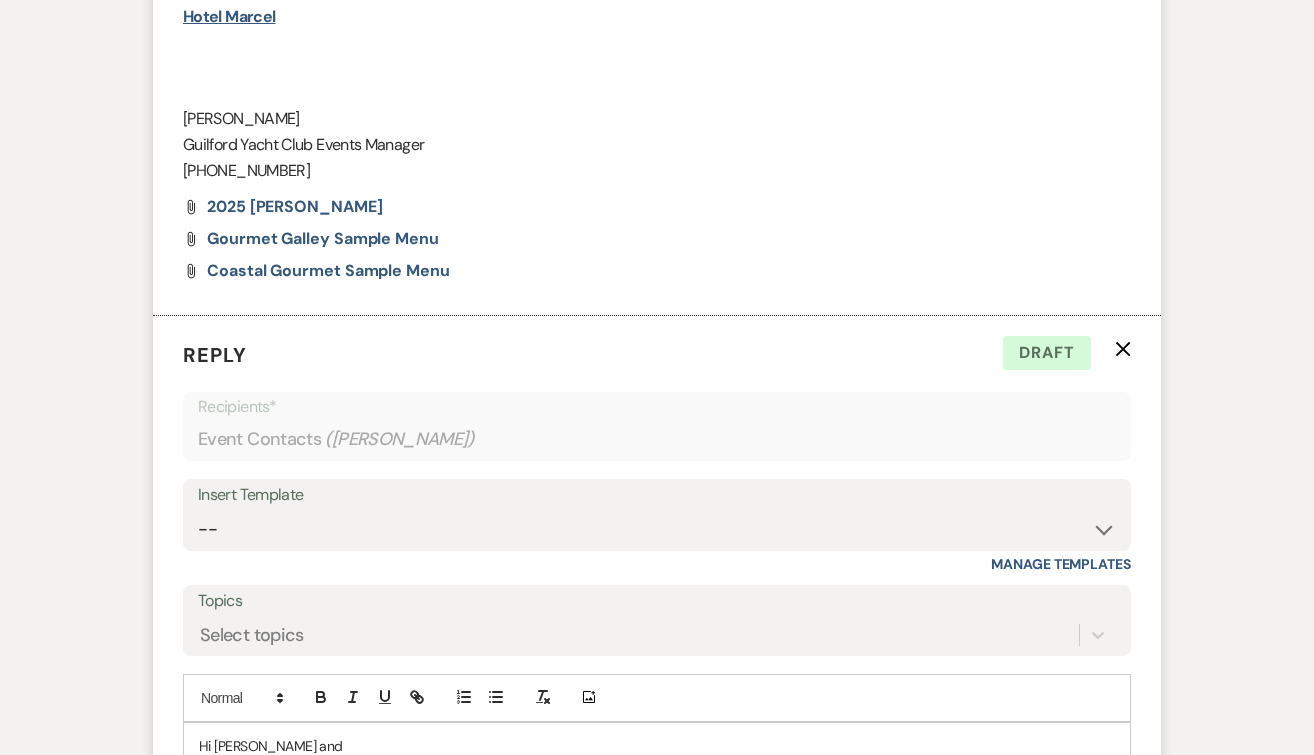 scroll, scrollTop: 1646, scrollLeft: 0, axis: vertical 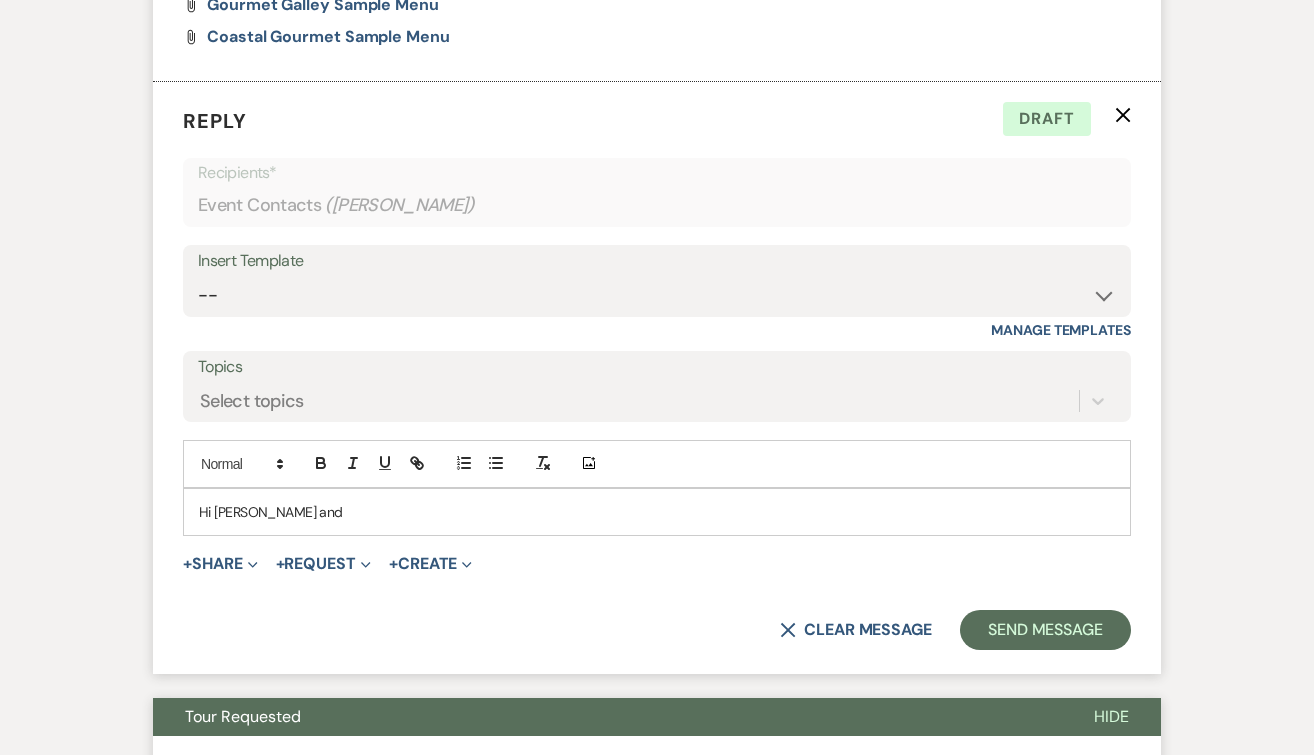 click on "Hi Ryan and" at bounding box center [657, 512] 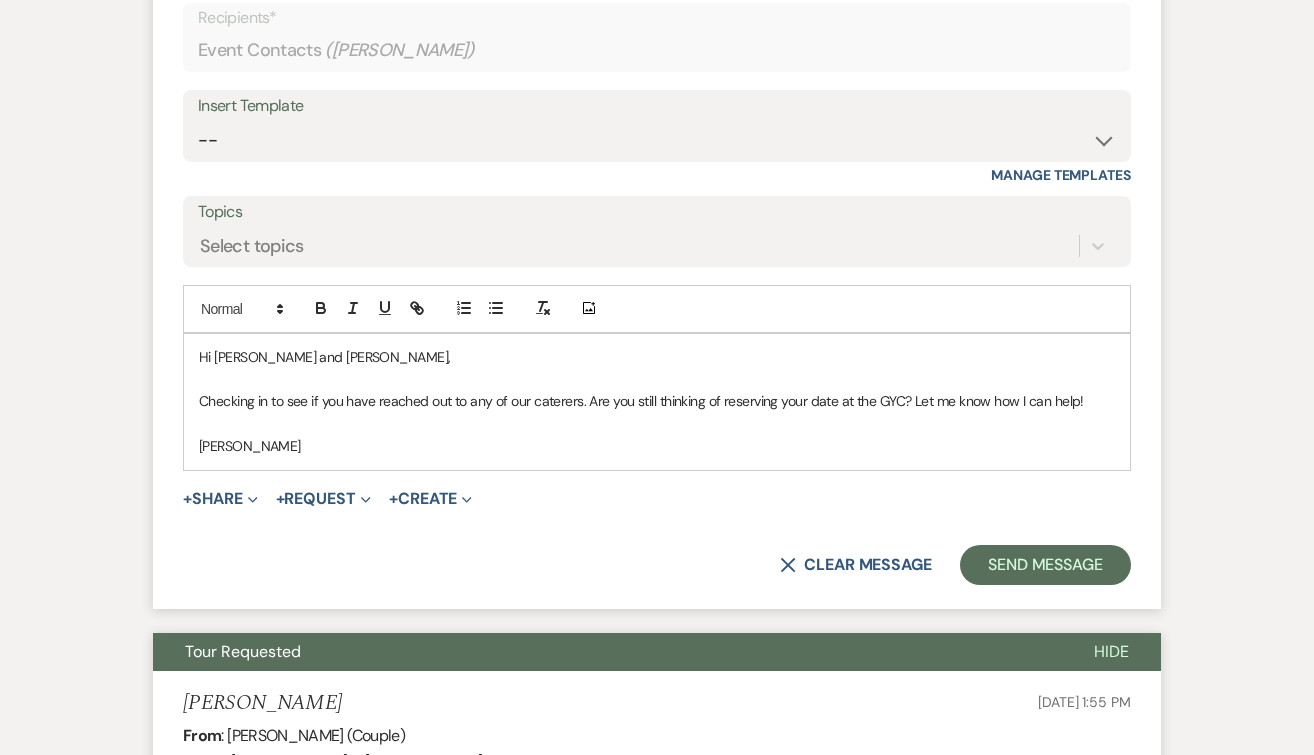 scroll, scrollTop: 1837, scrollLeft: 0, axis: vertical 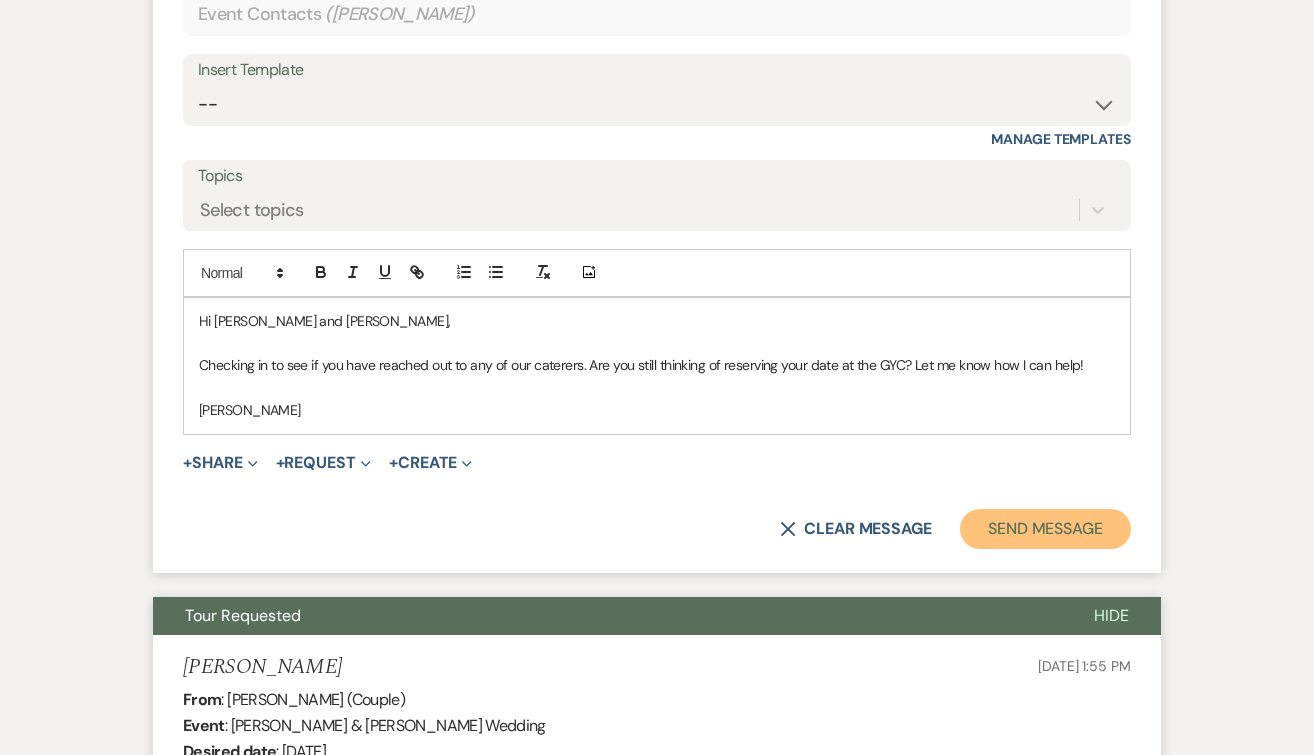 click on "Send Message" at bounding box center [1045, 529] 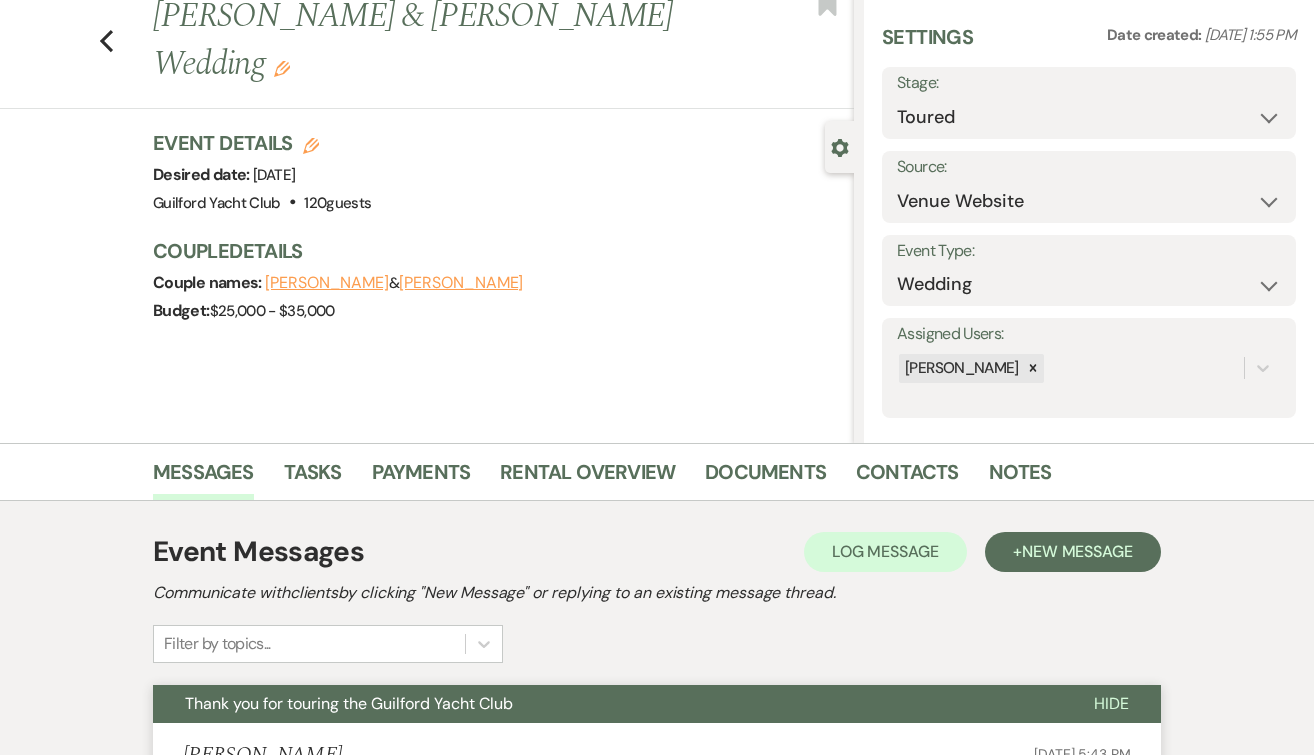 scroll, scrollTop: 0, scrollLeft: 0, axis: both 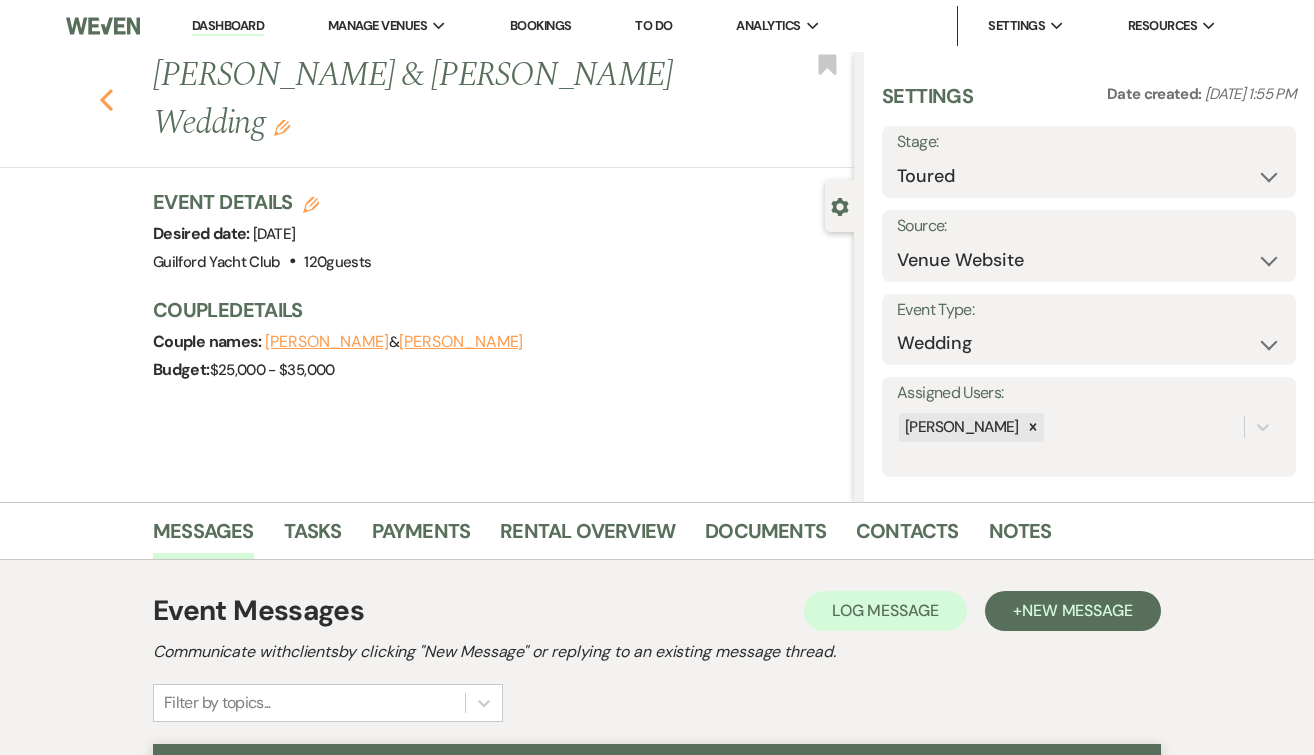 click 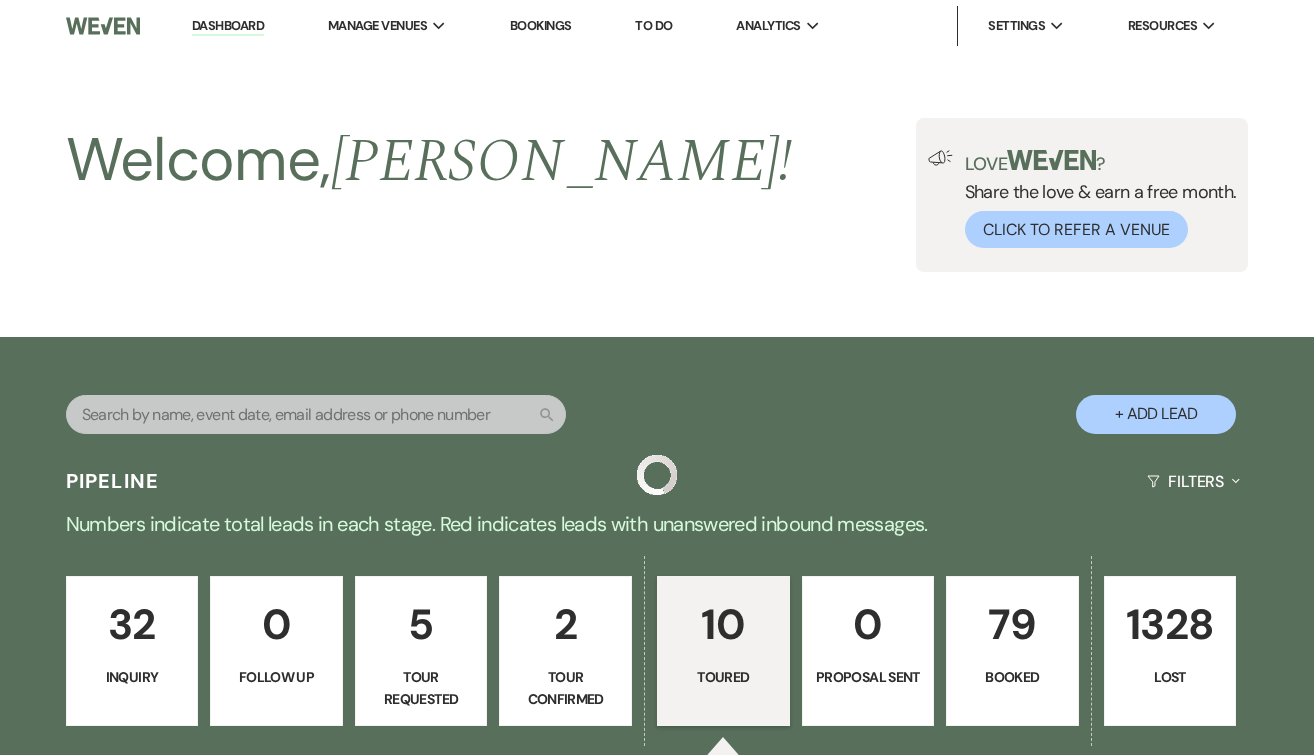 scroll, scrollTop: 472, scrollLeft: 0, axis: vertical 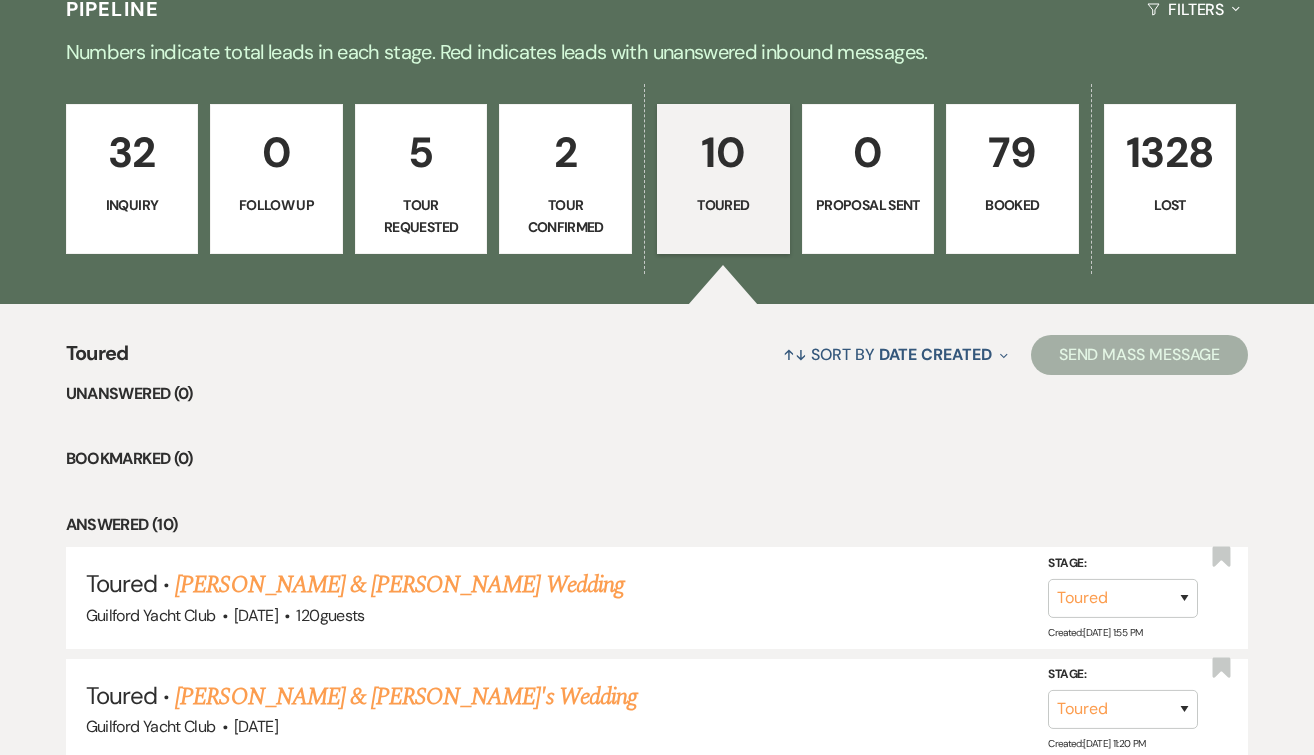 click on "10 Toured" at bounding box center (723, 179) 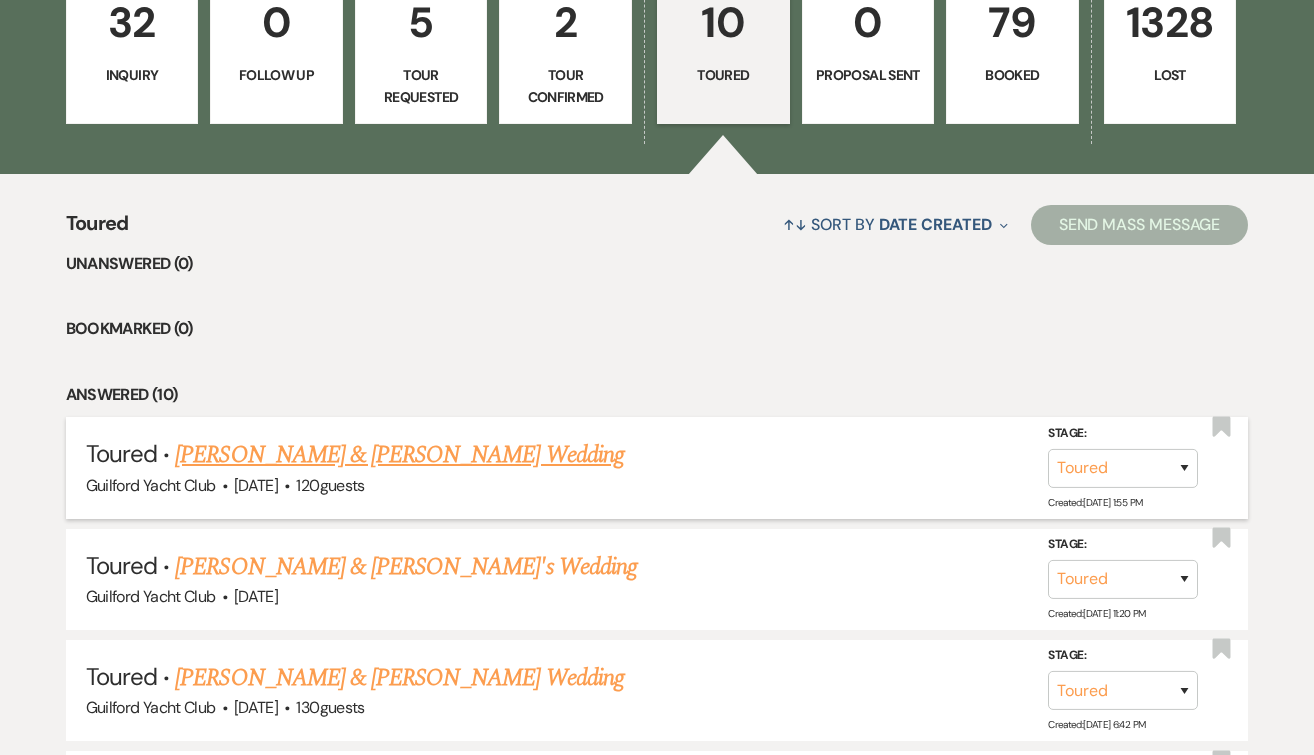 scroll, scrollTop: 647, scrollLeft: 0, axis: vertical 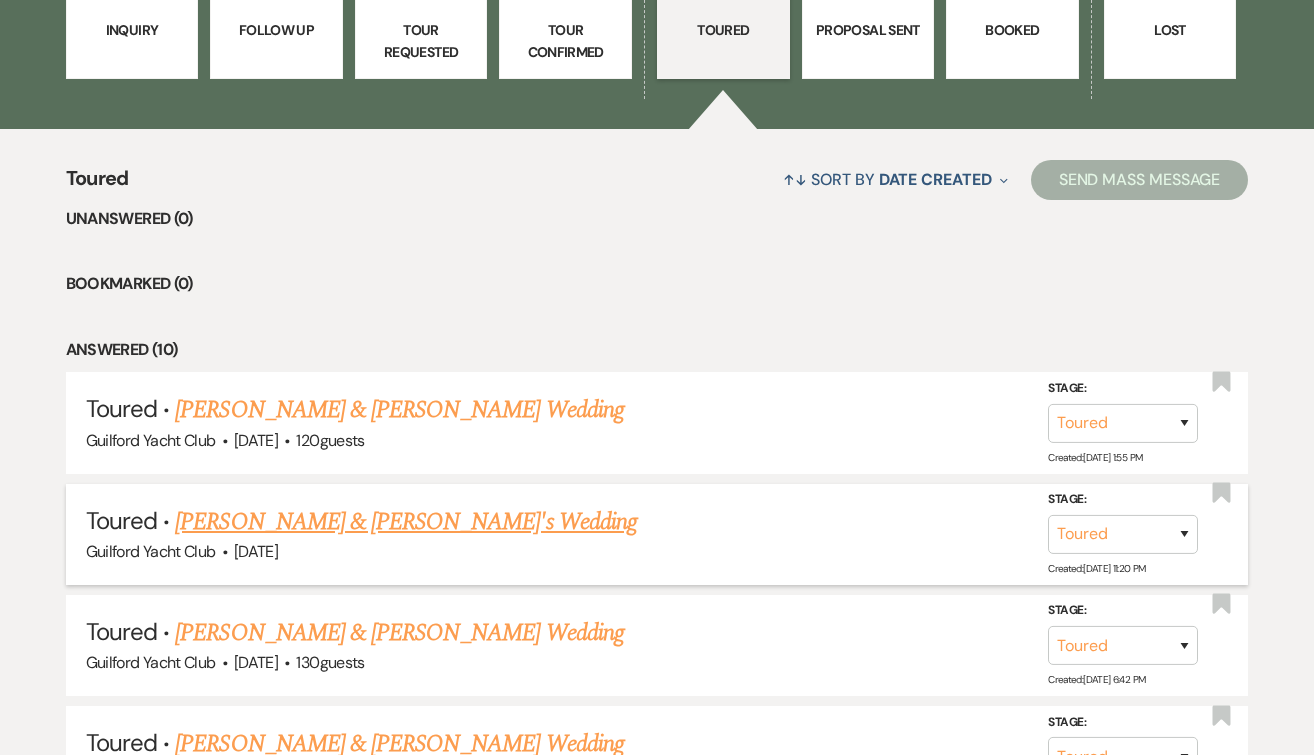 click on "Tasnim Amin & Fiance's Wedding" at bounding box center (406, 522) 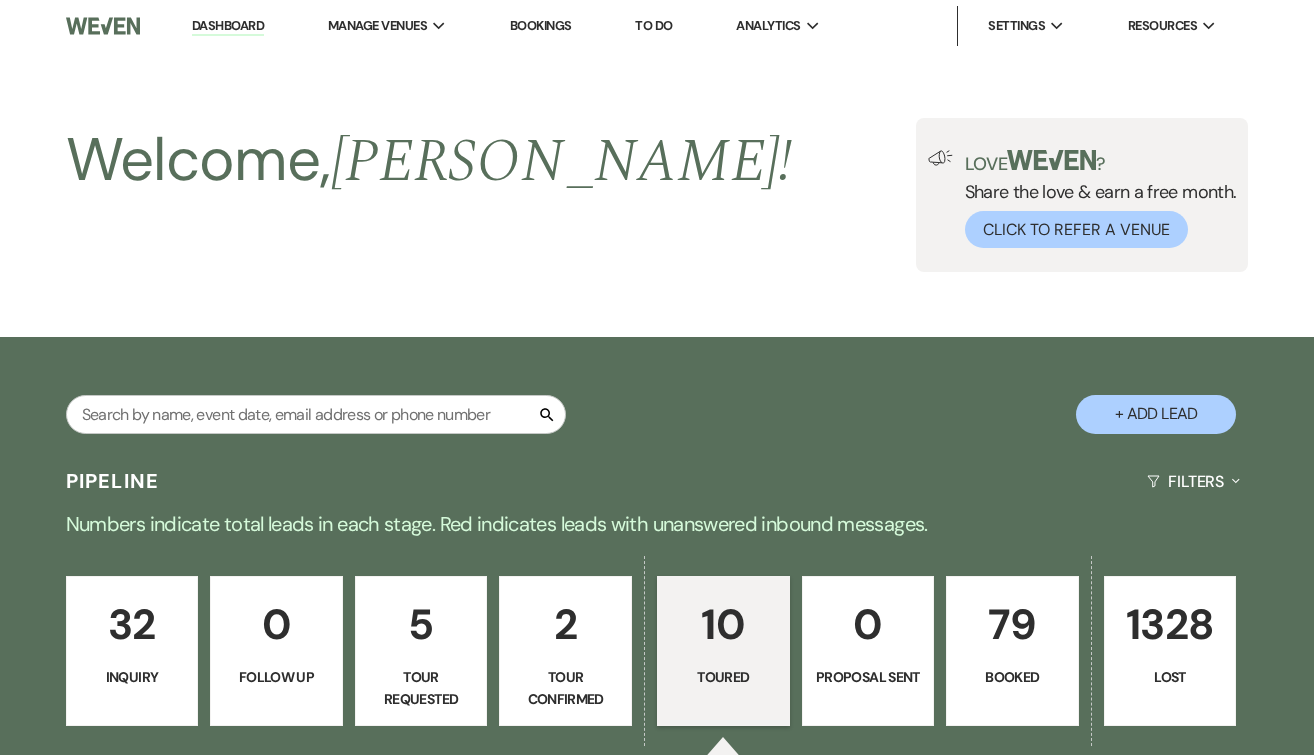 select on "5" 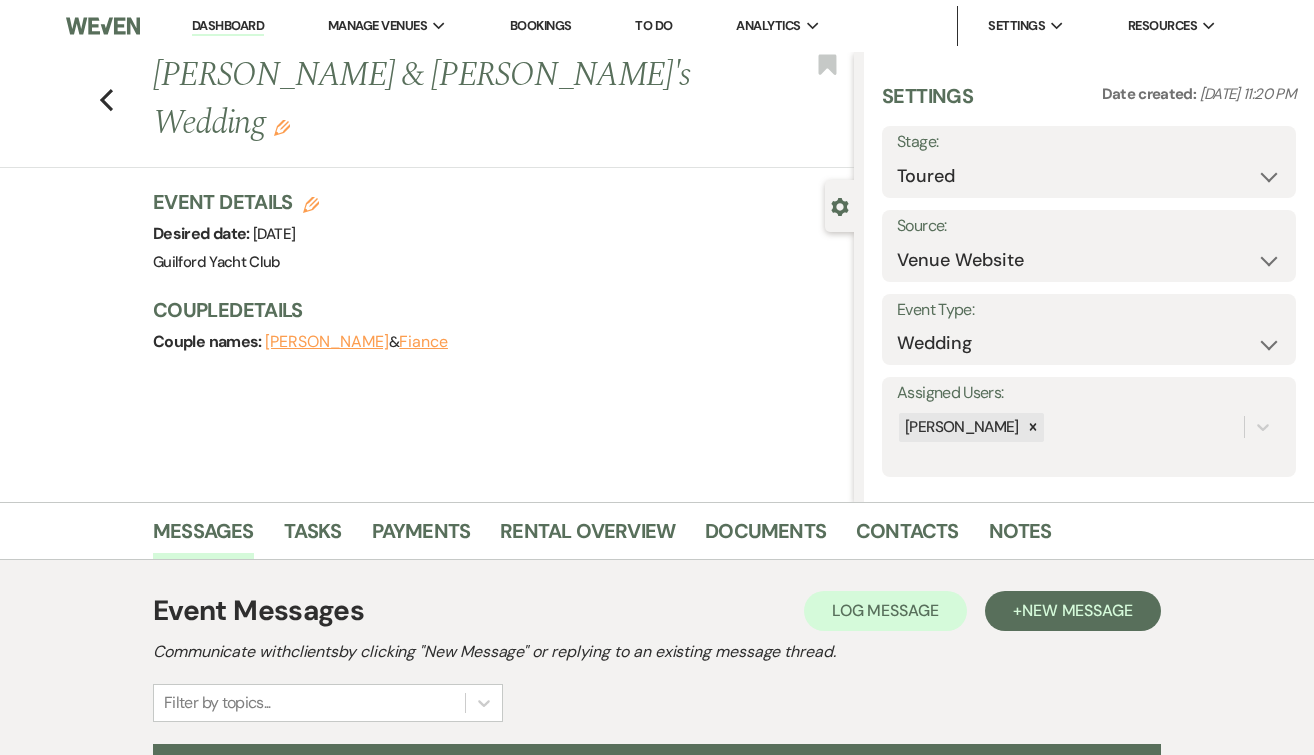 scroll, scrollTop: 312, scrollLeft: 0, axis: vertical 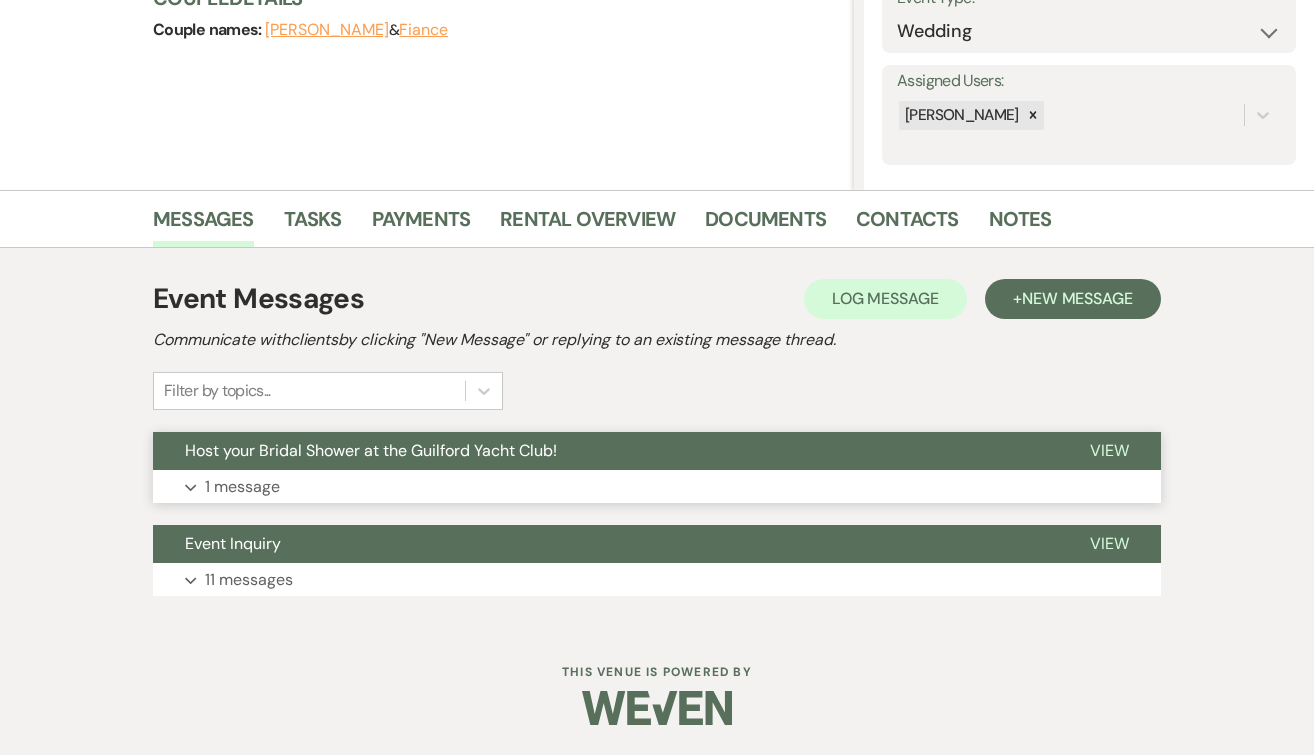 click on "View" at bounding box center [1109, 450] 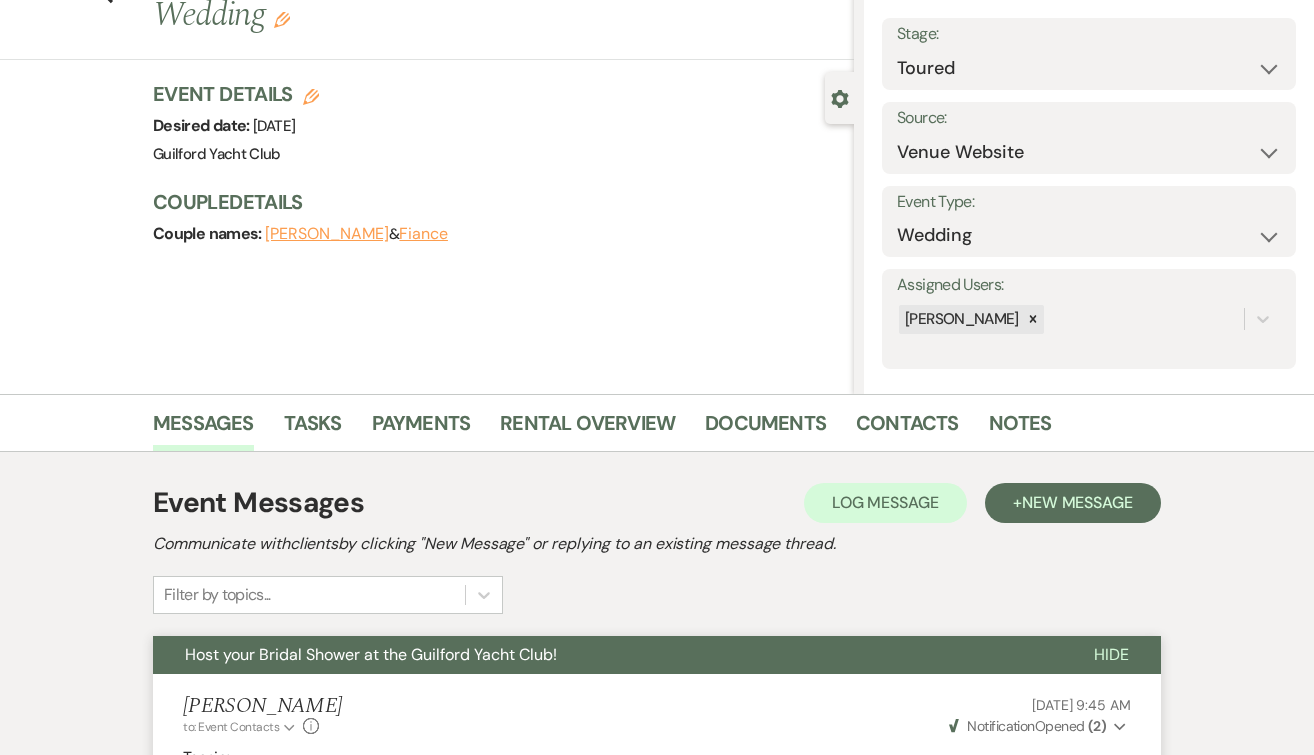 scroll, scrollTop: 0, scrollLeft: 0, axis: both 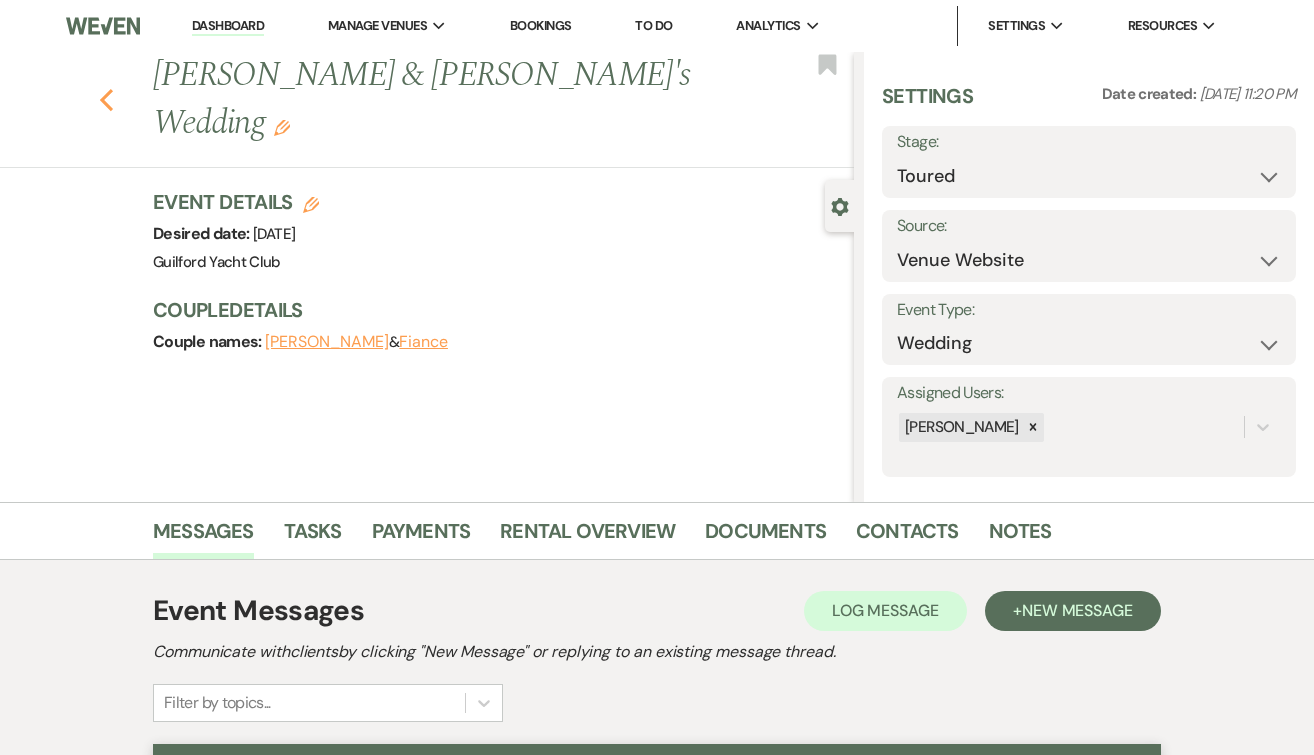 click on "Previous" 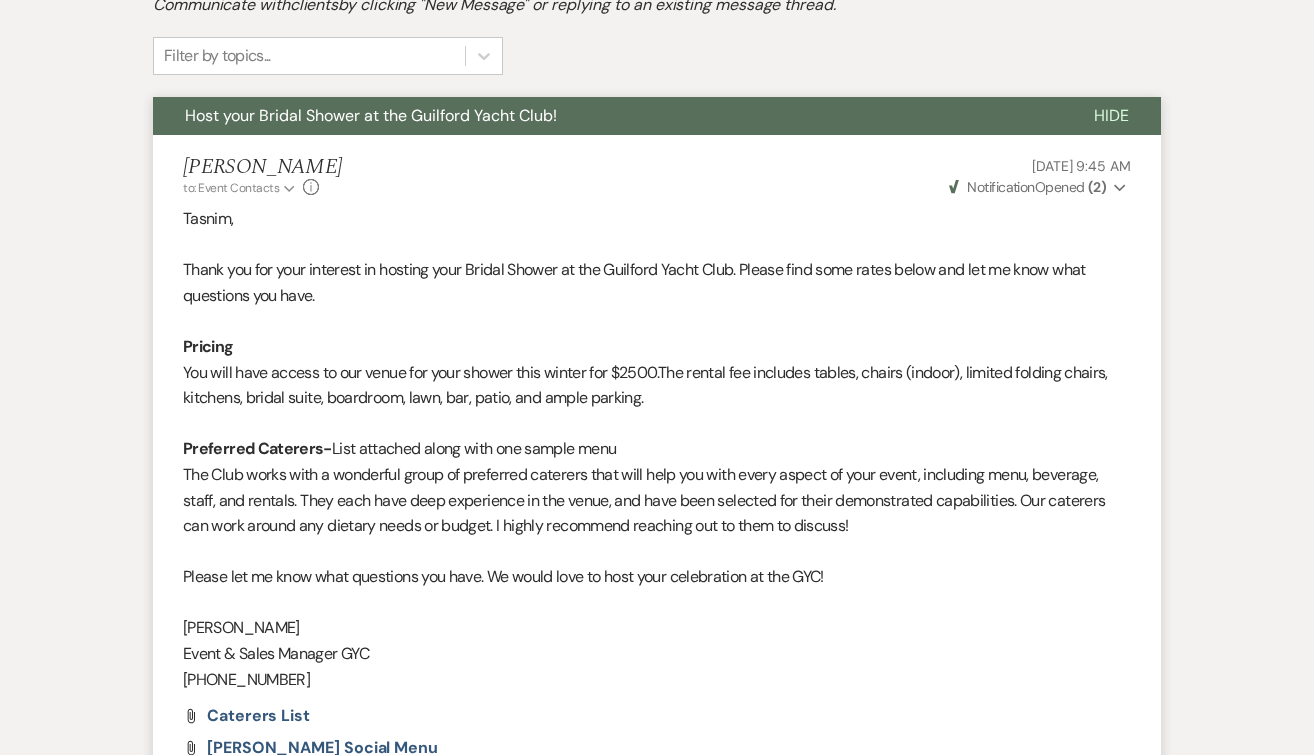 select on "5" 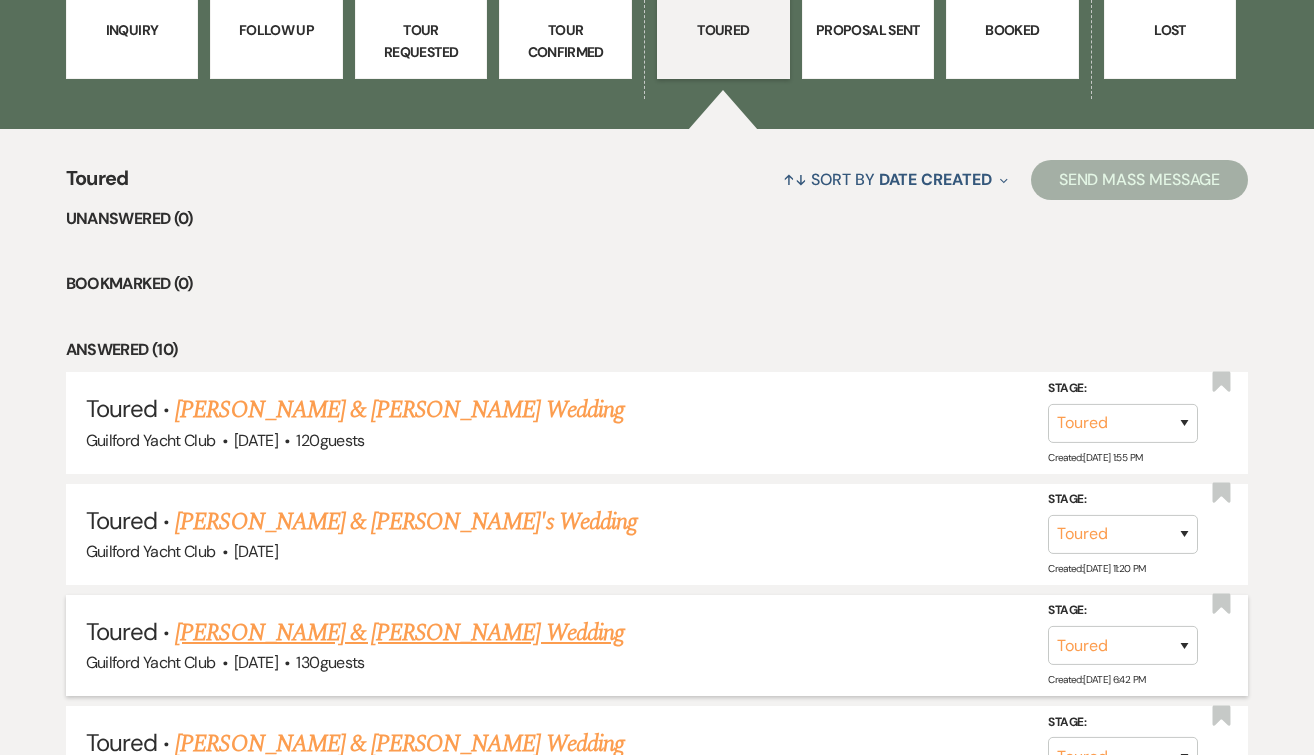 click on "Lauren Durand & Aidan Hubbard's Wedding" at bounding box center [399, 633] 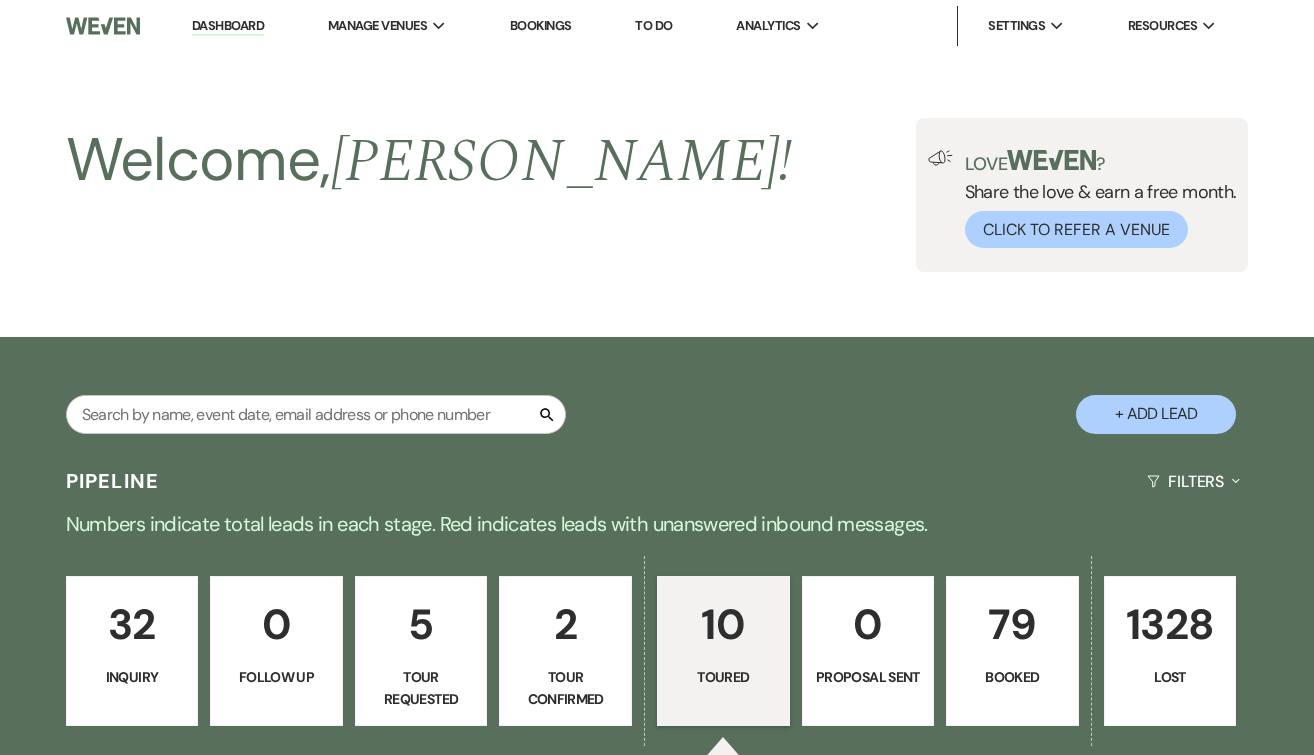 select on "5" 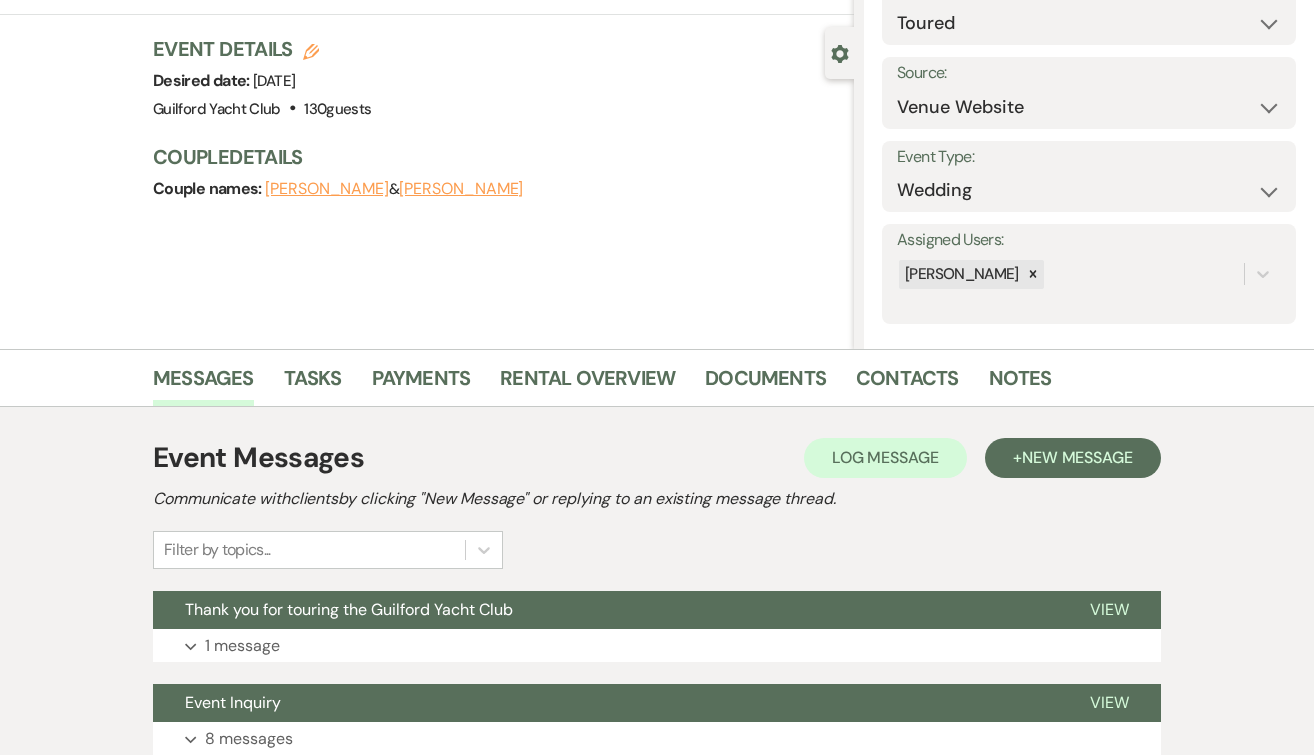 scroll, scrollTop: 312, scrollLeft: 0, axis: vertical 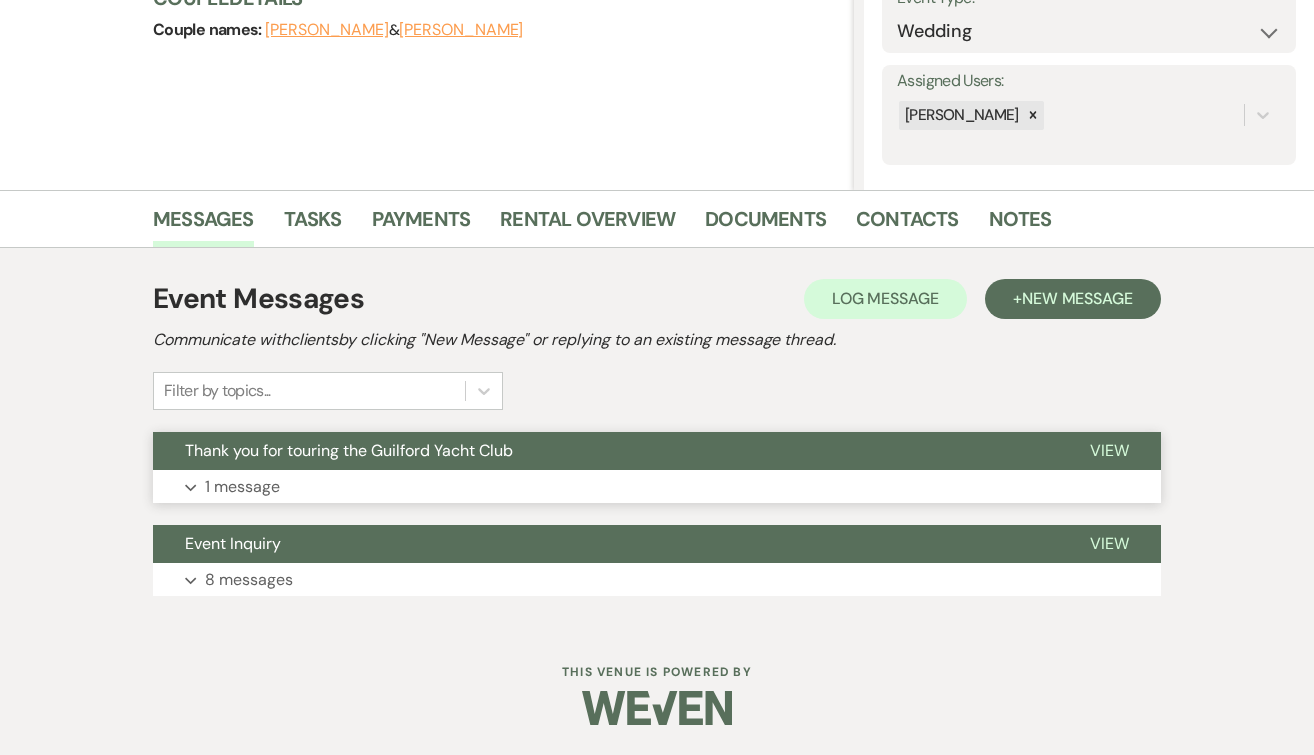click on "View" at bounding box center (1109, 450) 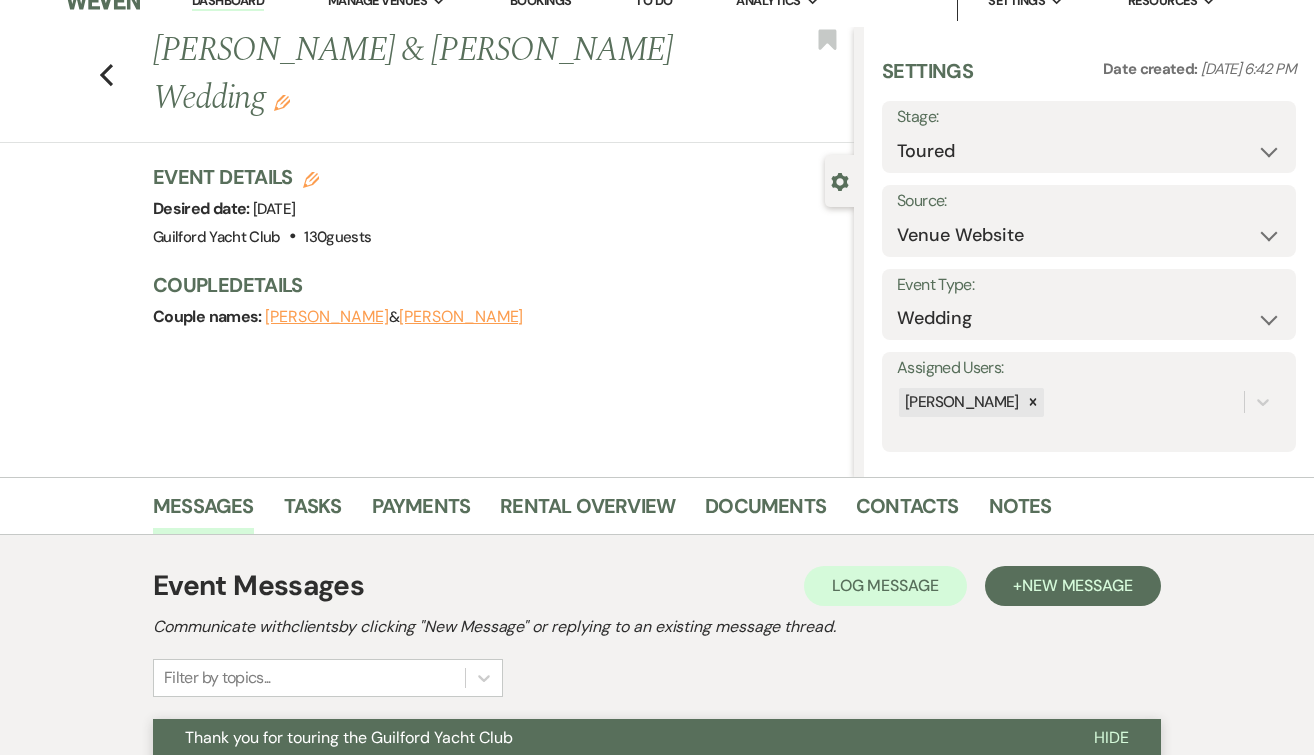 scroll, scrollTop: 0, scrollLeft: 0, axis: both 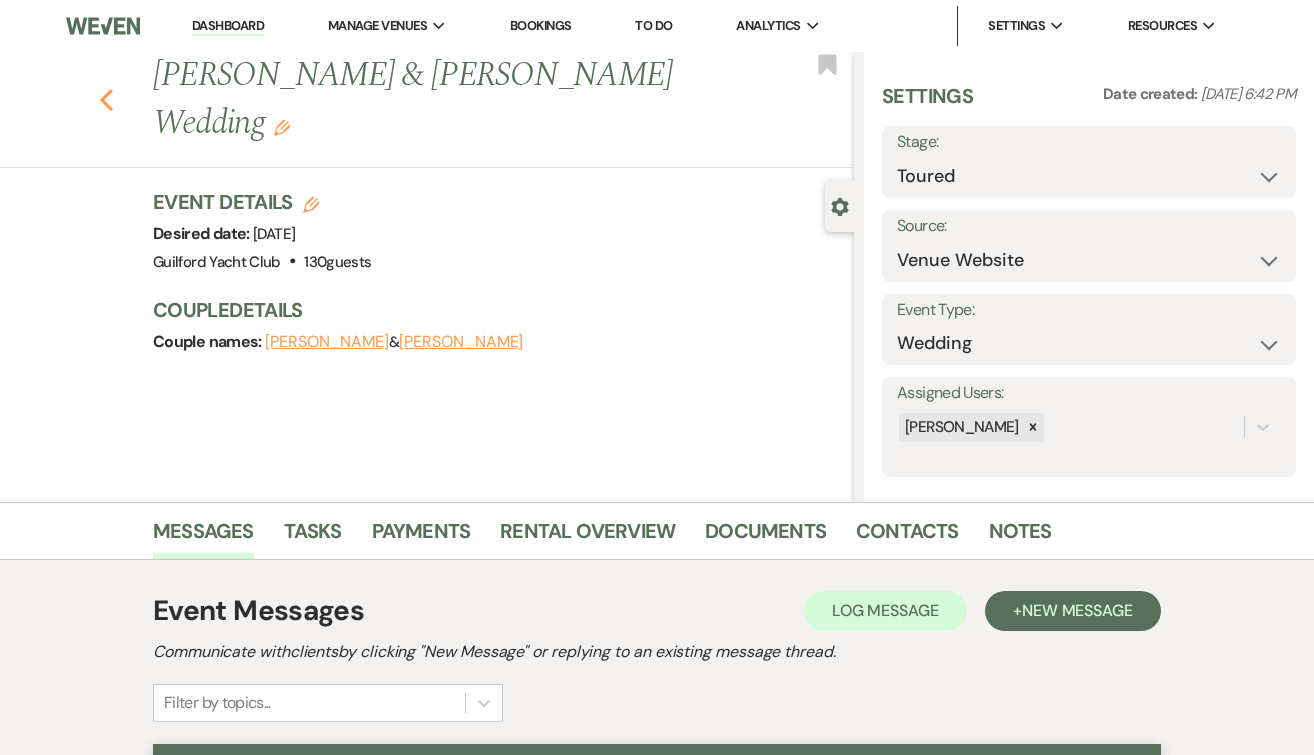 click on "Previous" 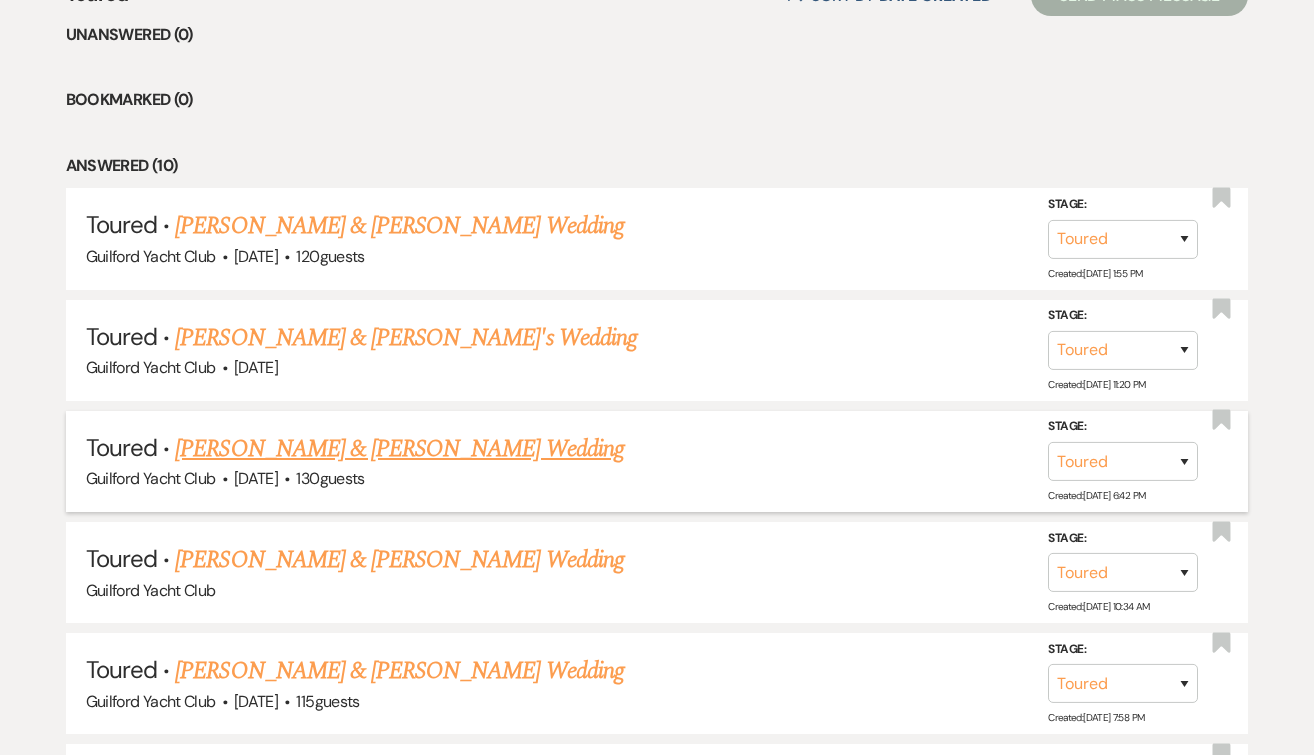 scroll, scrollTop: 844, scrollLeft: 0, axis: vertical 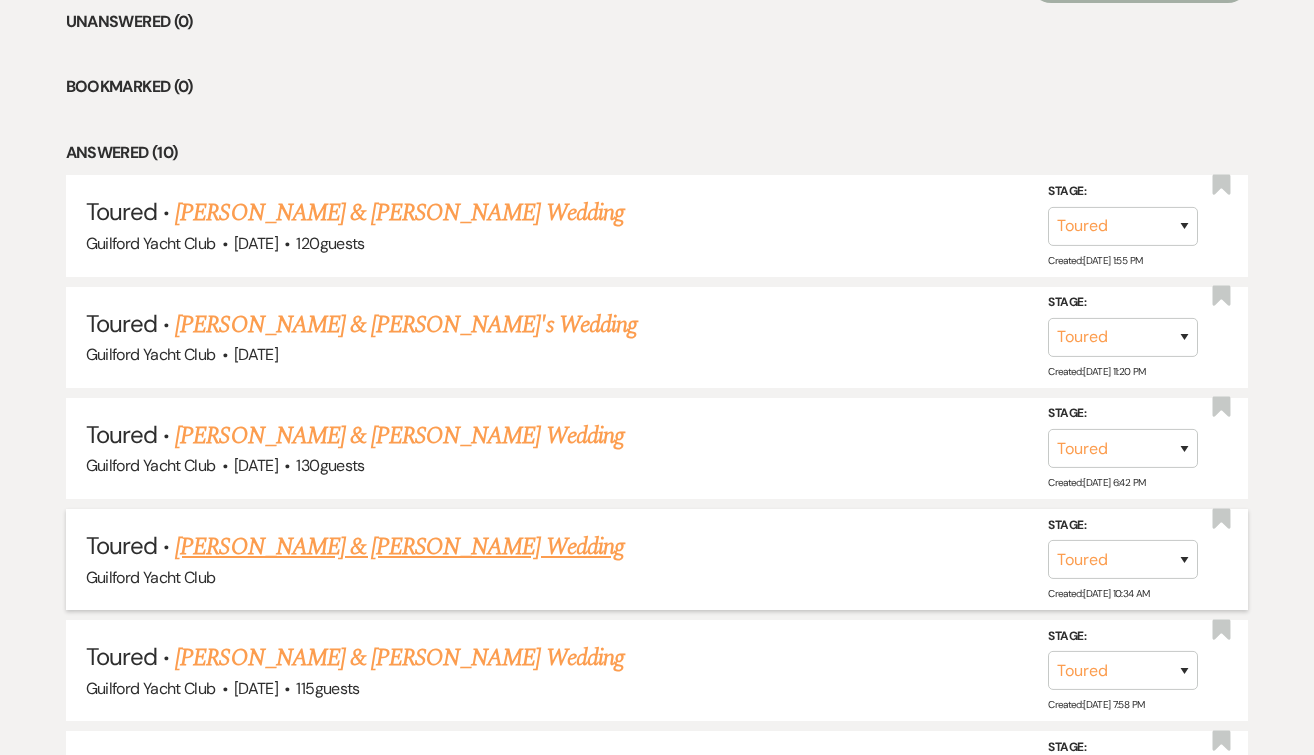 click on "Sam Greenvall & Julia Marks's Wedding" at bounding box center (399, 547) 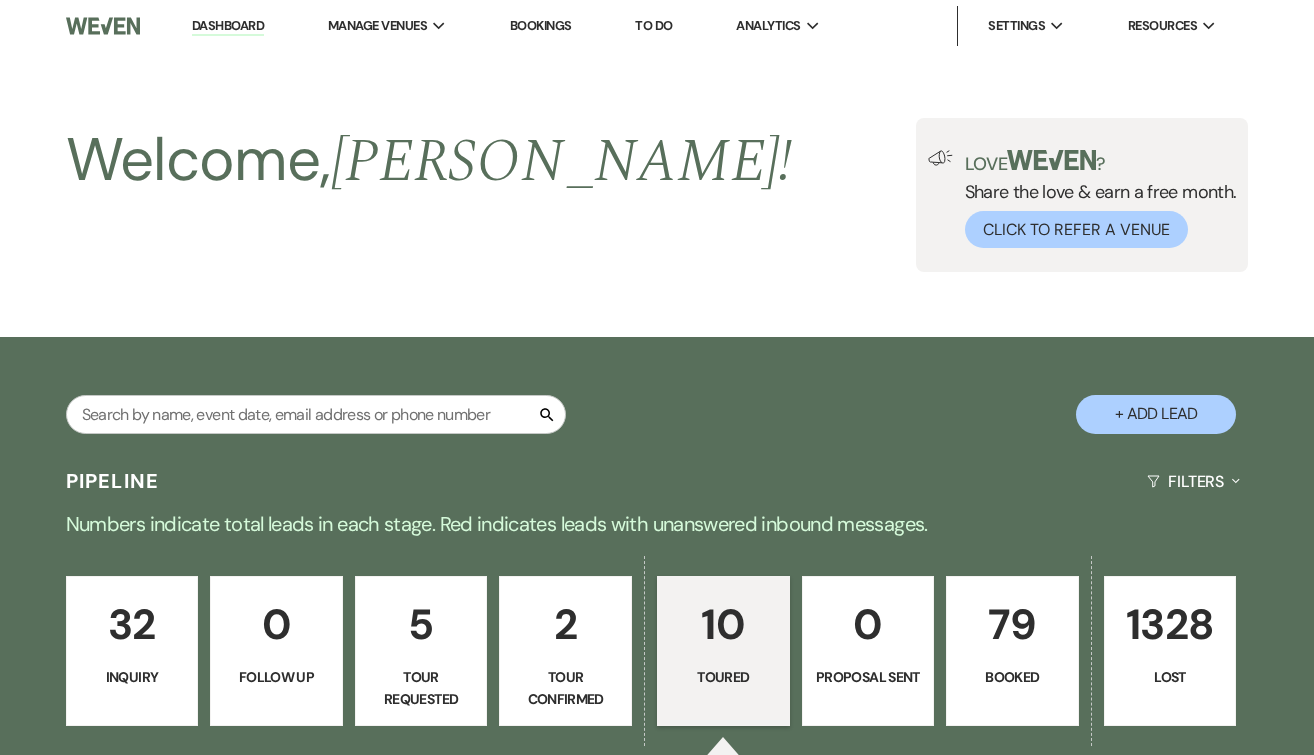 select on "5" 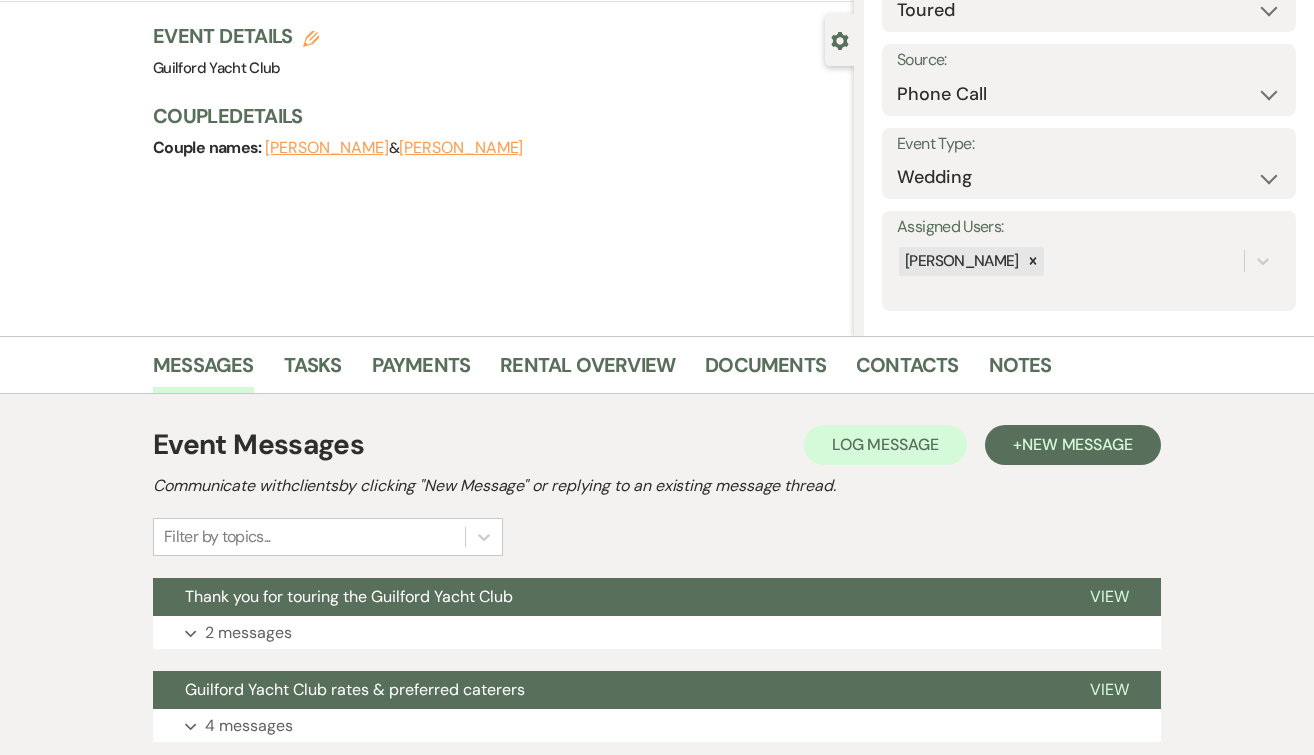 scroll, scrollTop: 312, scrollLeft: 0, axis: vertical 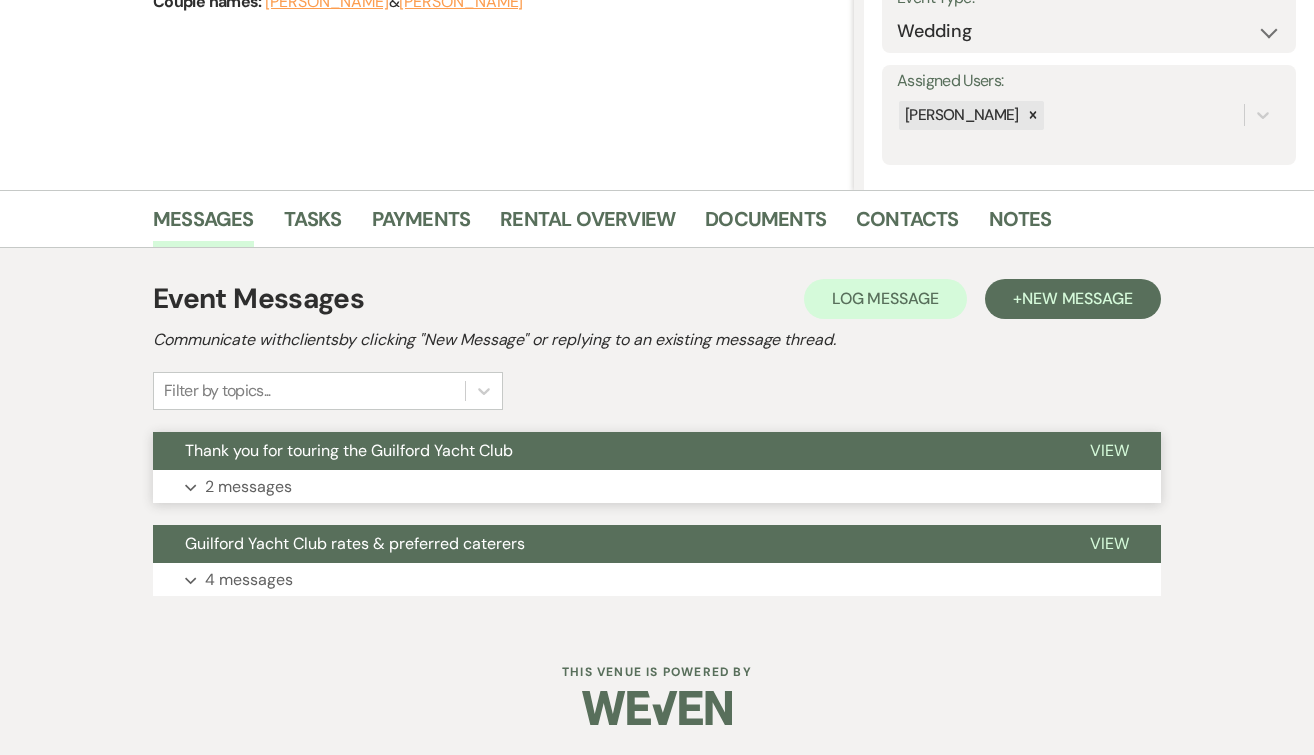 click on "View" at bounding box center [1109, 450] 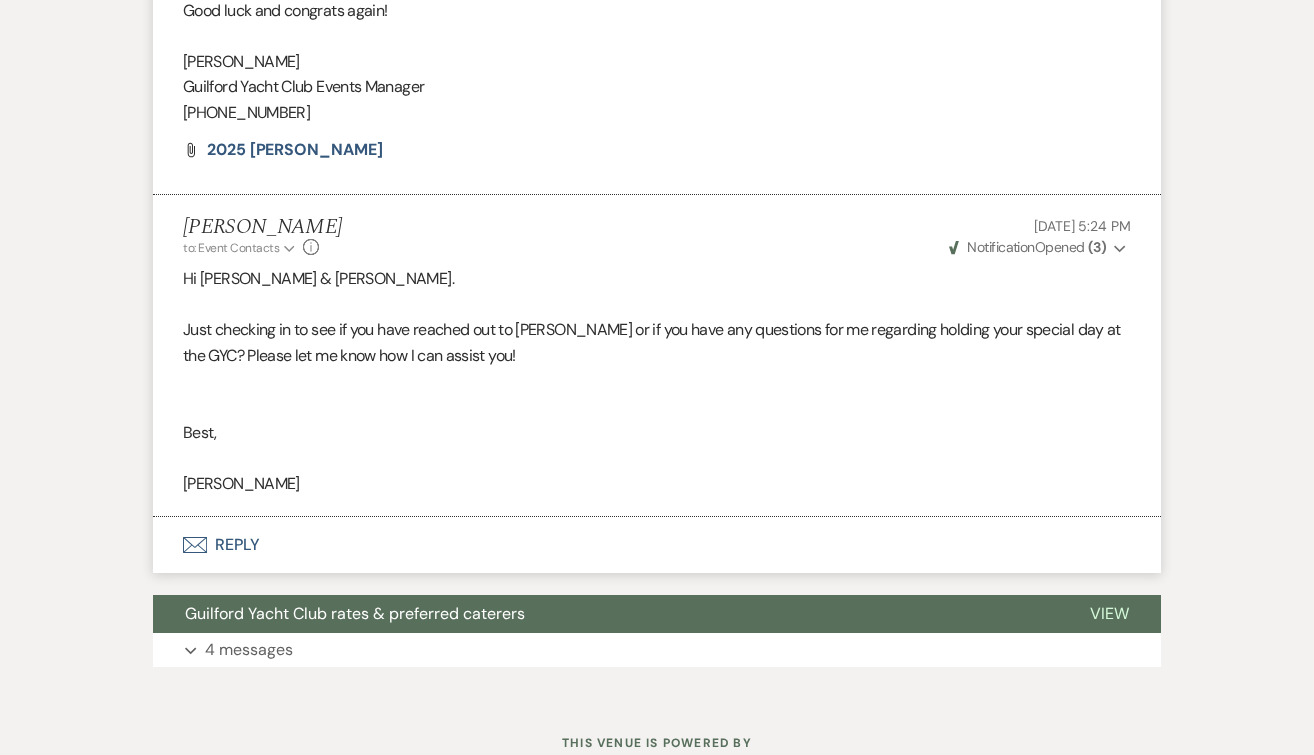 scroll, scrollTop: 0, scrollLeft: 0, axis: both 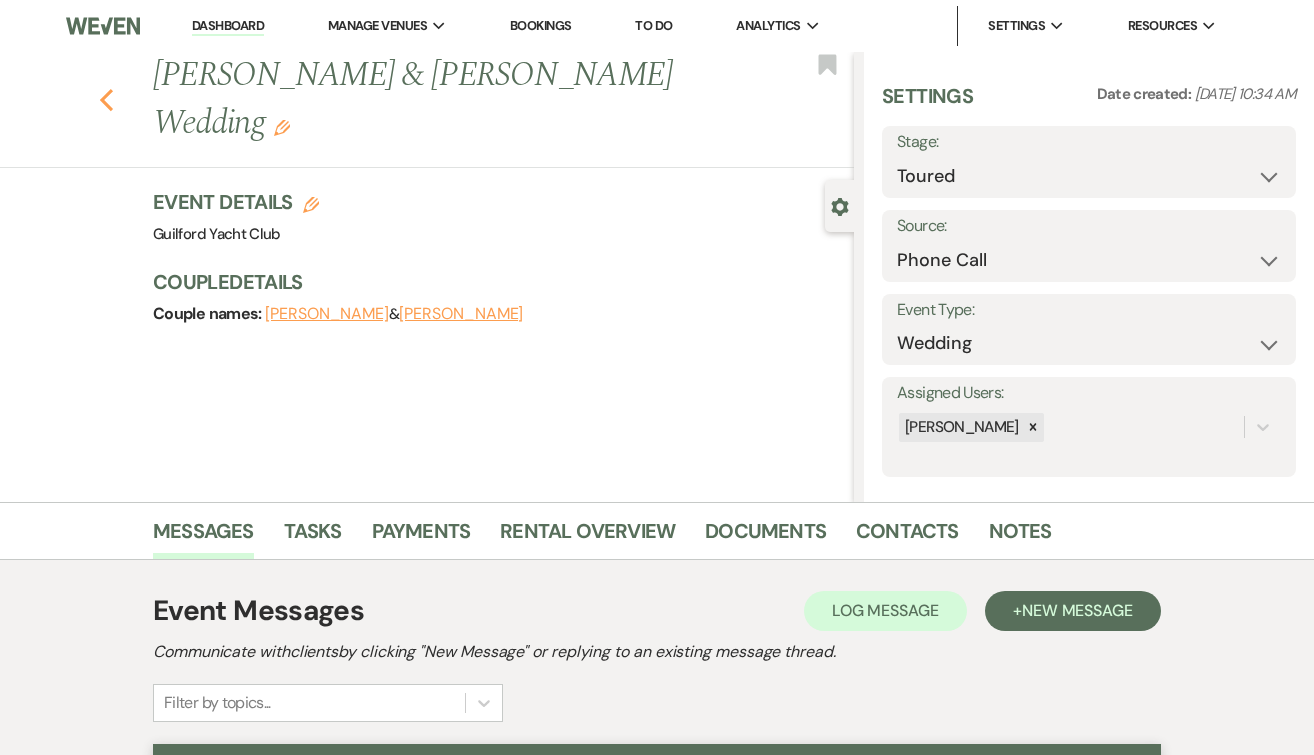 click 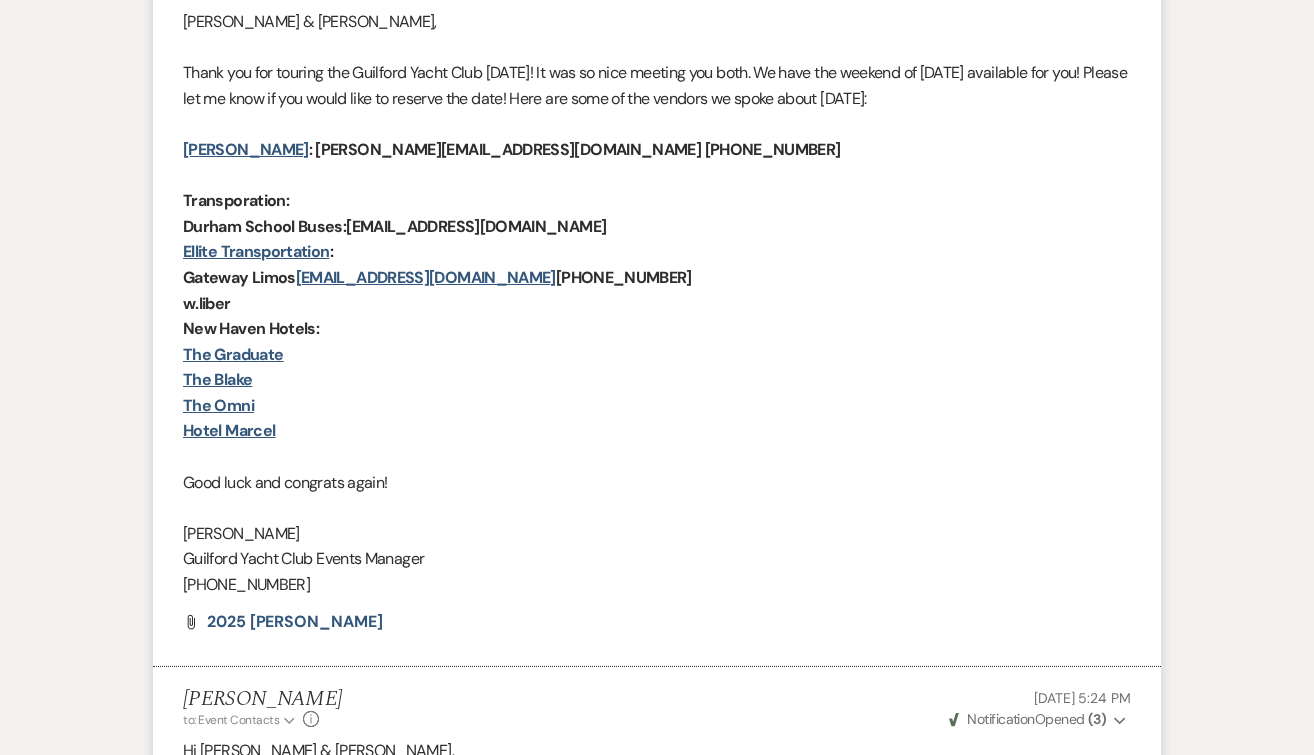 select on "5" 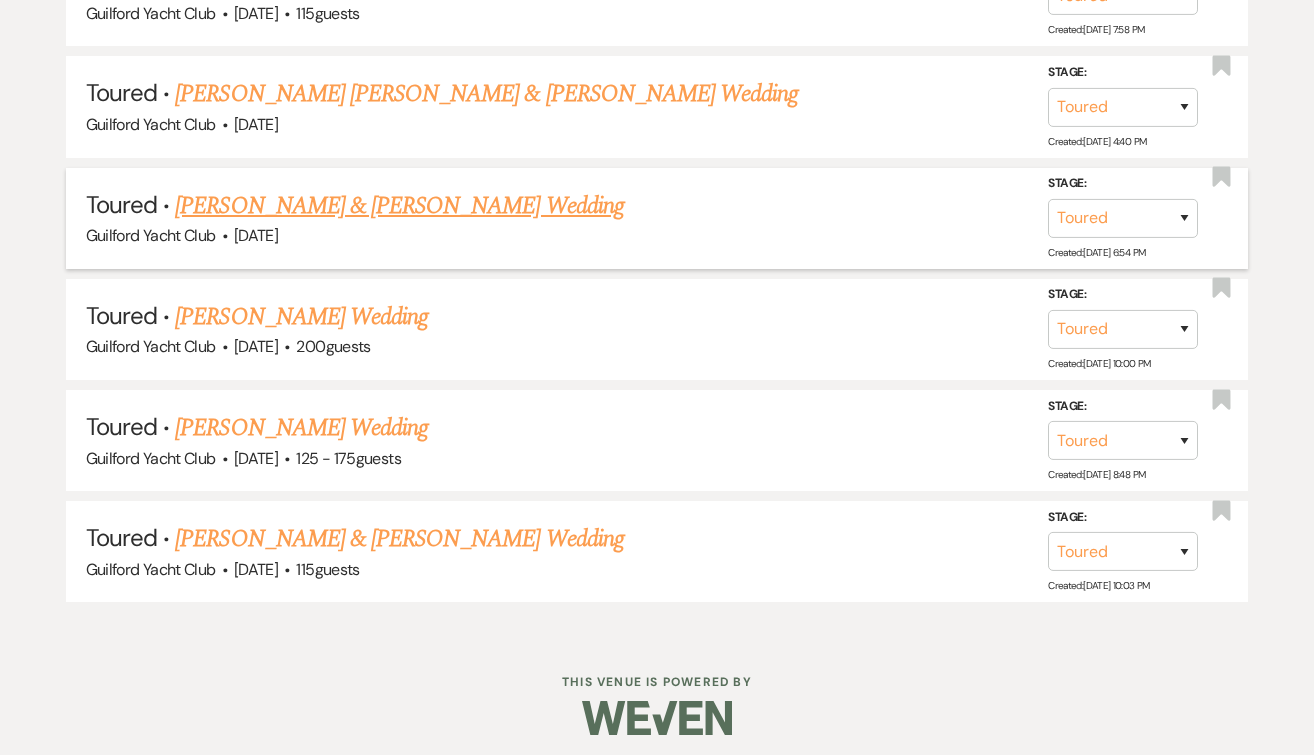 scroll, scrollTop: 0, scrollLeft: 0, axis: both 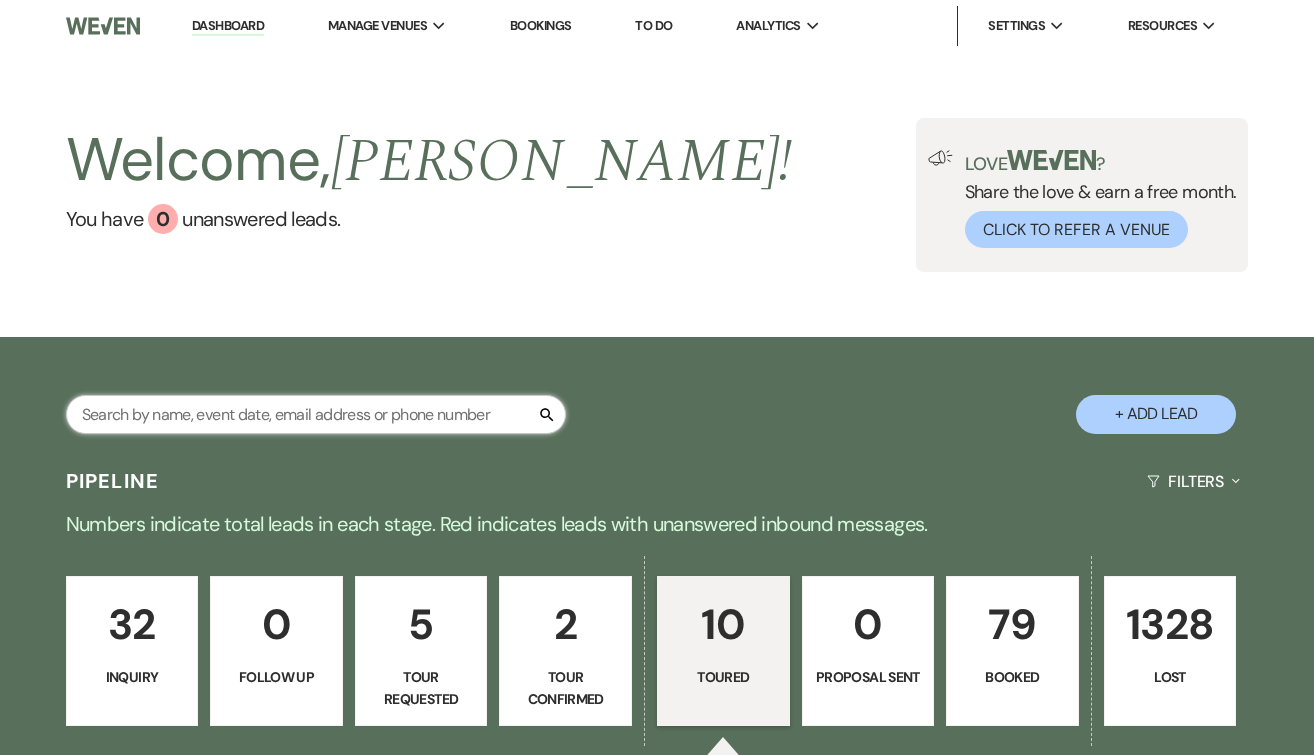 click at bounding box center [316, 414] 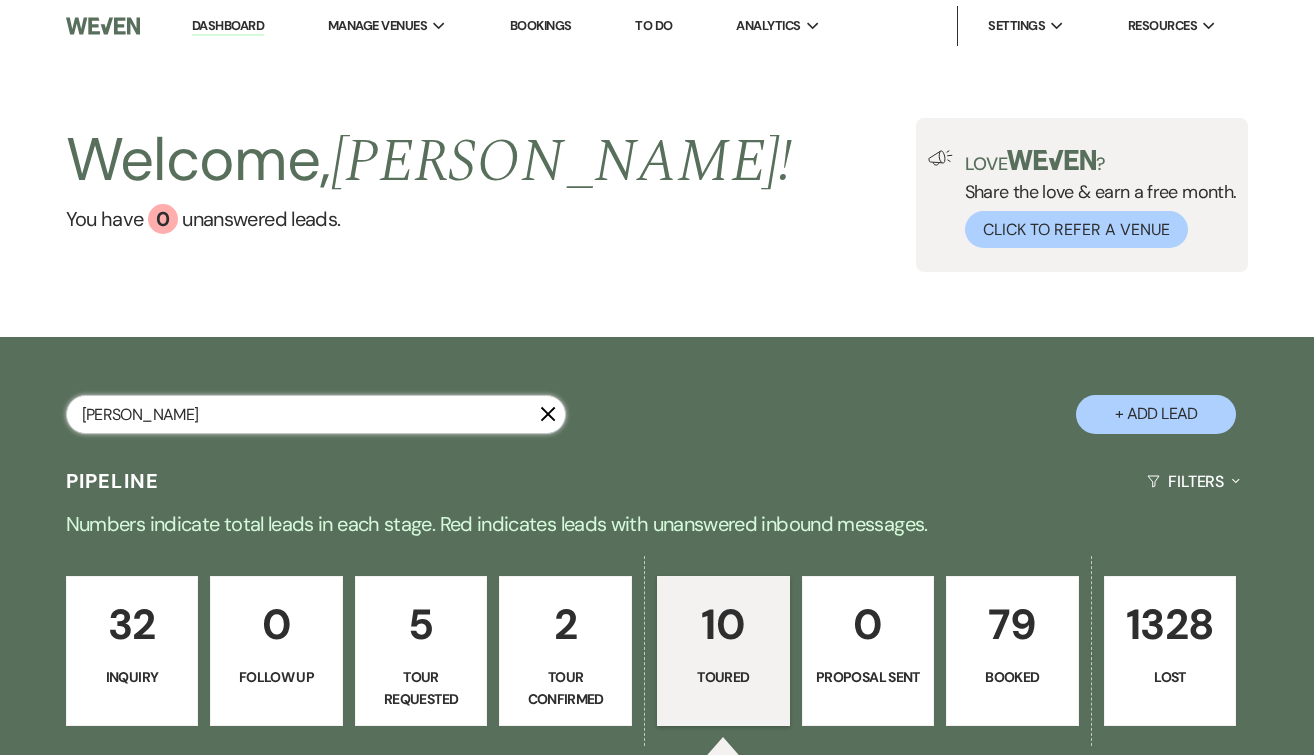 type on "colleen" 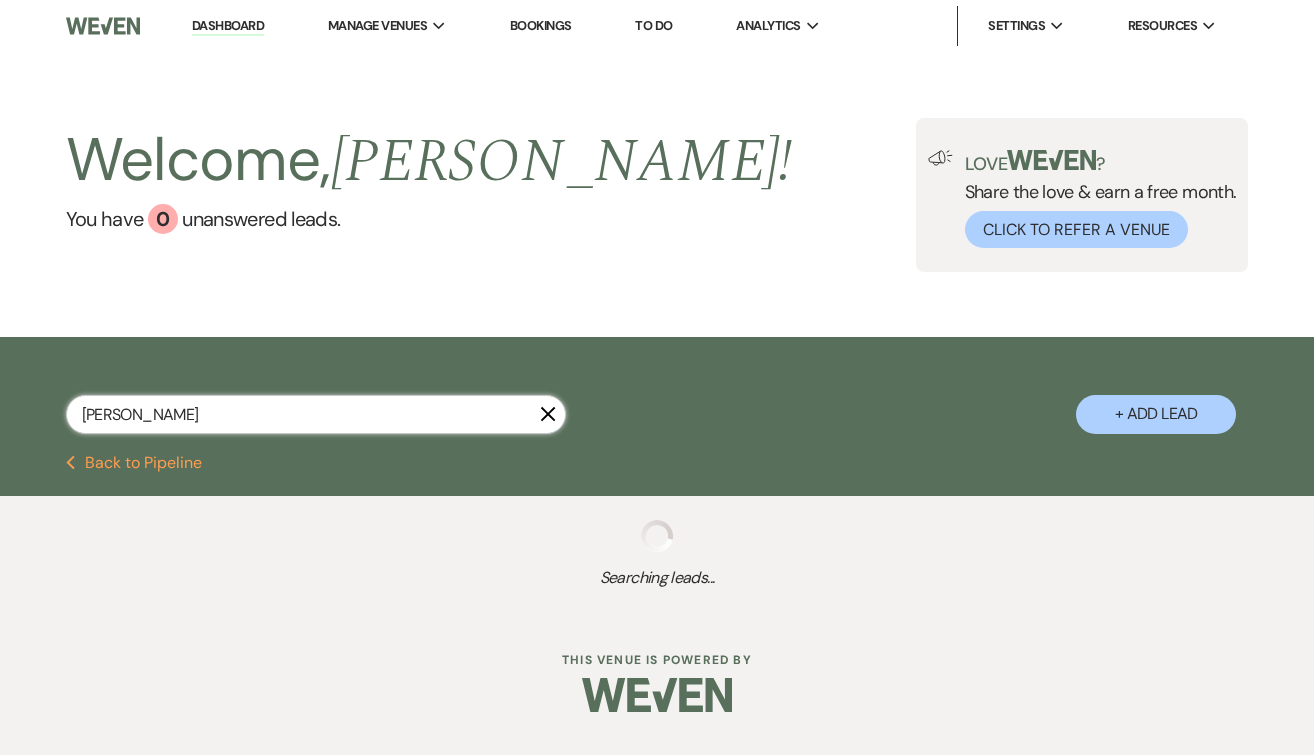 select on "8" 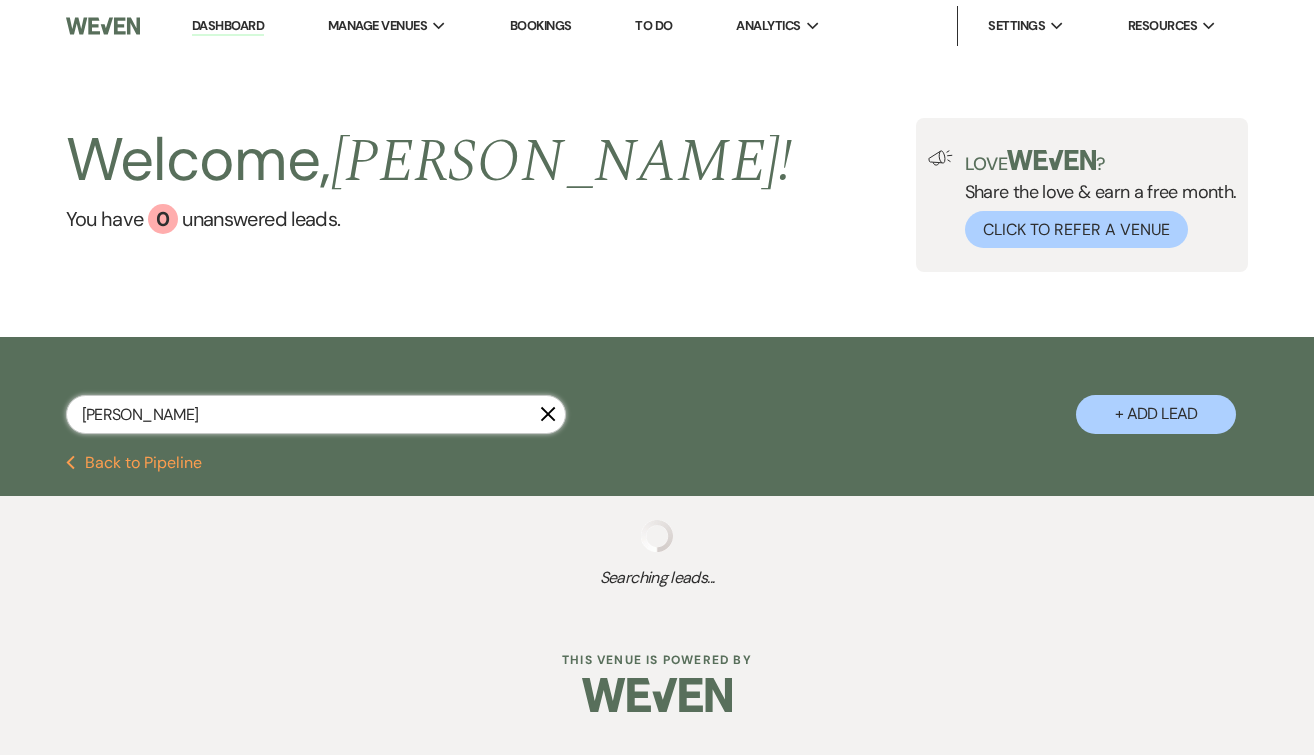 select on "5" 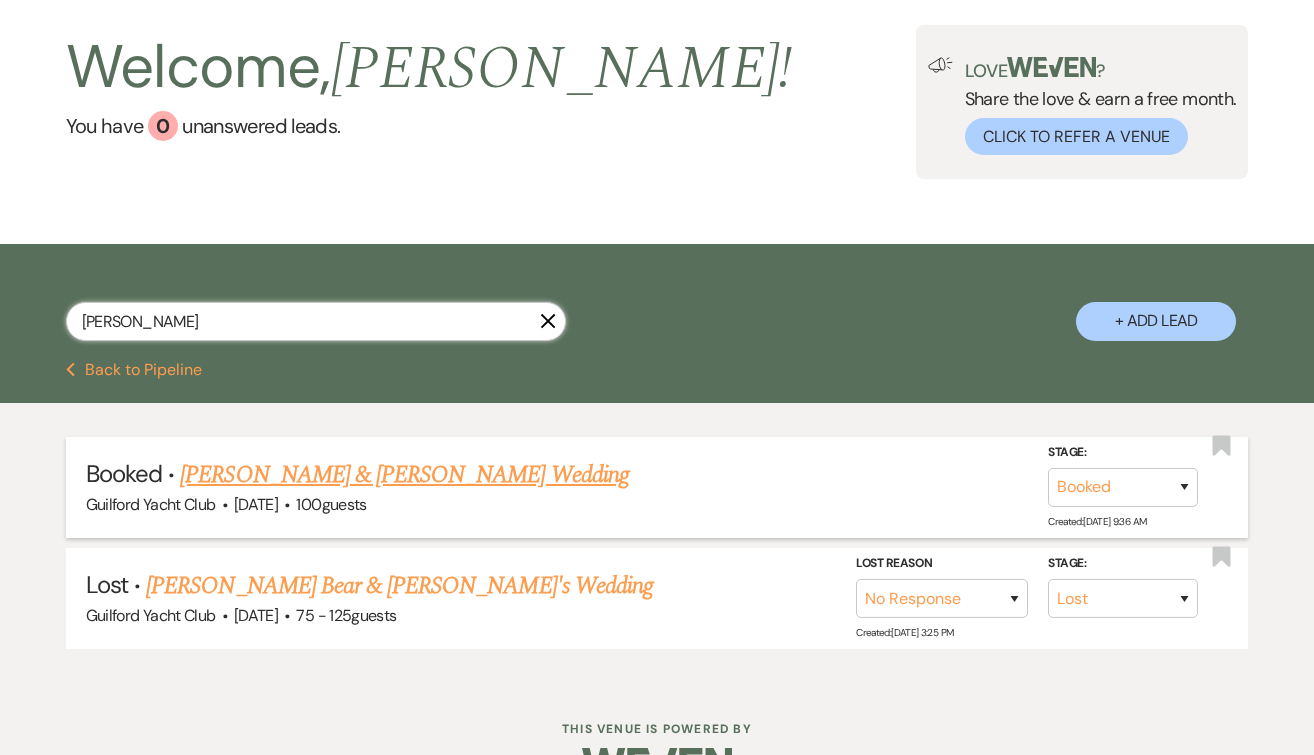 scroll, scrollTop: 94, scrollLeft: 0, axis: vertical 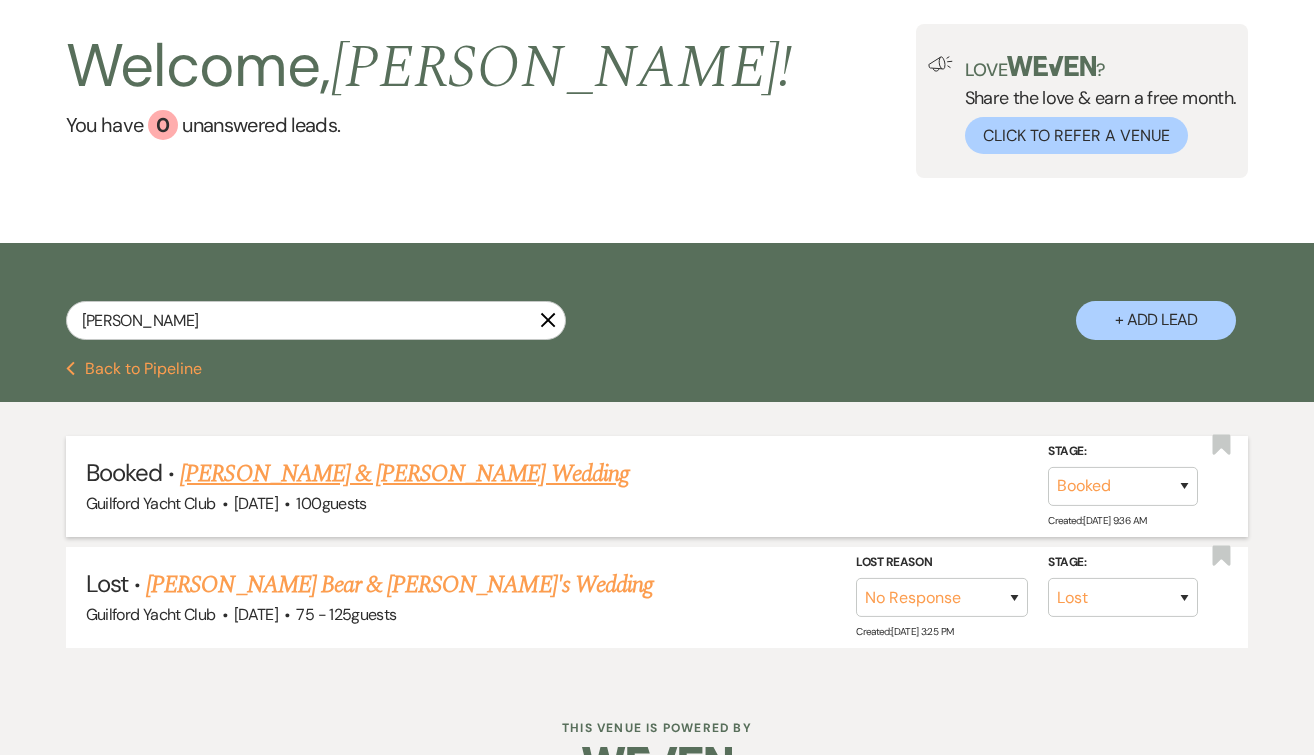 click on "Neil Ballotte & Colleen Luddy's Wedding" at bounding box center [404, 474] 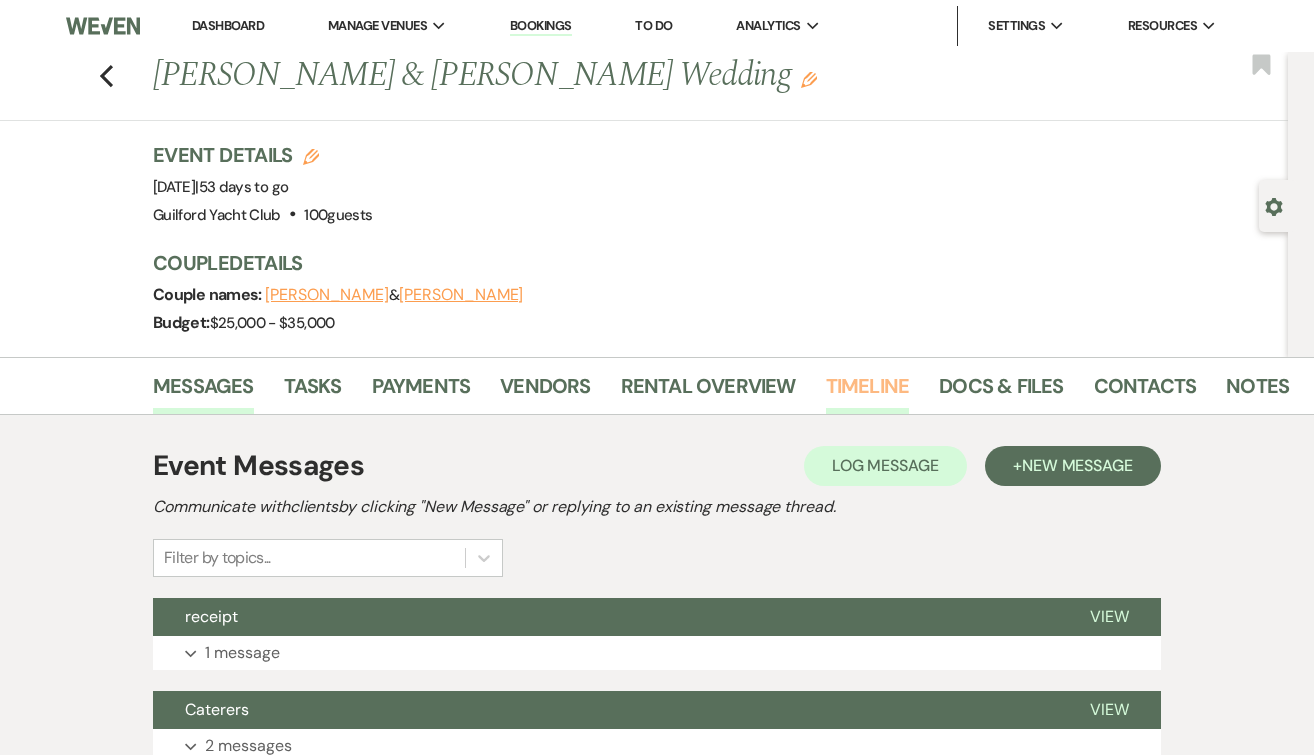 click on "Timeline" at bounding box center [868, 392] 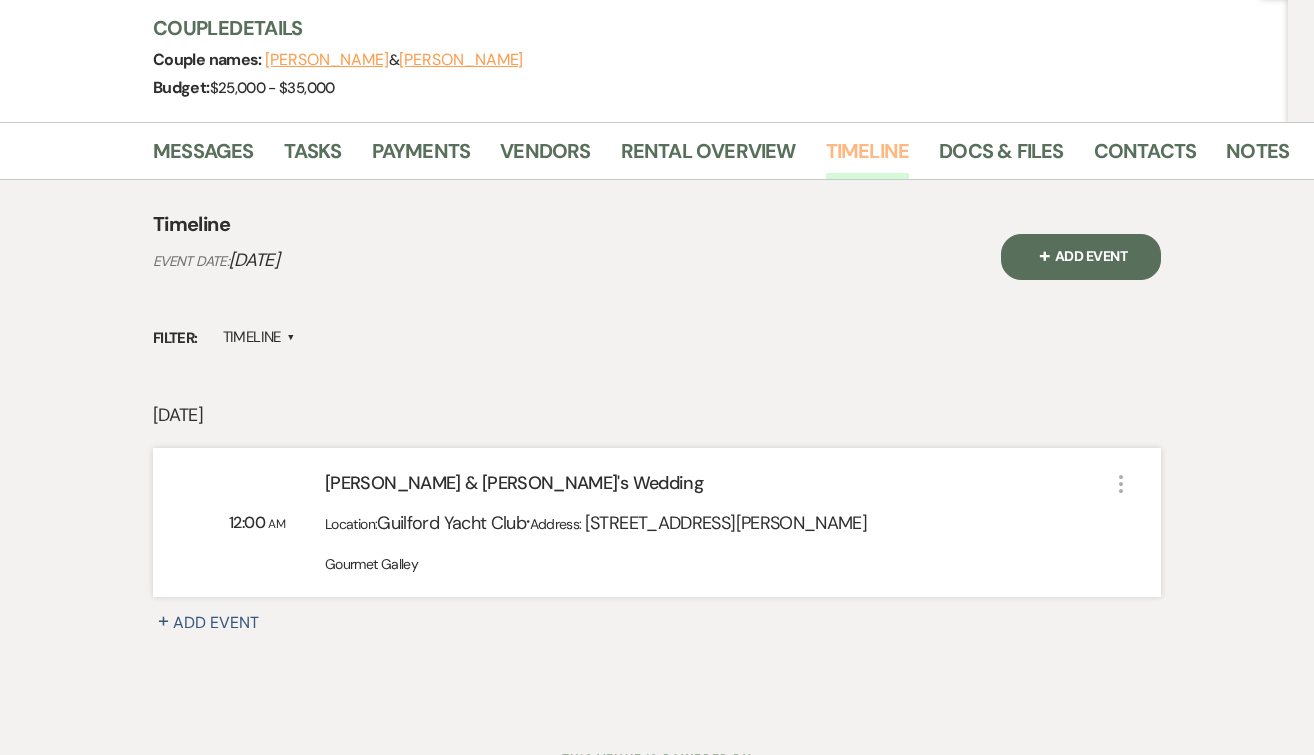 scroll, scrollTop: 238, scrollLeft: 0, axis: vertical 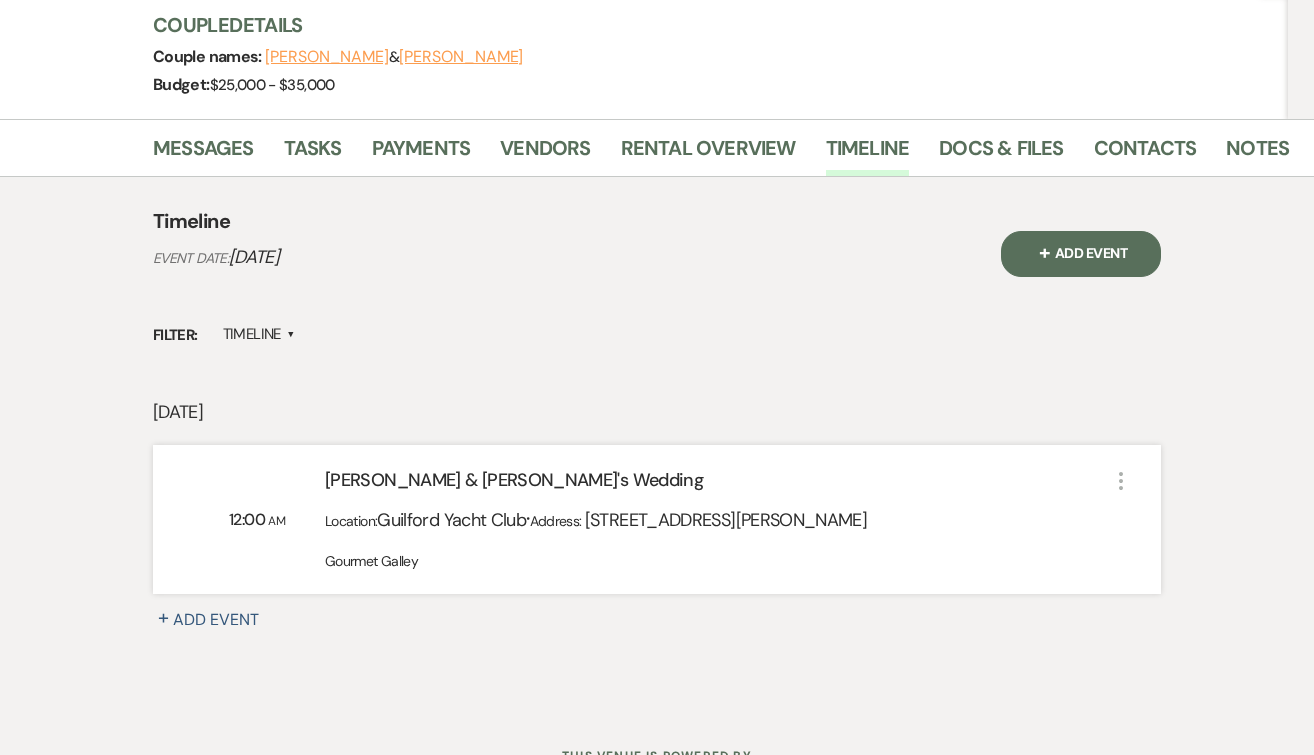 click on "More" 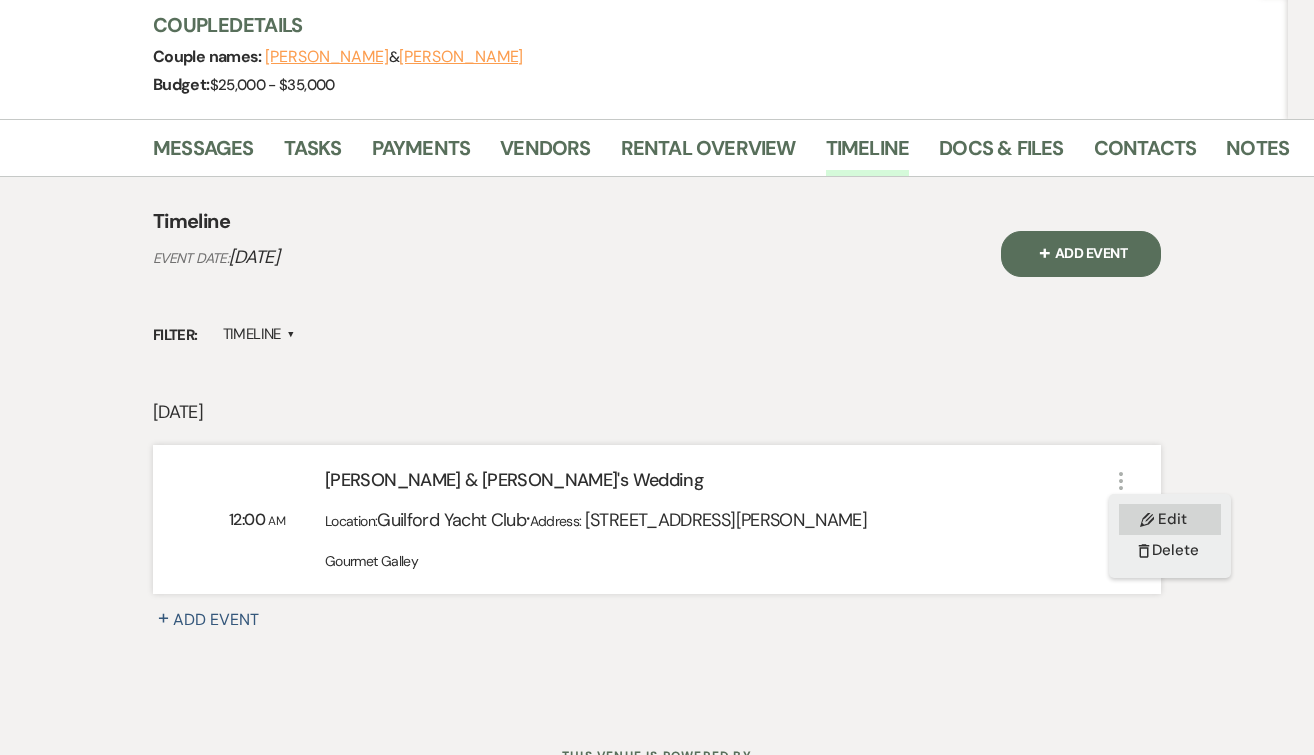 click on "Pencil  Edit" at bounding box center [1170, 519] 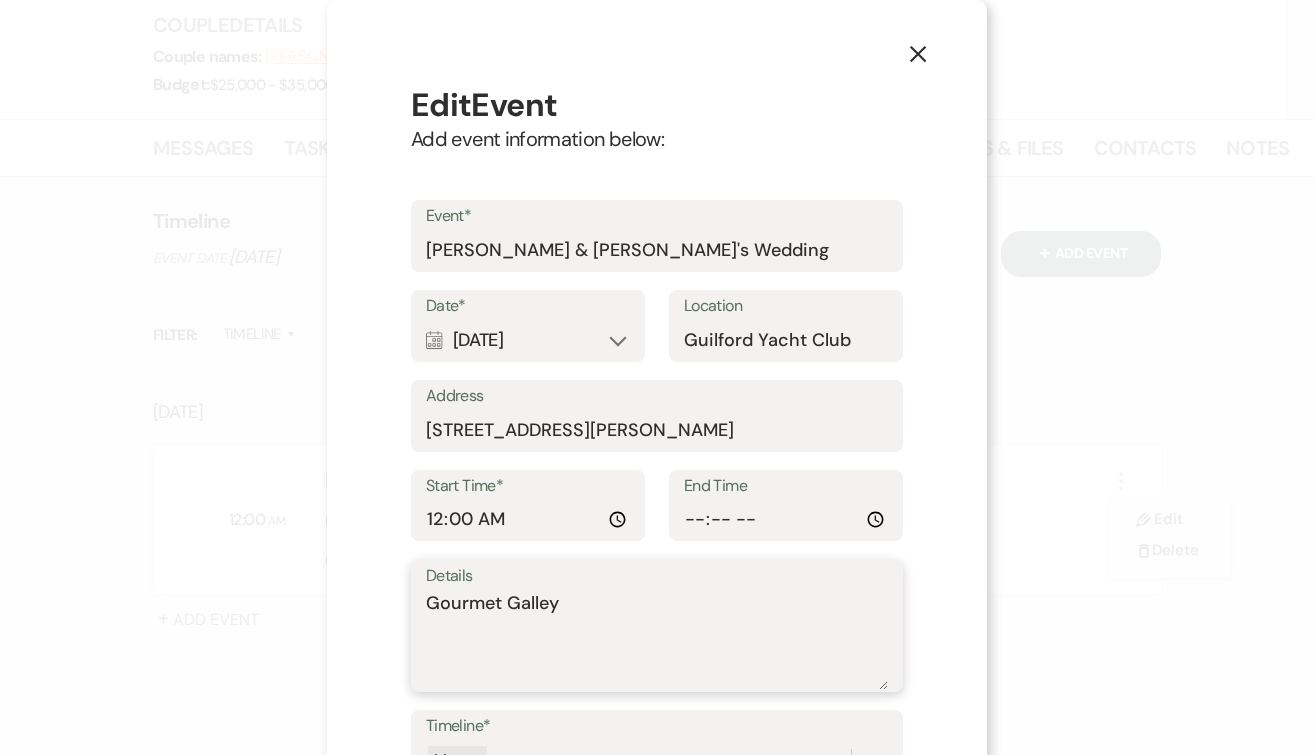 click on "Gourmet Galley" at bounding box center (657, 640) 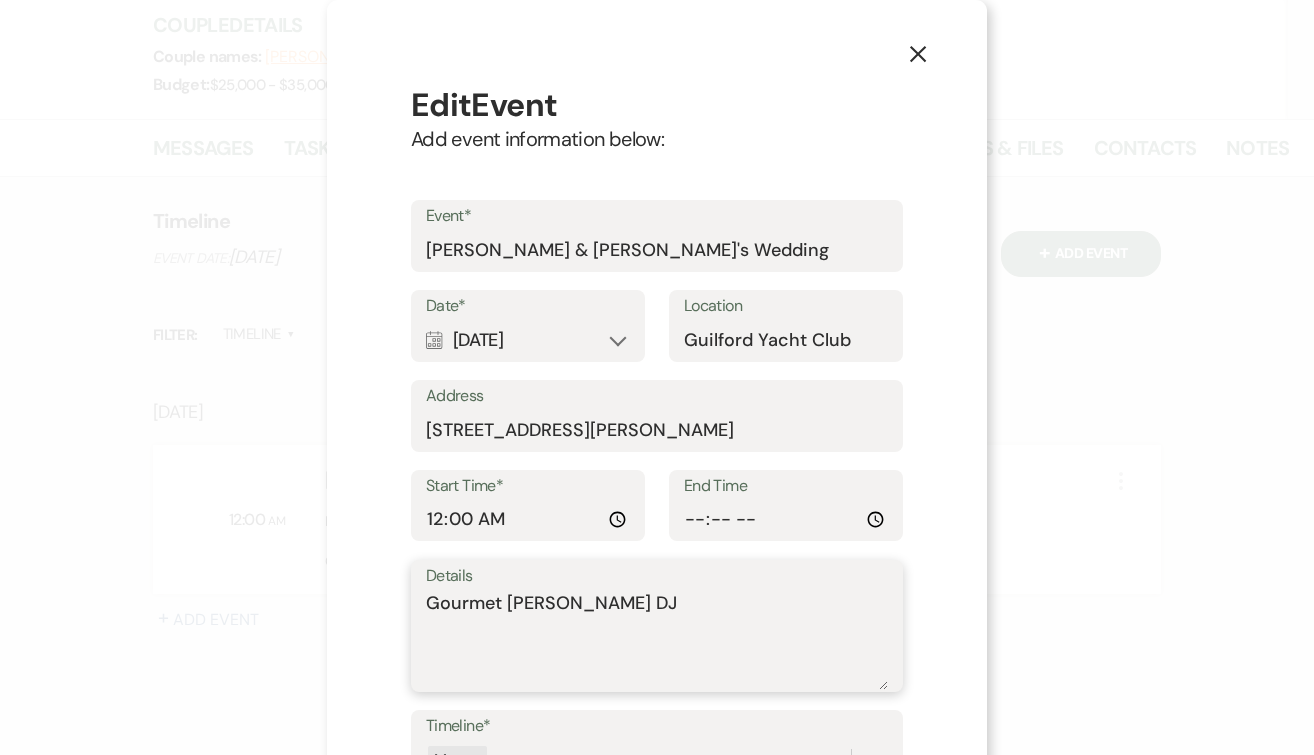 type on "Gourmet Galley
Scott DJ" 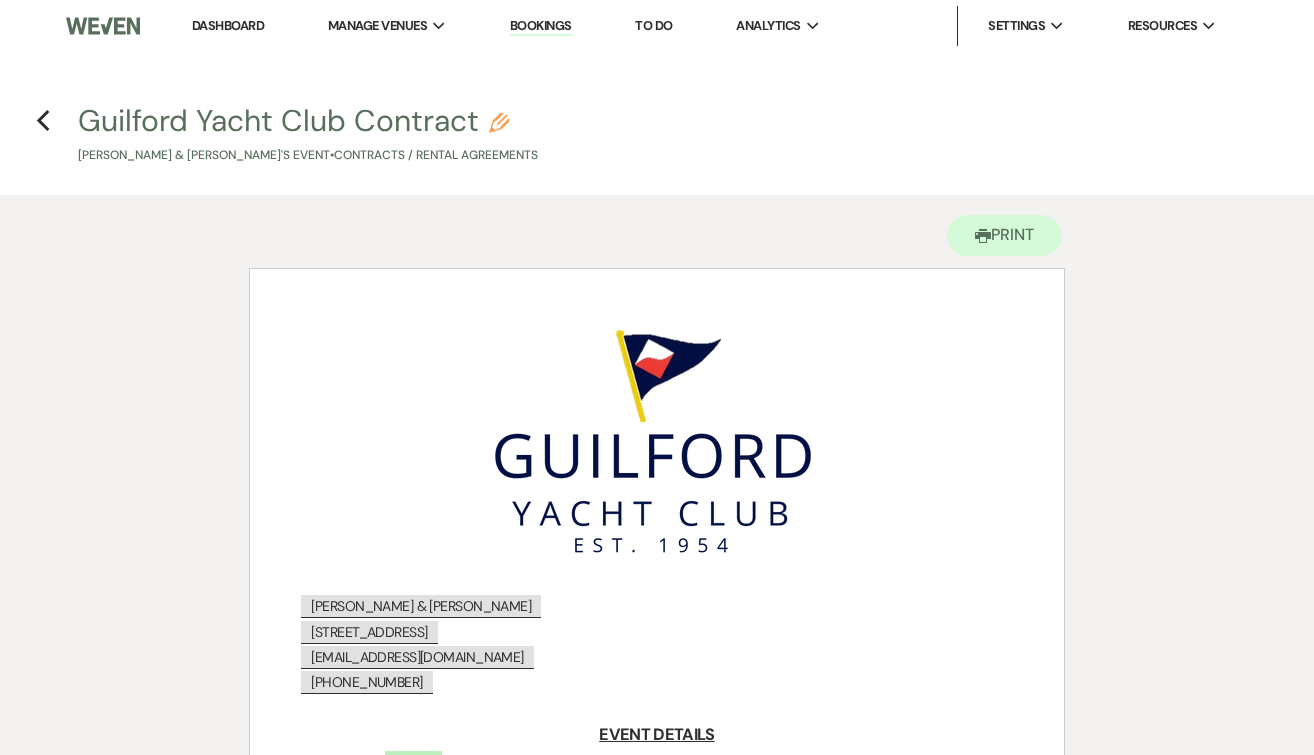 scroll, scrollTop: 3373, scrollLeft: 0, axis: vertical 